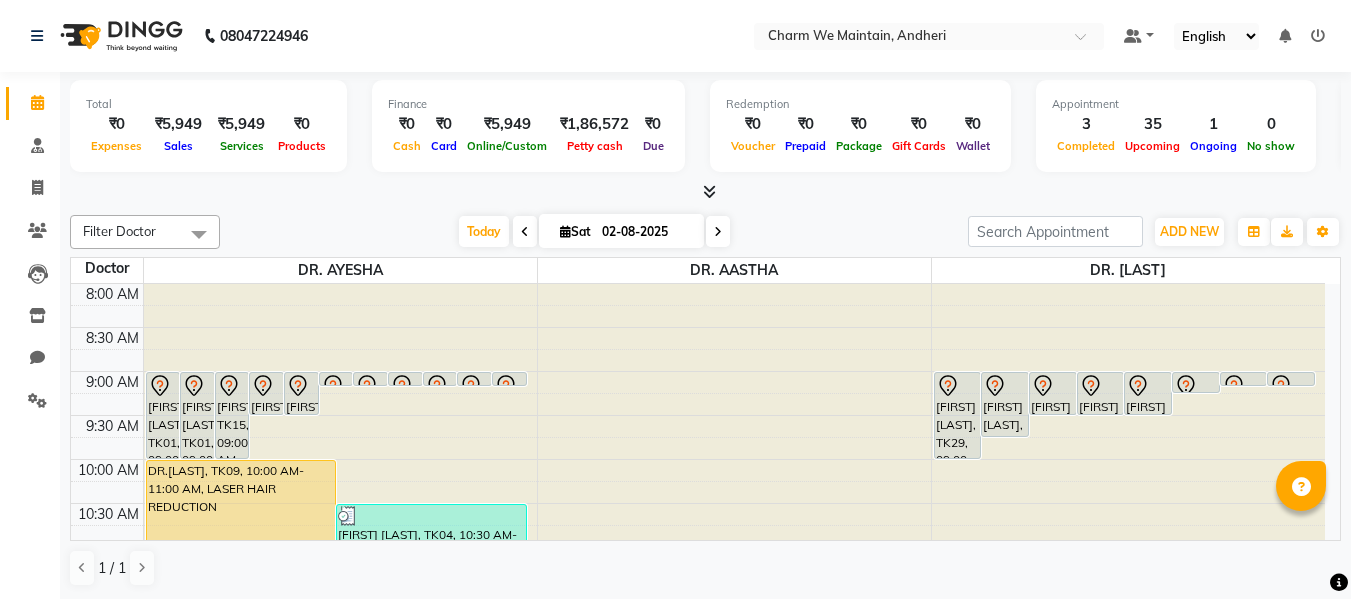 scroll, scrollTop: 0, scrollLeft: 0, axis: both 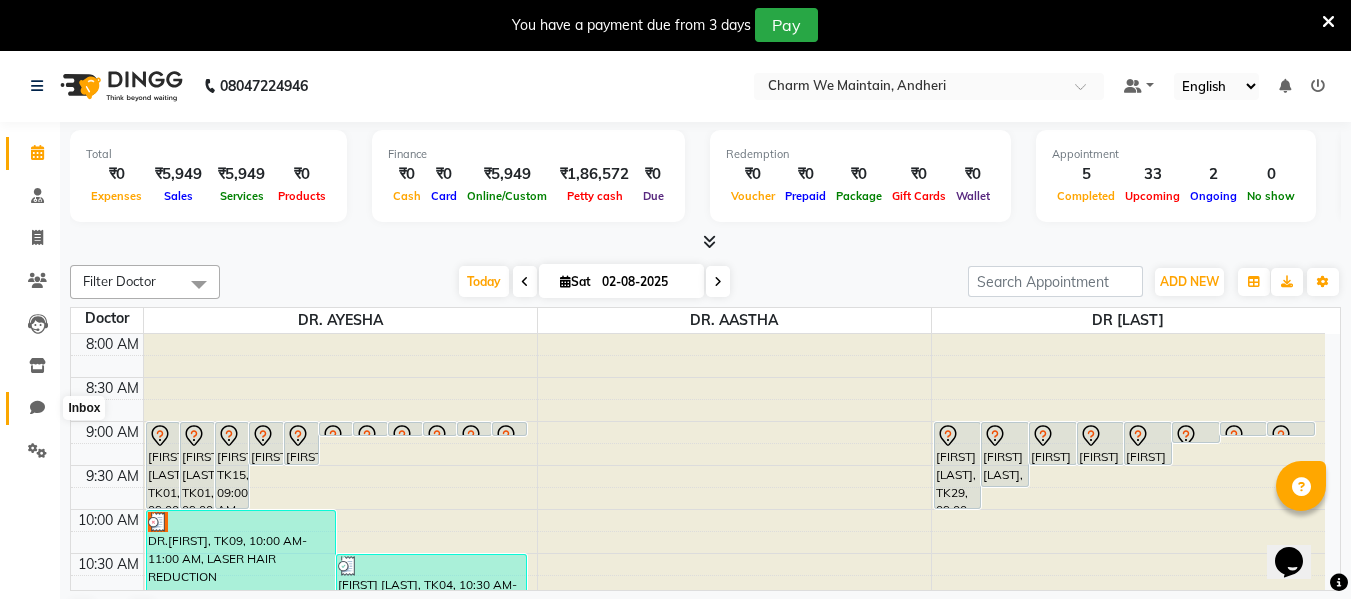 click 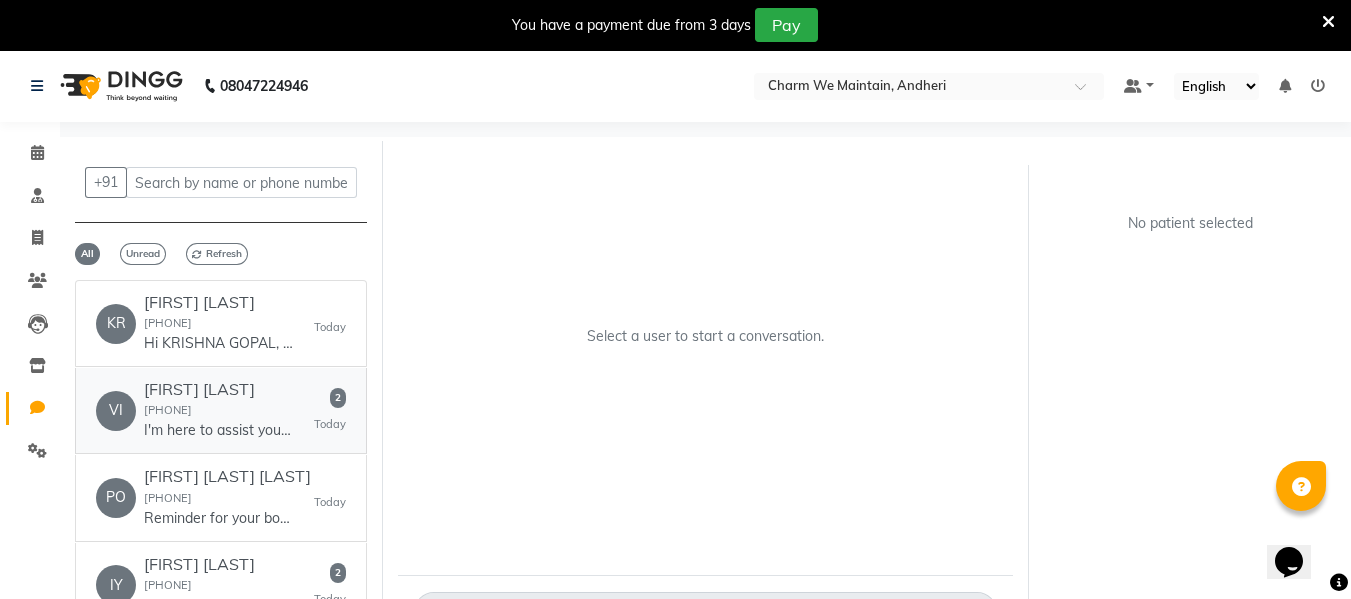 click on "I'm here to assist you with booking an appointment. Could you please let me know which service you’d like to book with Sahara mam? For example: haircut, facial, or another service." 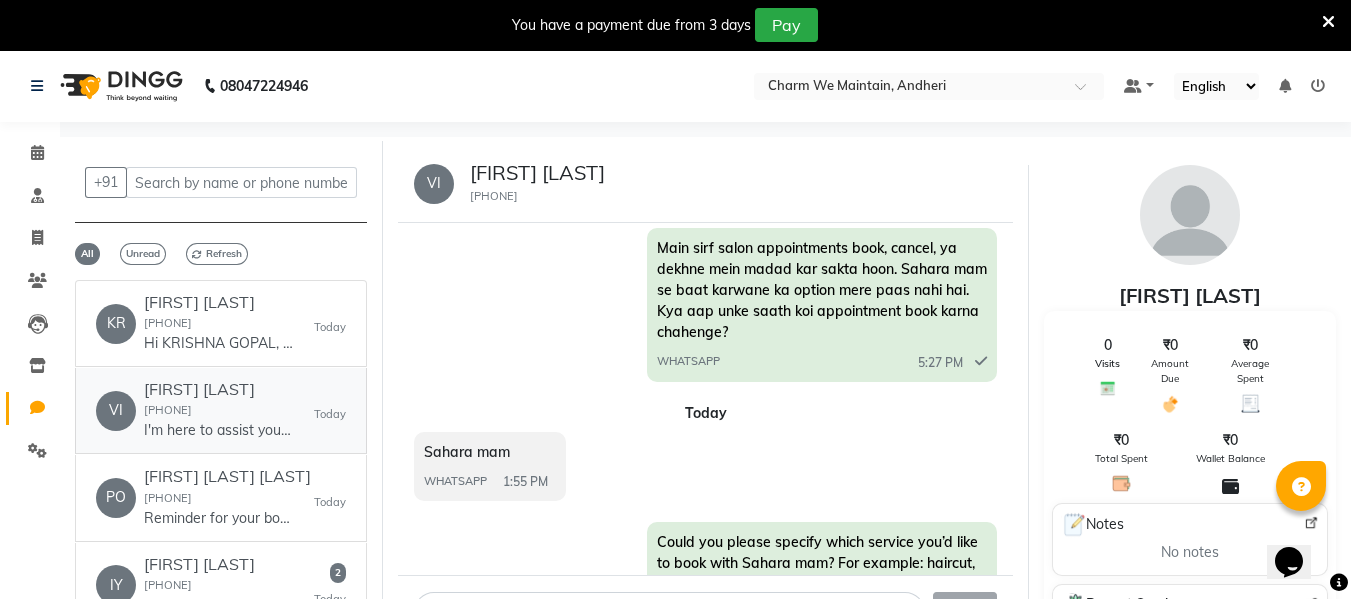 scroll, scrollTop: 800, scrollLeft: 0, axis: vertical 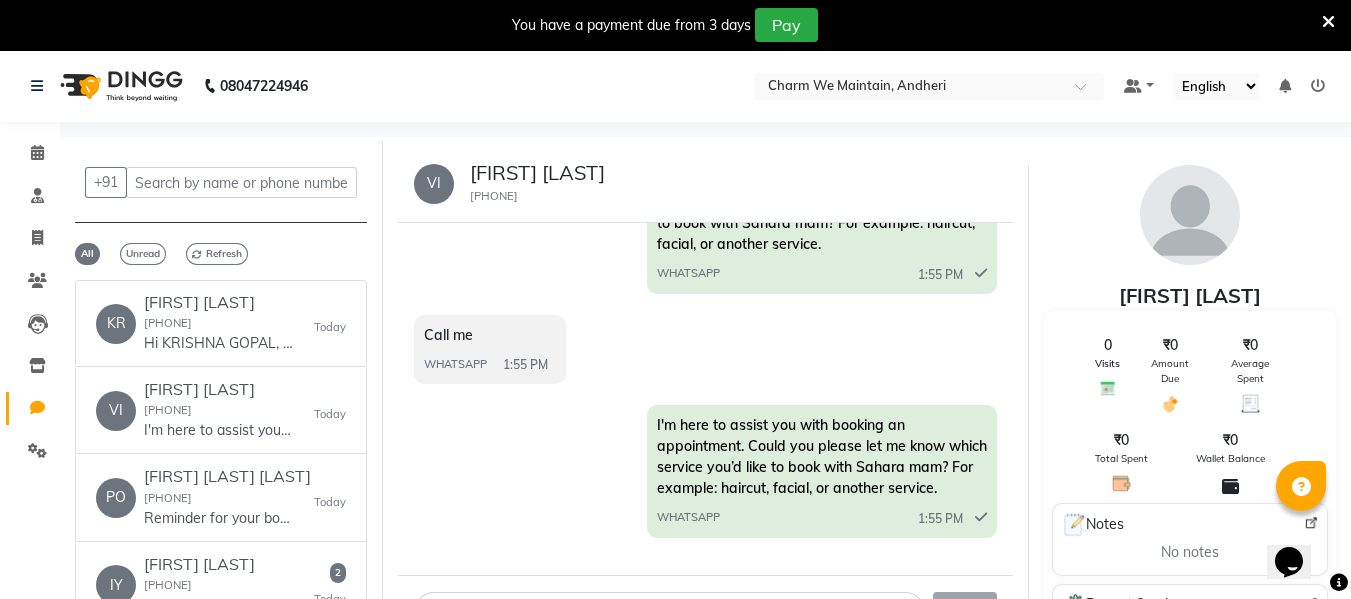 drag, startPoint x: 856, startPoint y: 414, endPoint x: 511, endPoint y: 488, distance: 352.847 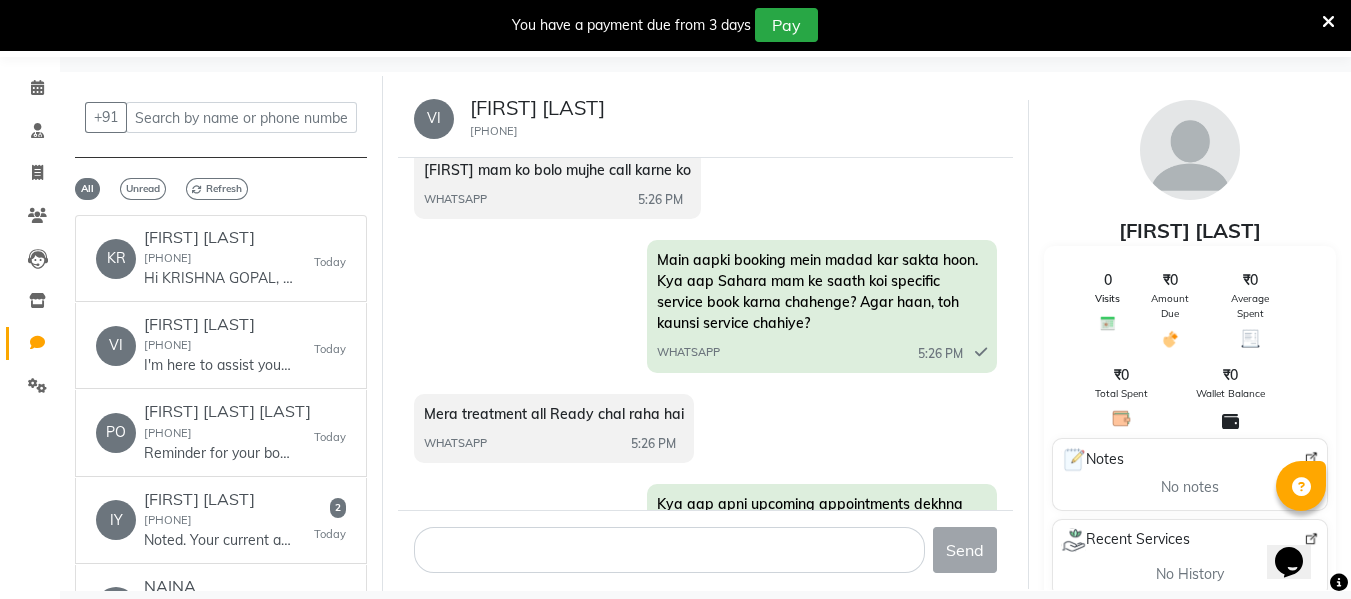 scroll, scrollTop: 25, scrollLeft: 0, axis: vertical 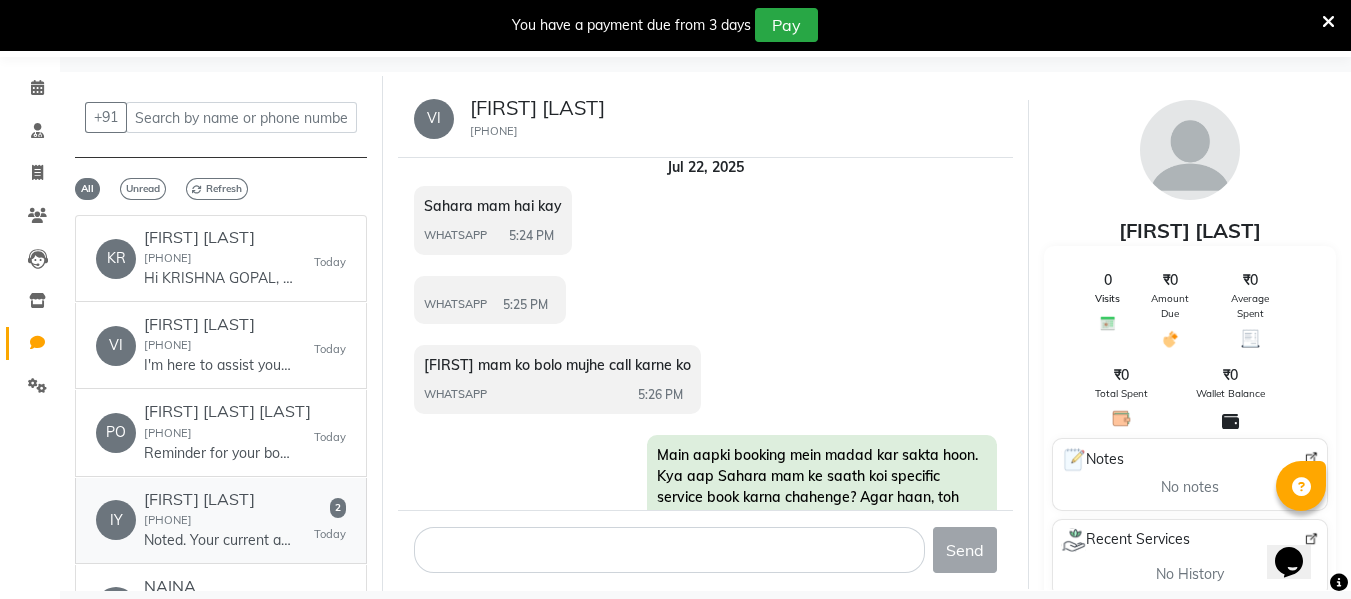drag, startPoint x: 257, startPoint y: 548, endPoint x: 431, endPoint y: 503, distance: 179.7248 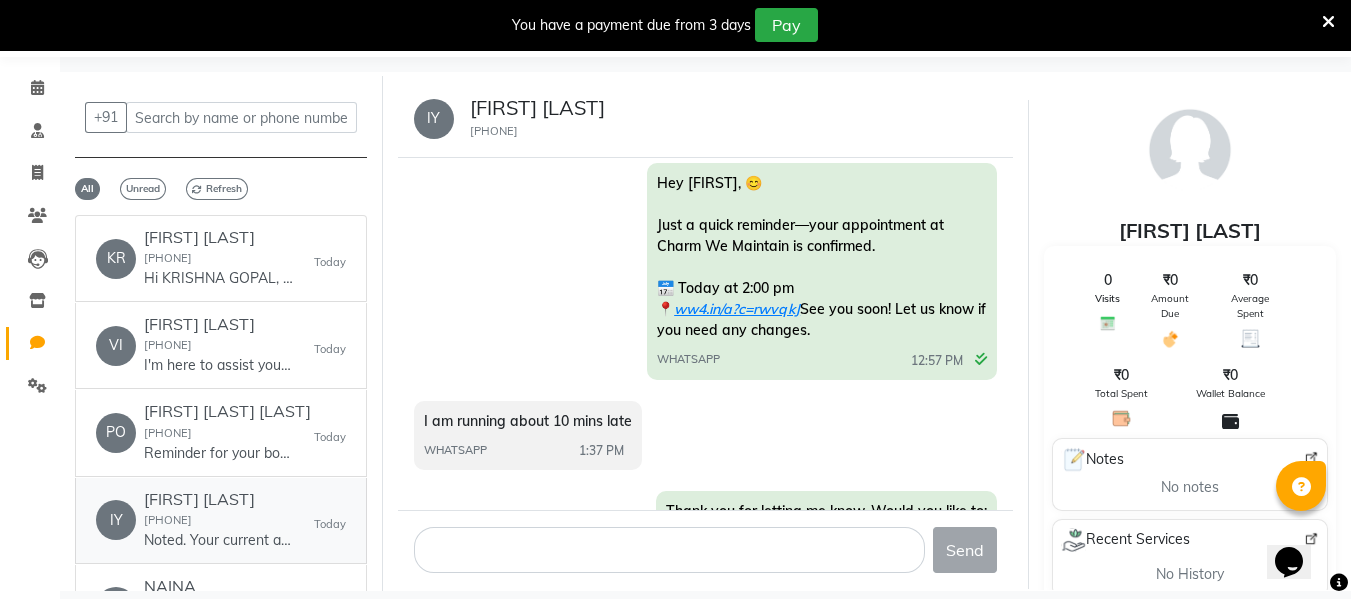scroll, scrollTop: 0, scrollLeft: 0, axis: both 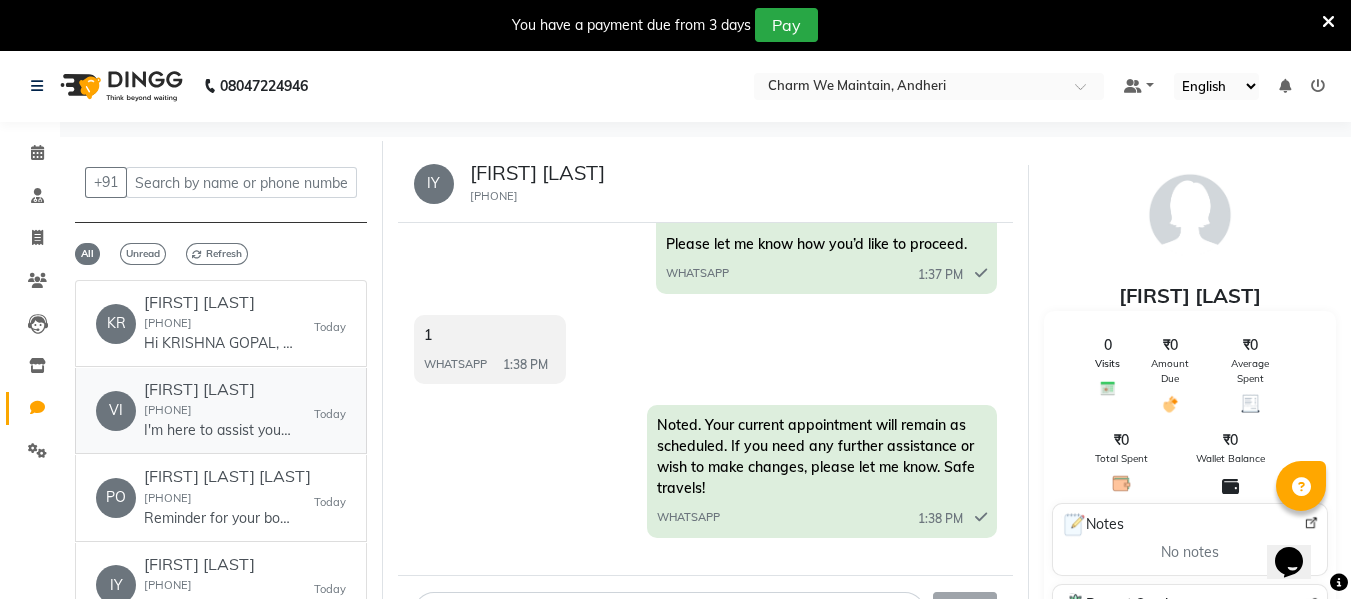 click on "I'm here to assist you with booking an appointment. Could you please let me know which service you’d like to book with Sahara mam? For example: haircut, facial, or another service." 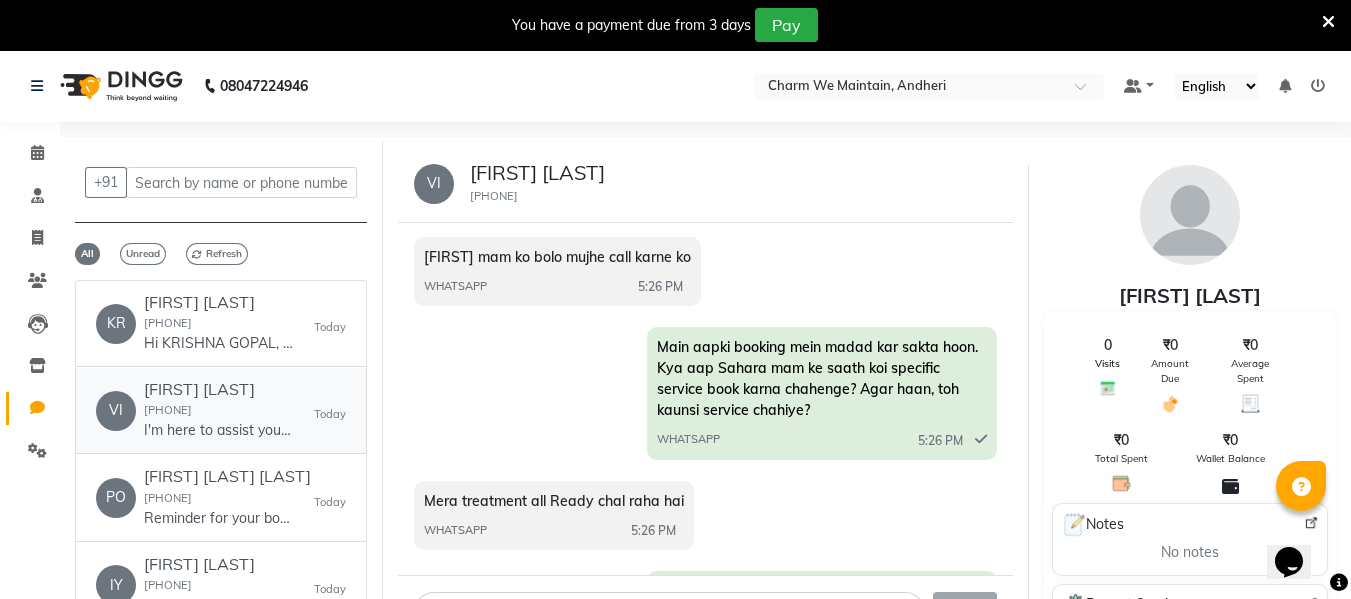 scroll, scrollTop: 200, scrollLeft: 0, axis: vertical 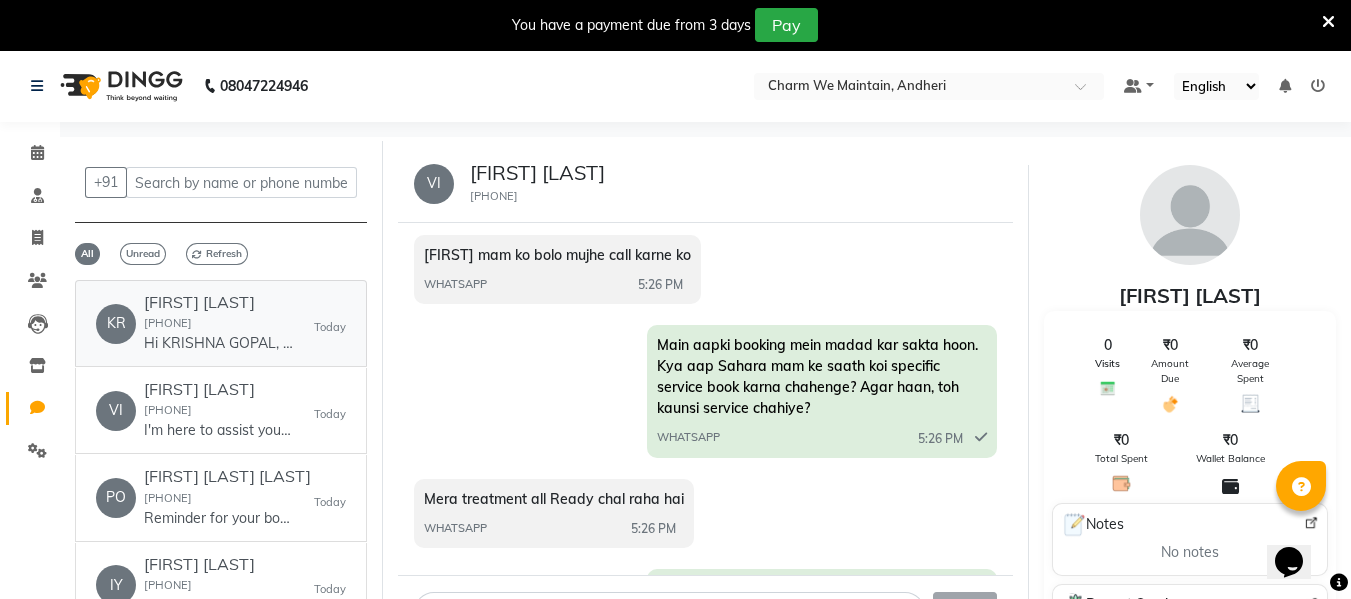 click on "Hi KRISHNA GOPAL, ✨
Just a quick confirmation—your Charm We Maintain appointment is set.
📅 03-08-2025
🕒 2:00 pm
📍 https://g.co/kgs/MSDVYeB
Need to adjust your booking? Let us know!" 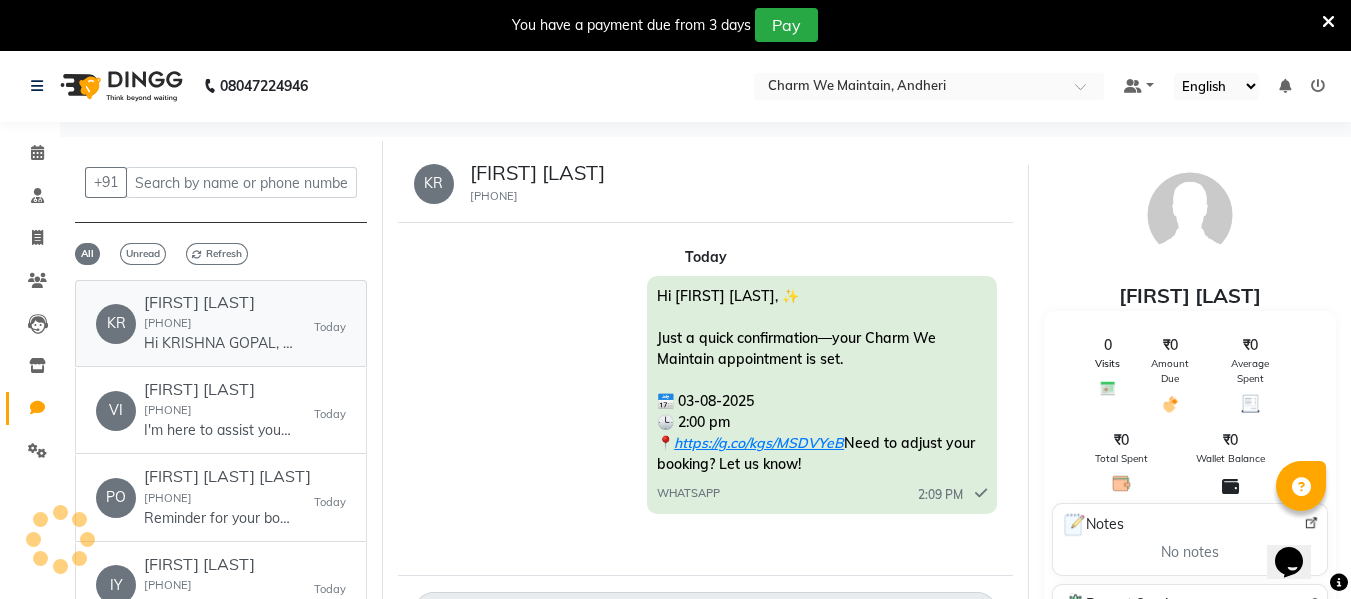scroll, scrollTop: 0, scrollLeft: 0, axis: both 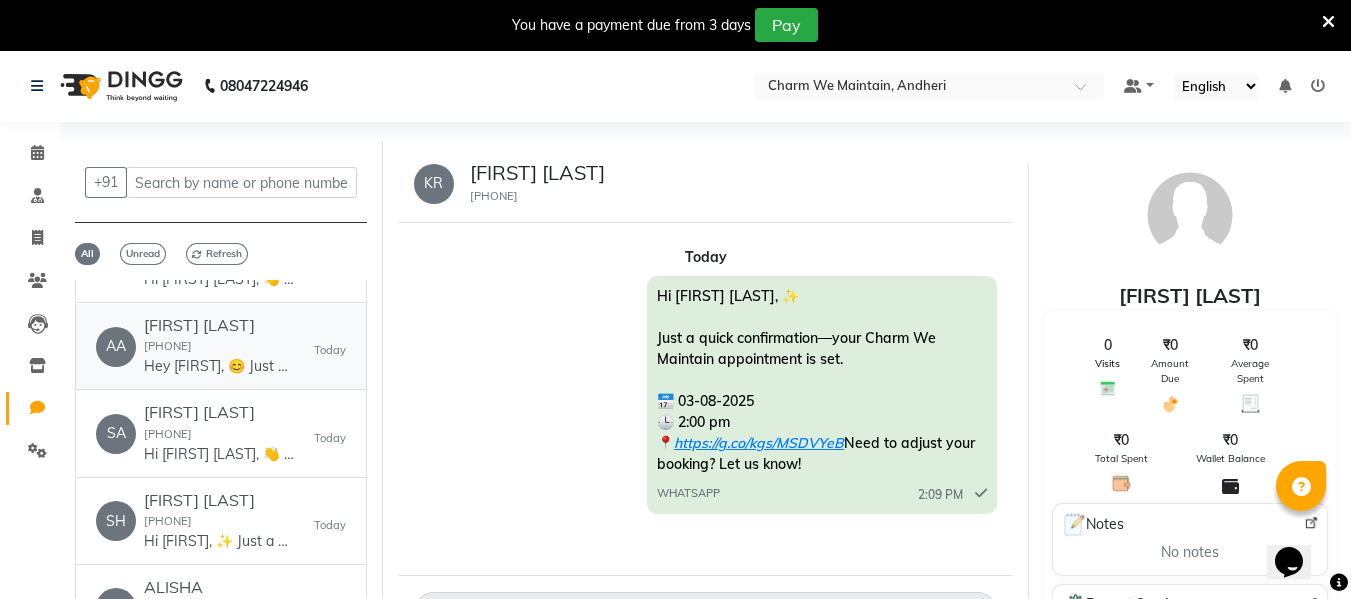 click on "[FIRST] [LAST] [PHONE] Hey [FIRST], 😊
Just a quick reminder—your appointment at Charm We Maintain is confirmed.
📅 Today at 2:30 pm
📍 ww4.in/a?c=rwvqkJ
See you soon! Let us know if you need any changes." 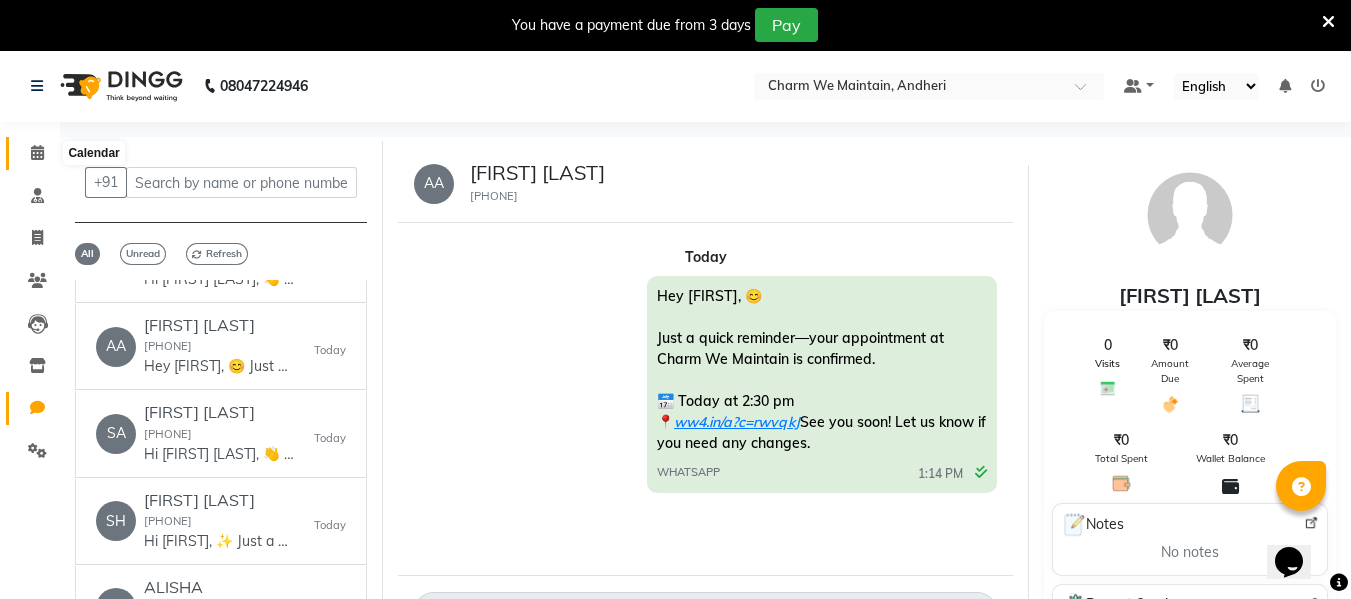 click 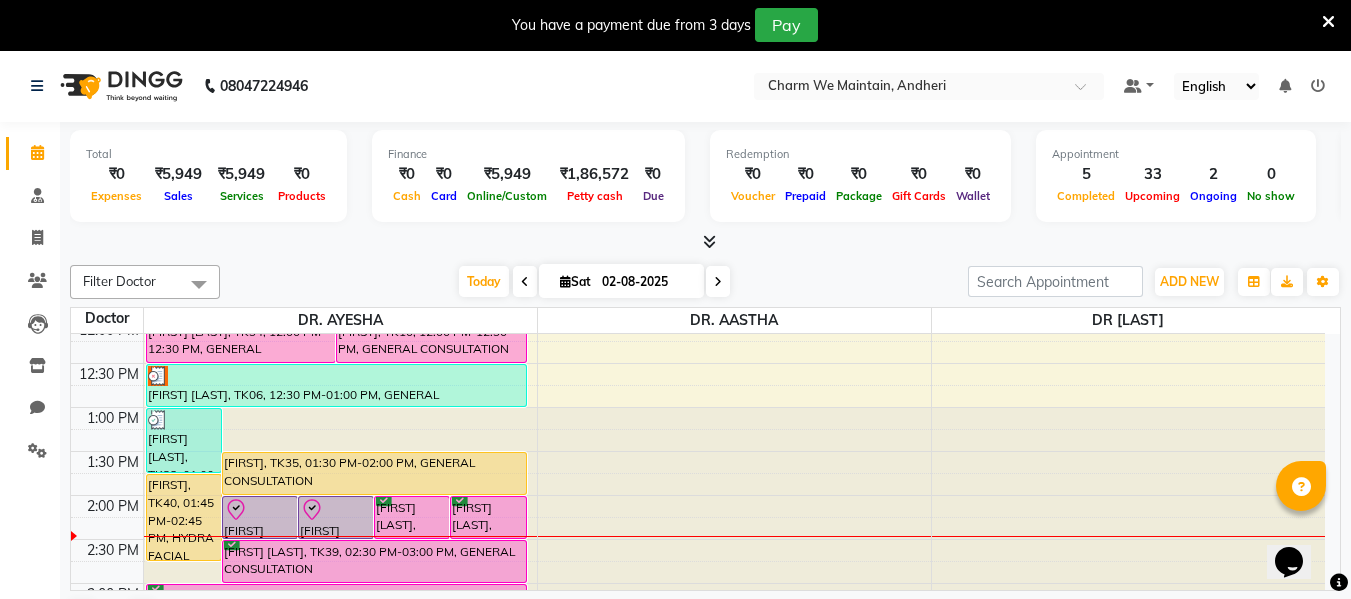 scroll, scrollTop: 400, scrollLeft: 0, axis: vertical 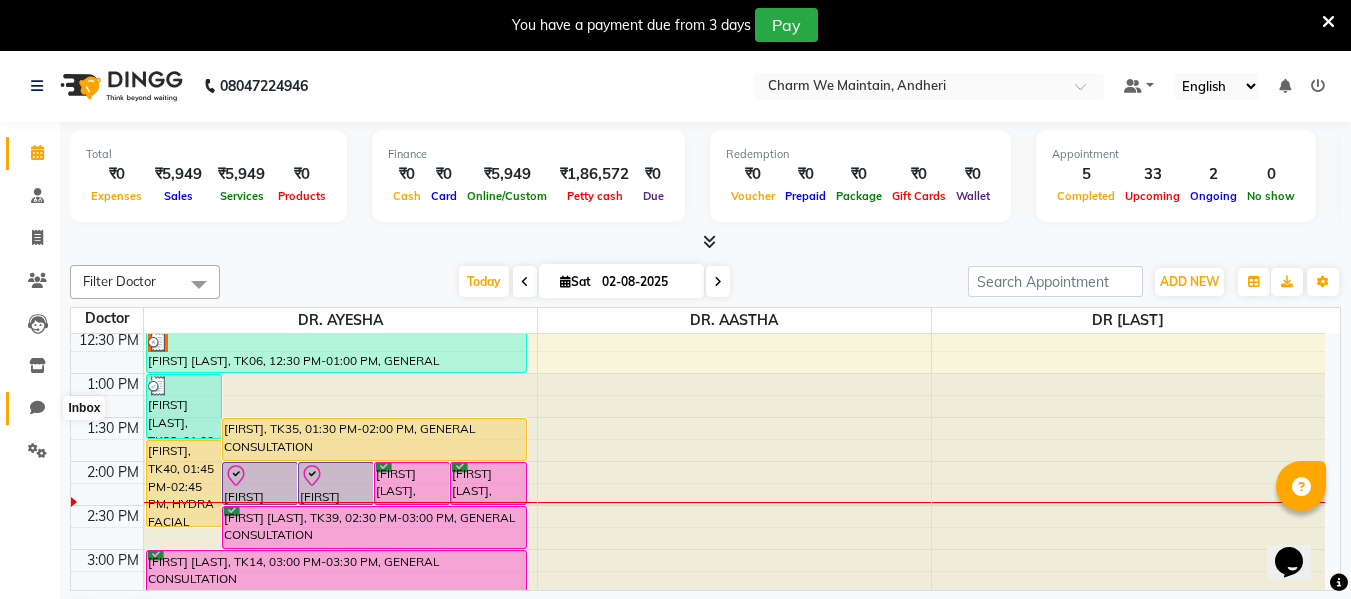 click 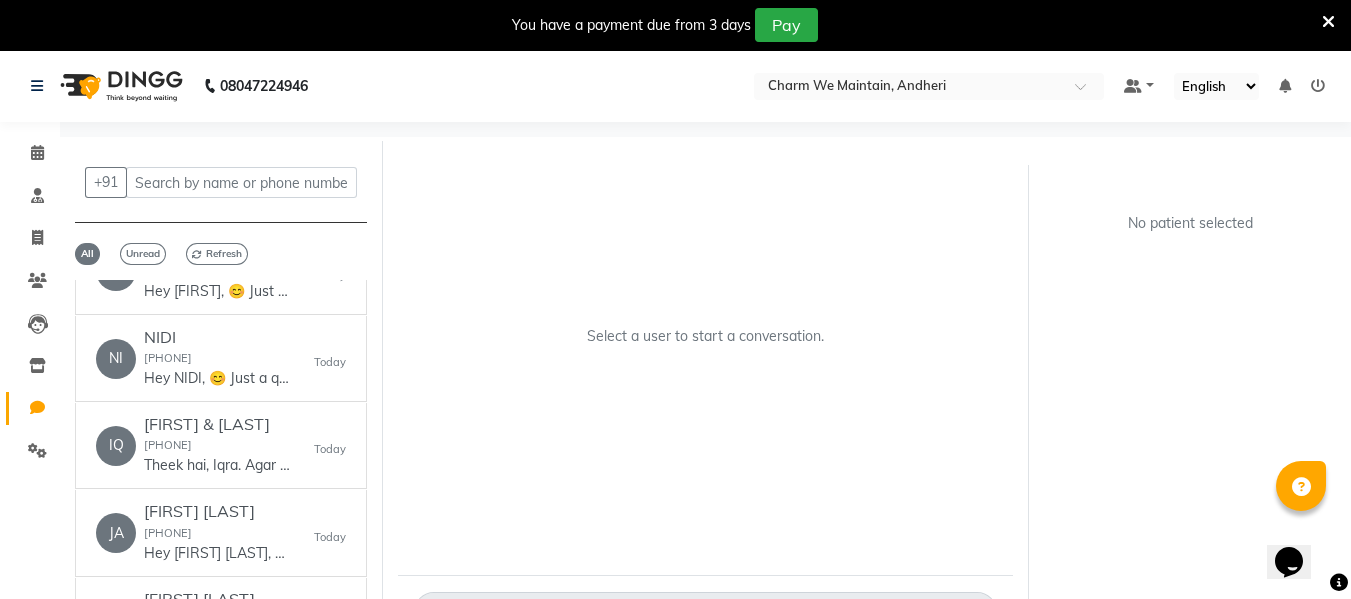scroll, scrollTop: 924, scrollLeft: 0, axis: vertical 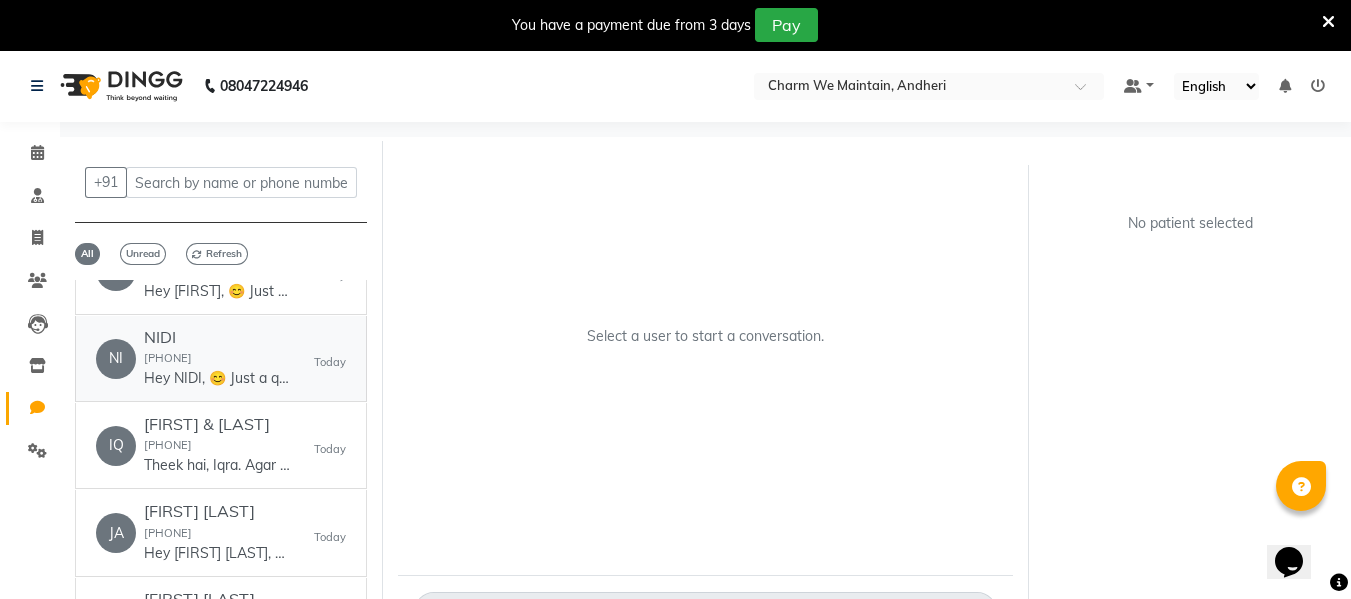 click on "[FIRST]  [PHONE]  Hey [FIRST], 😊
Just a quick reminder—your appointment at Charm We Maintain is confirmed.
📅 Today at 1:30 pm
📍 ww4.in/a?c=rwvqkJ
See you soon! Let us know if you need any changes." 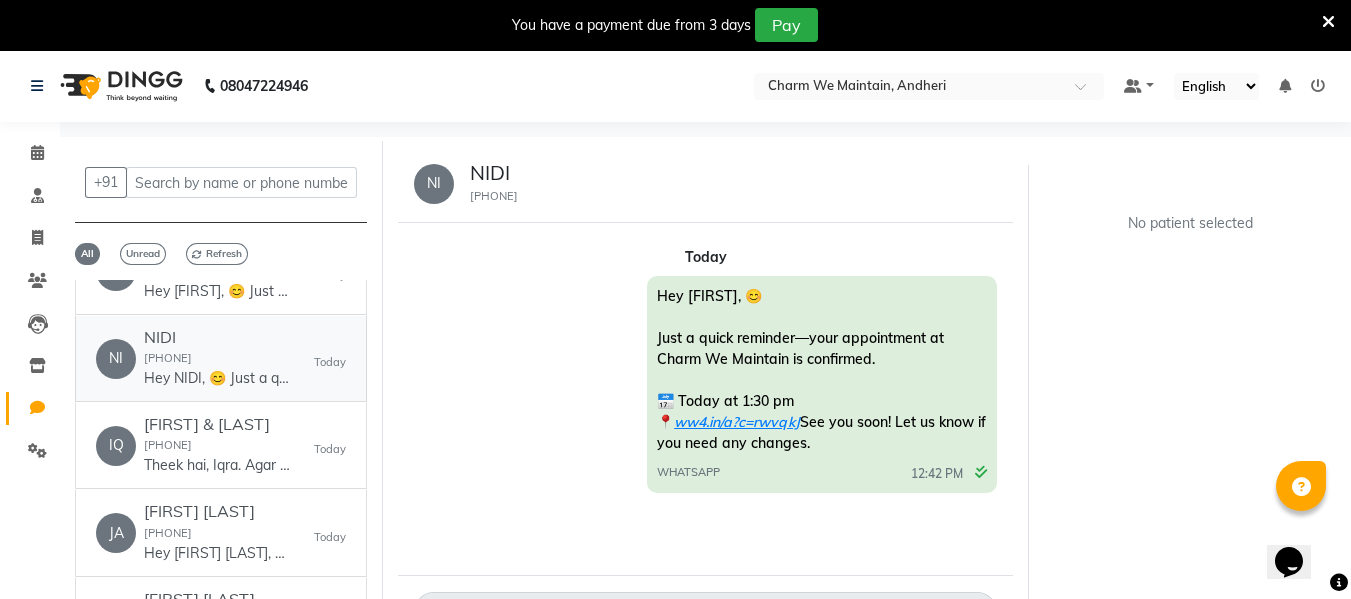 scroll, scrollTop: 65, scrollLeft: 0, axis: vertical 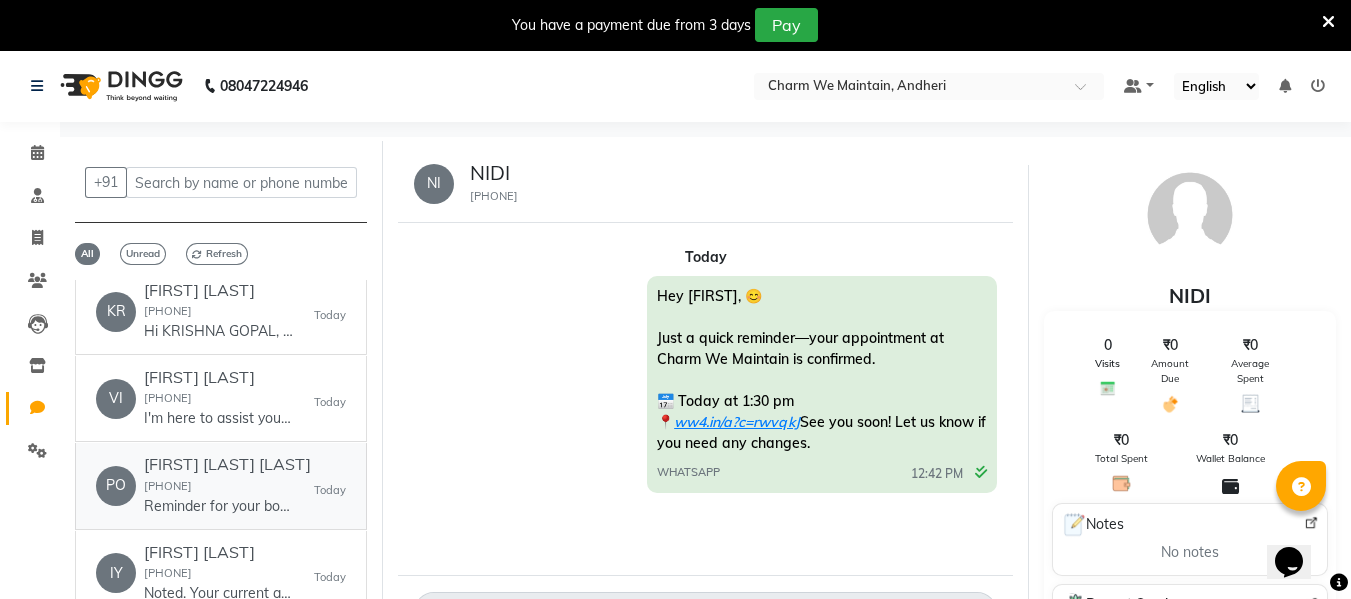 click on "Reminder for your booking for CLASSIC GLUTA  at Charm We Maintain, Andheri on 03-08-2025 at 02:00 PM. Call [PHONE] Address ww4.in/a?c=rwvqkJ - DINGG" 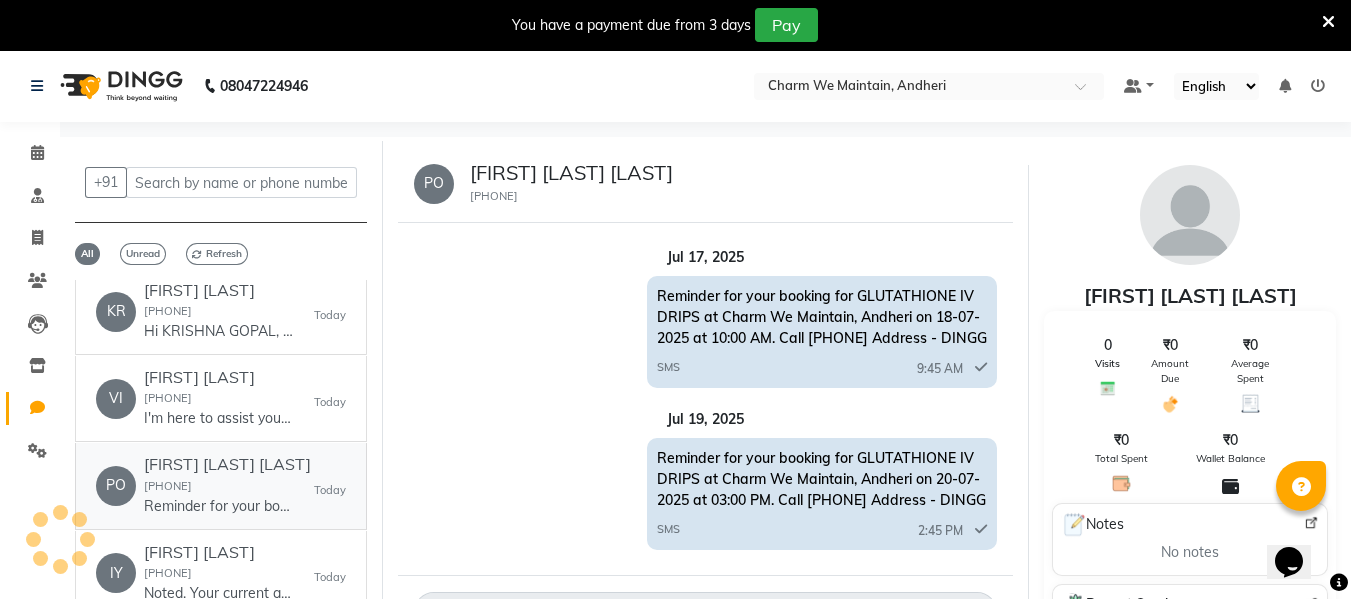 scroll, scrollTop: 571, scrollLeft: 0, axis: vertical 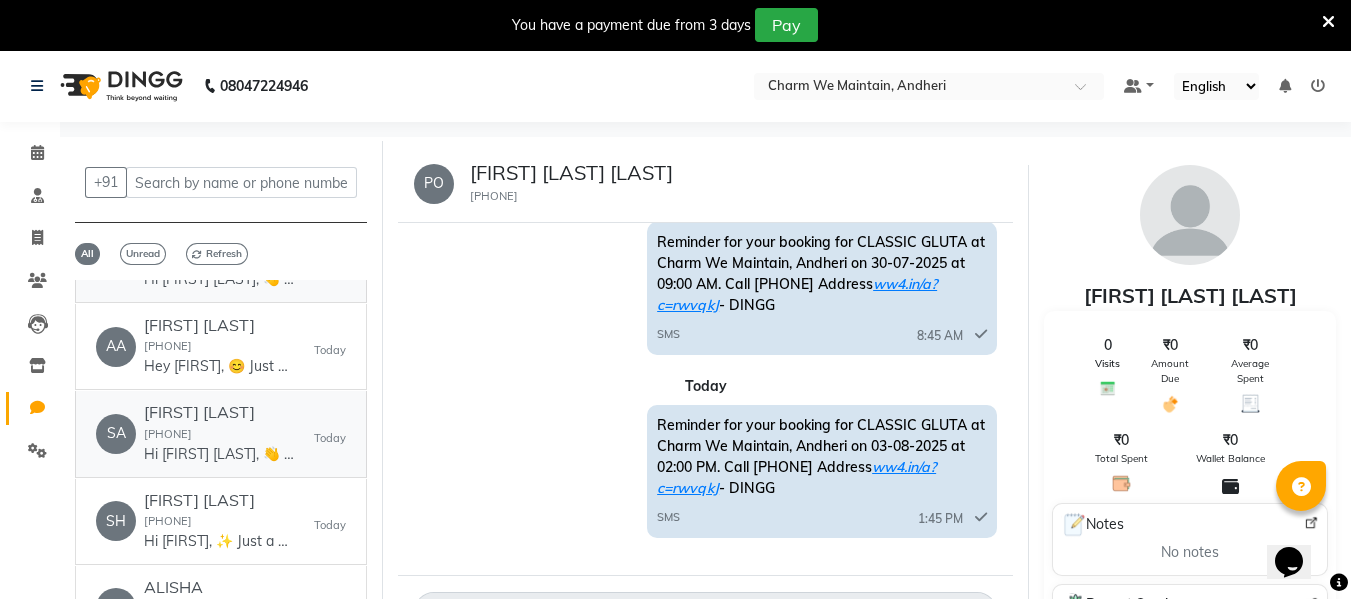 click on "[FIRST] [LAST] [PHONE] Hi [FIRST] [LAST], 👋
Thank you for visiting Charm We Maintain! 🌟
💰 Bill Amount: 2950
🧾 Invoice Link: ww4.in/a?c=6aIAMn
We appreciate your business! Looking forward to seeing you again. 😊" 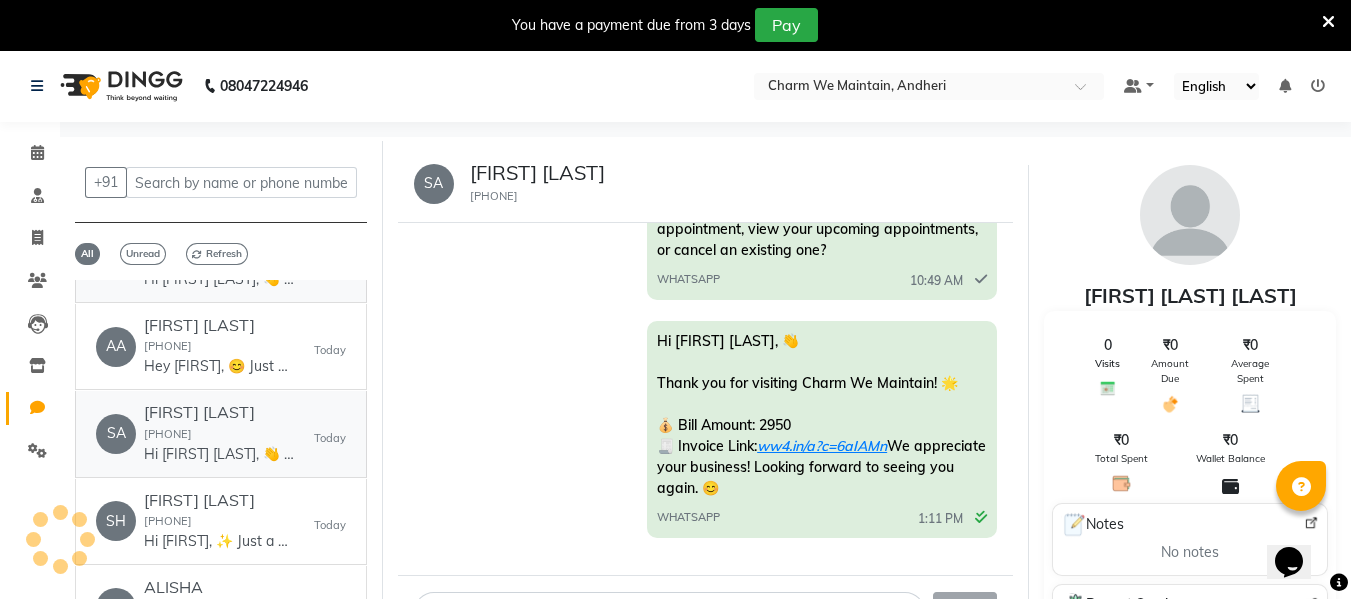 scroll, scrollTop: 508, scrollLeft: 0, axis: vertical 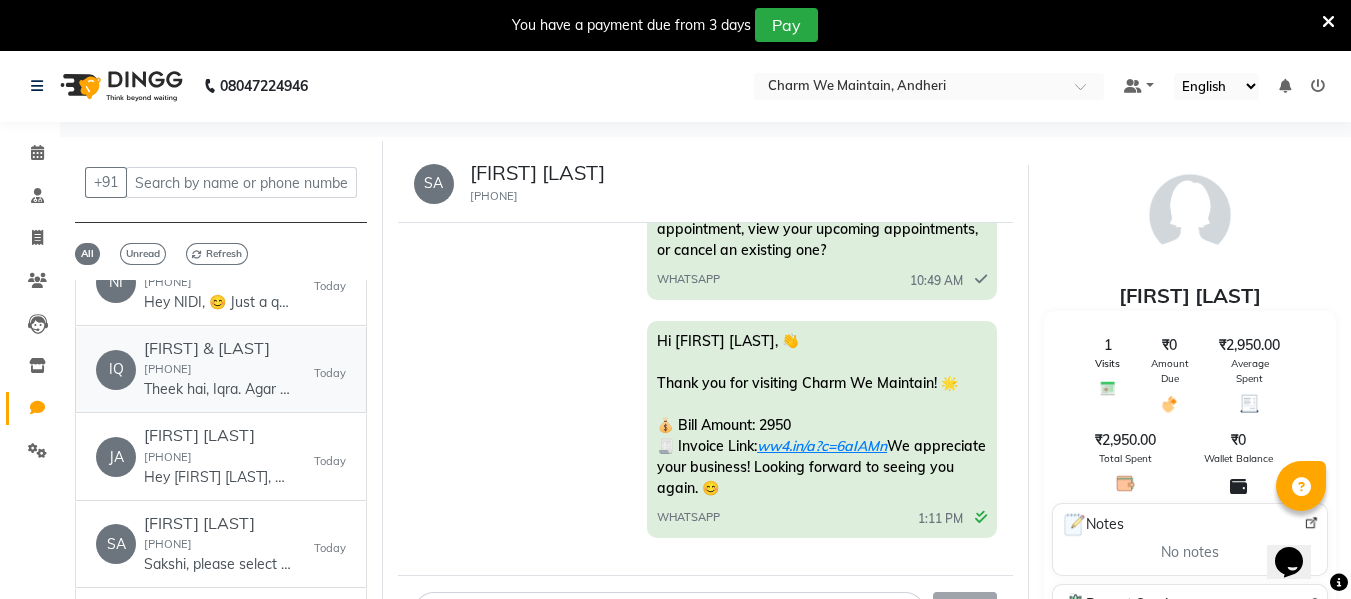 click on "Theek hai, Iqra. Agar aapko kisi aur service ya appointment mein madad chahiye ho toh batayein.
1. Book an appointment
2. Cancel an appointment
3. View upcoming appointments
Aap kya karna chahti hain?" 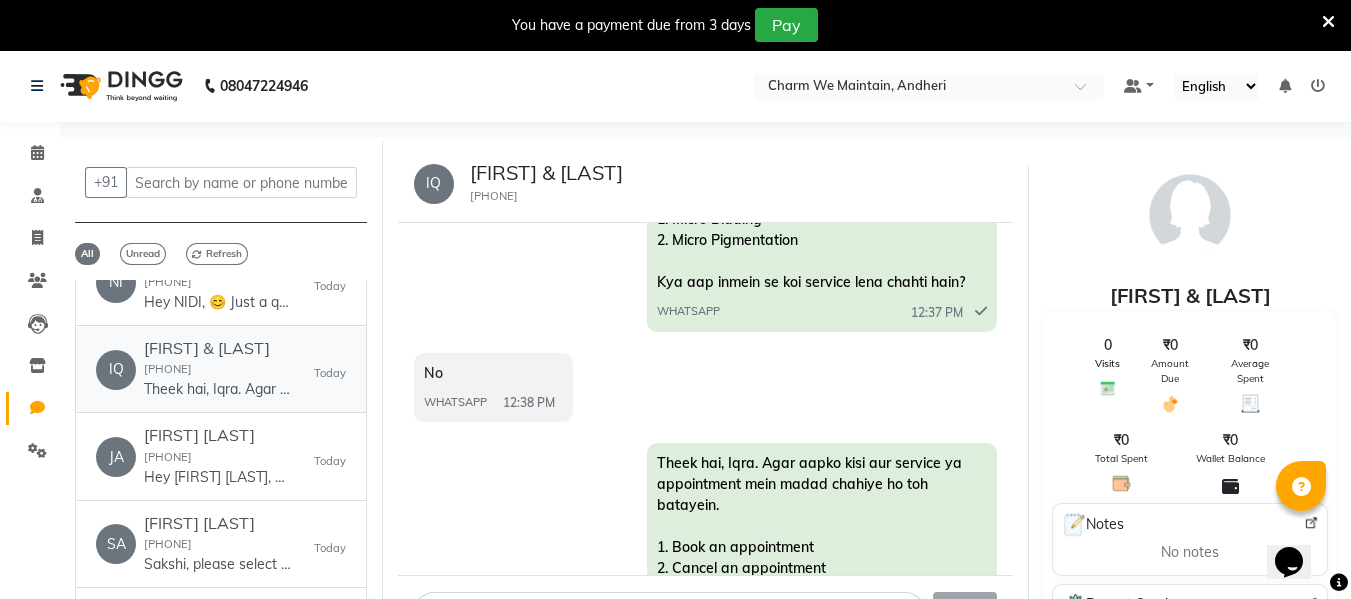 scroll, scrollTop: 1010, scrollLeft: 0, axis: vertical 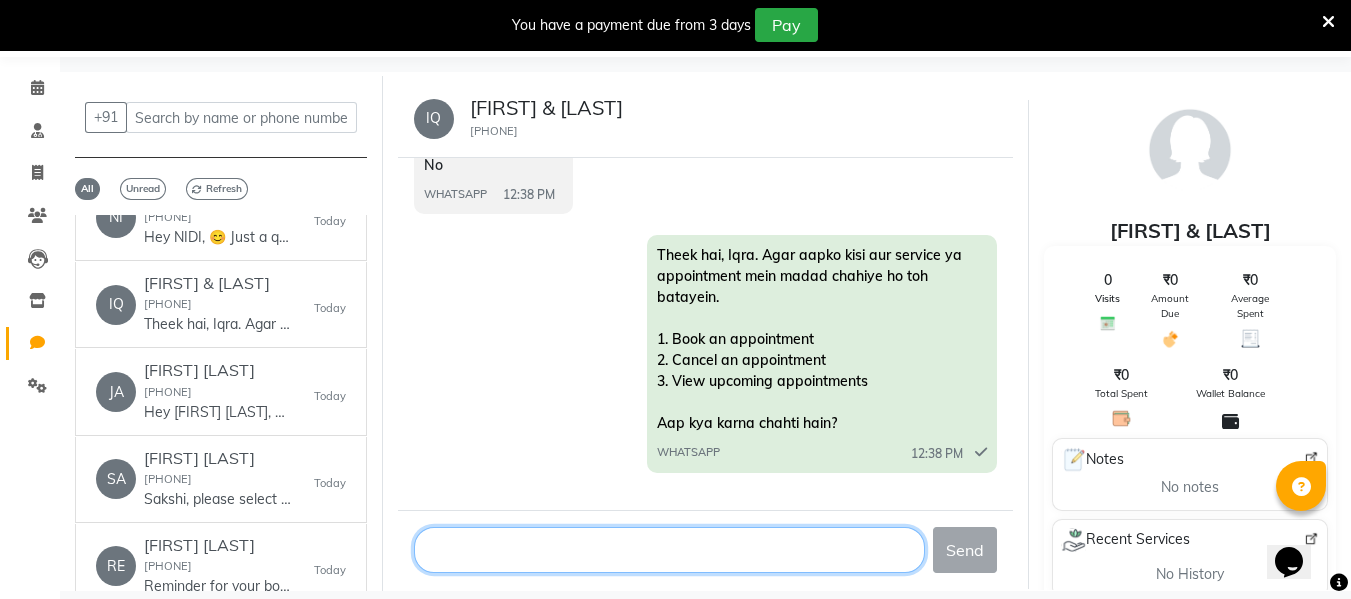 click 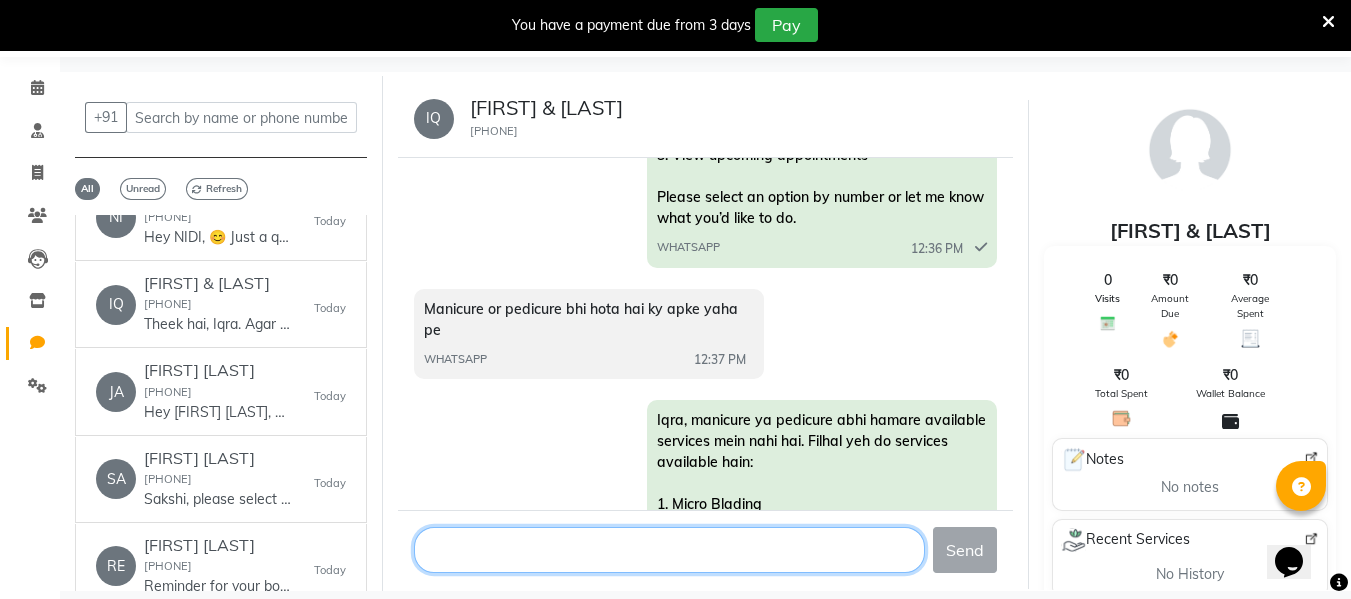 scroll, scrollTop: 510, scrollLeft: 0, axis: vertical 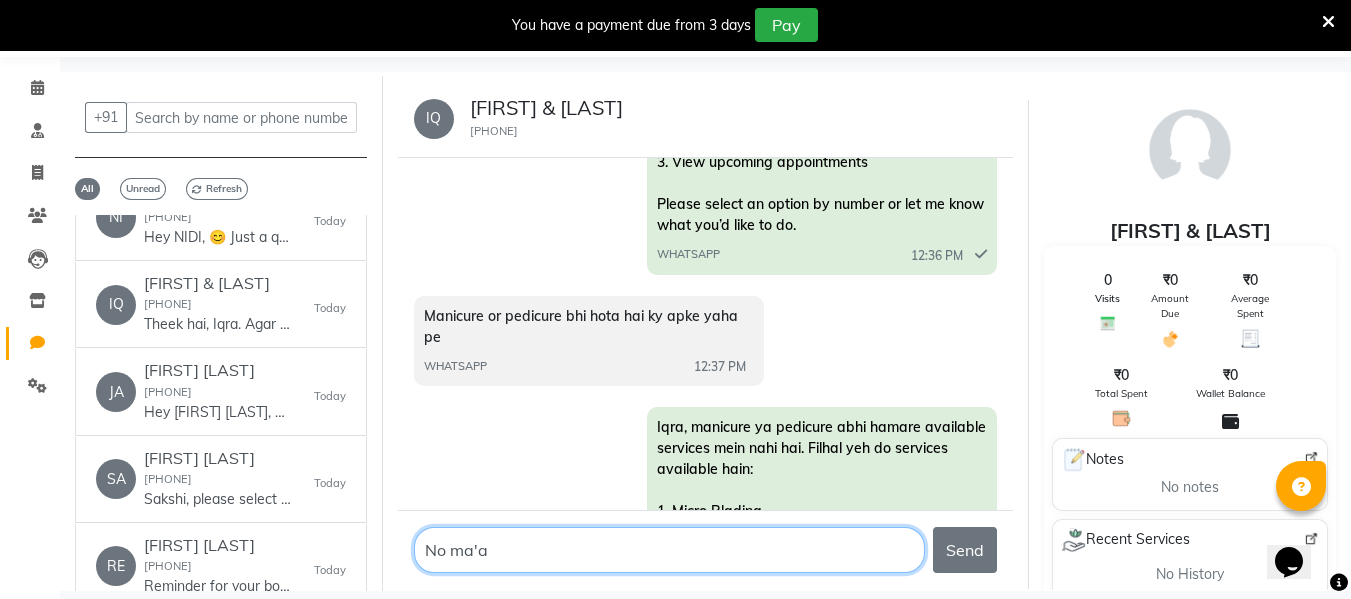 type on "No ma'am" 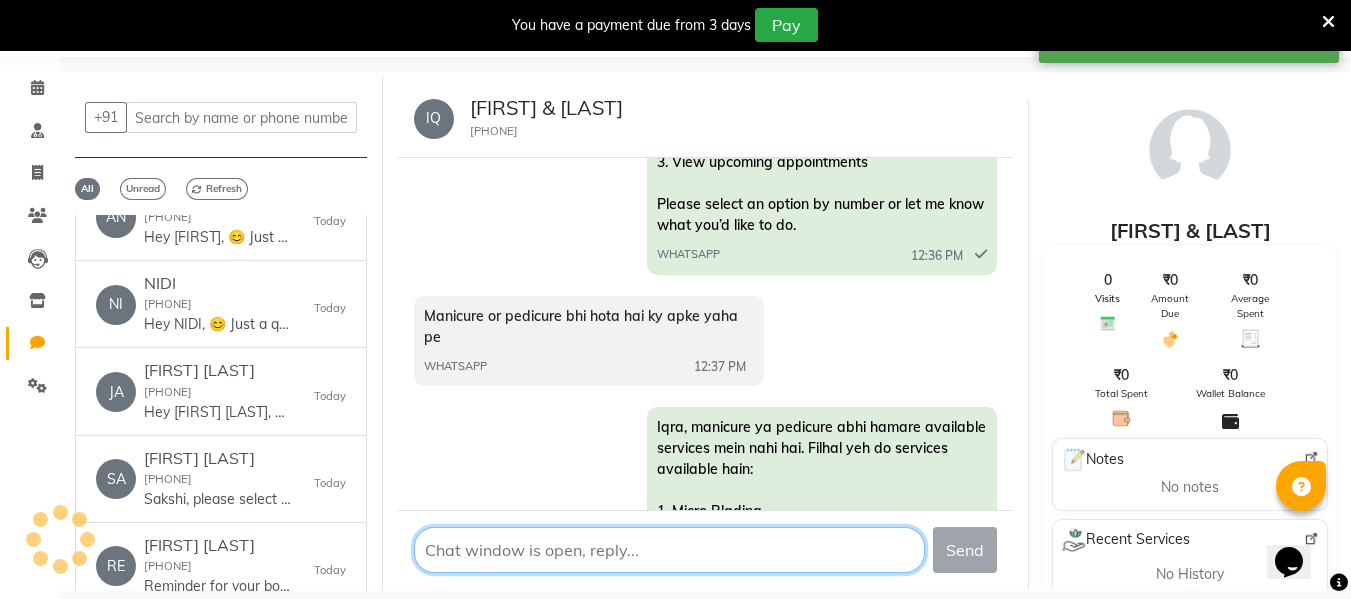 scroll, scrollTop: 1069, scrollLeft: 0, axis: vertical 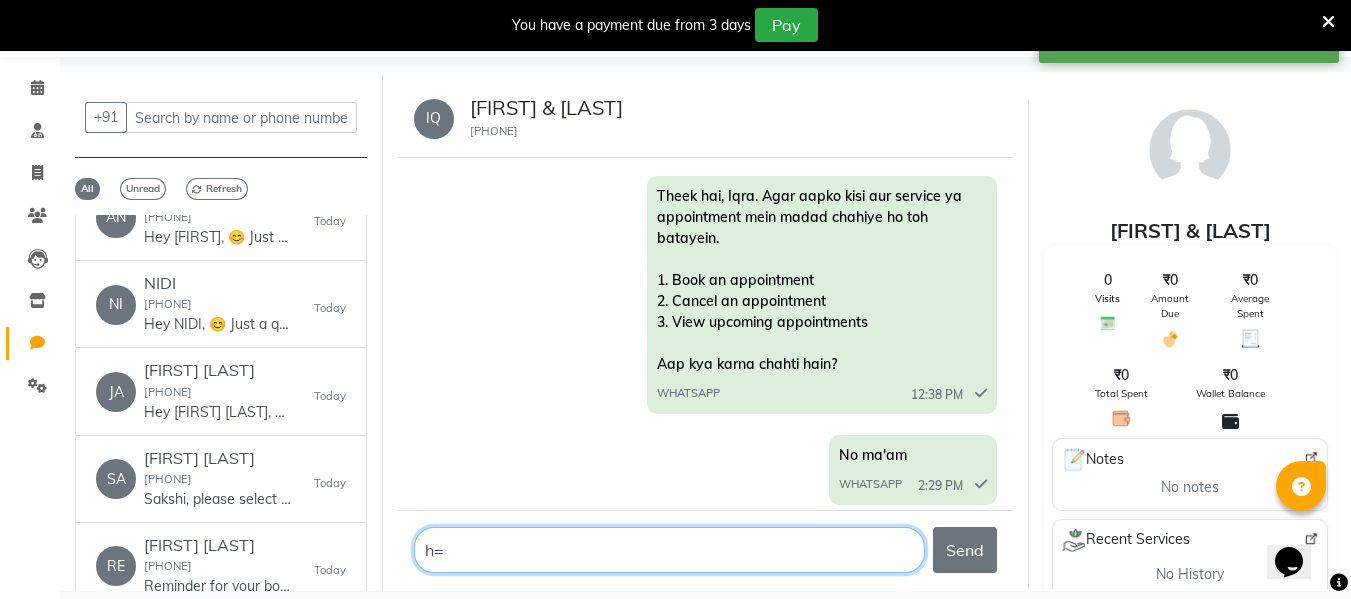 type on "h" 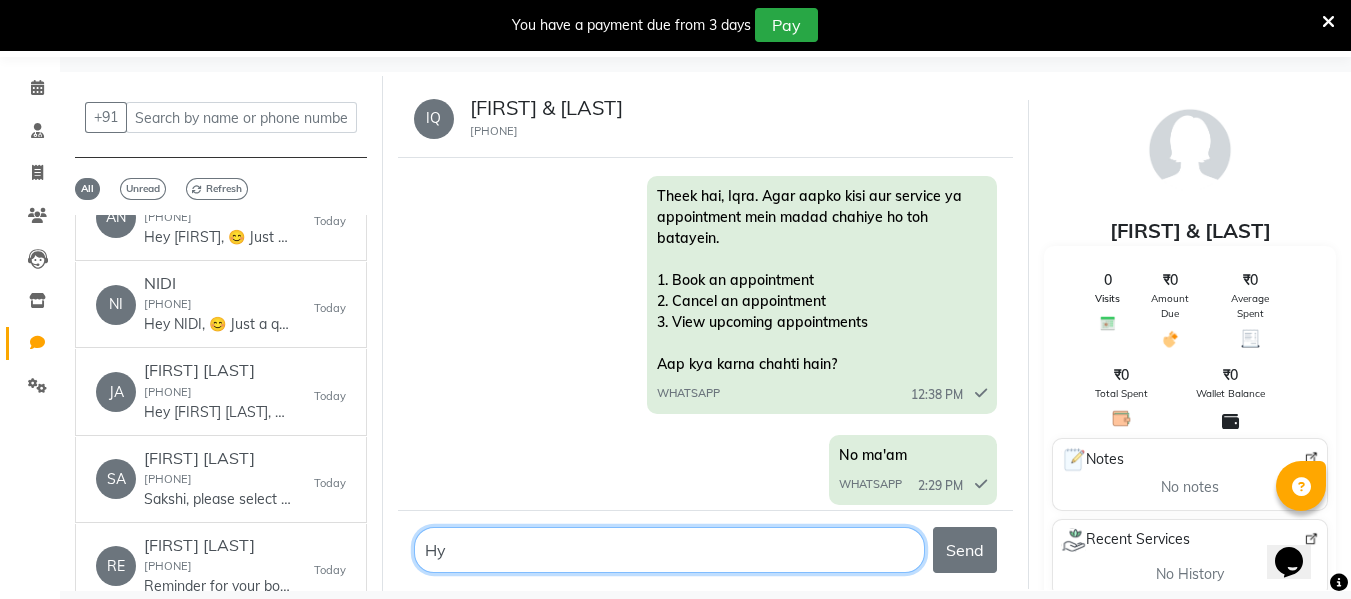 type on "H" 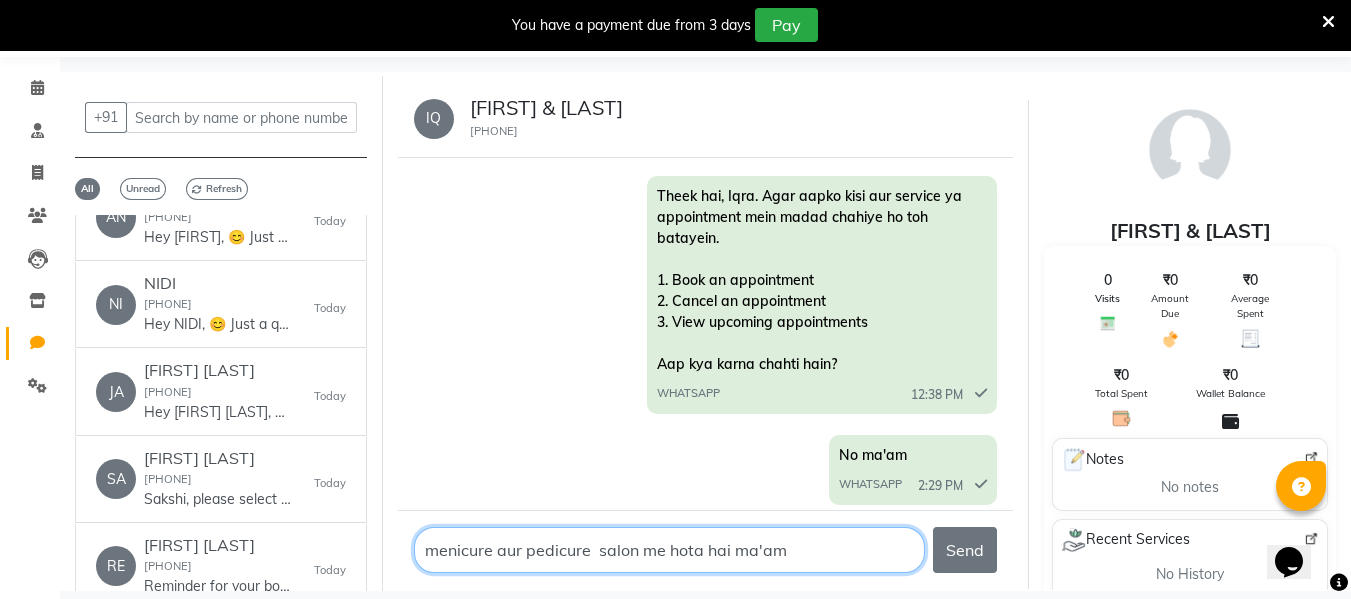 type on "menicure aur pedicure  salon me hota hai ma'am" 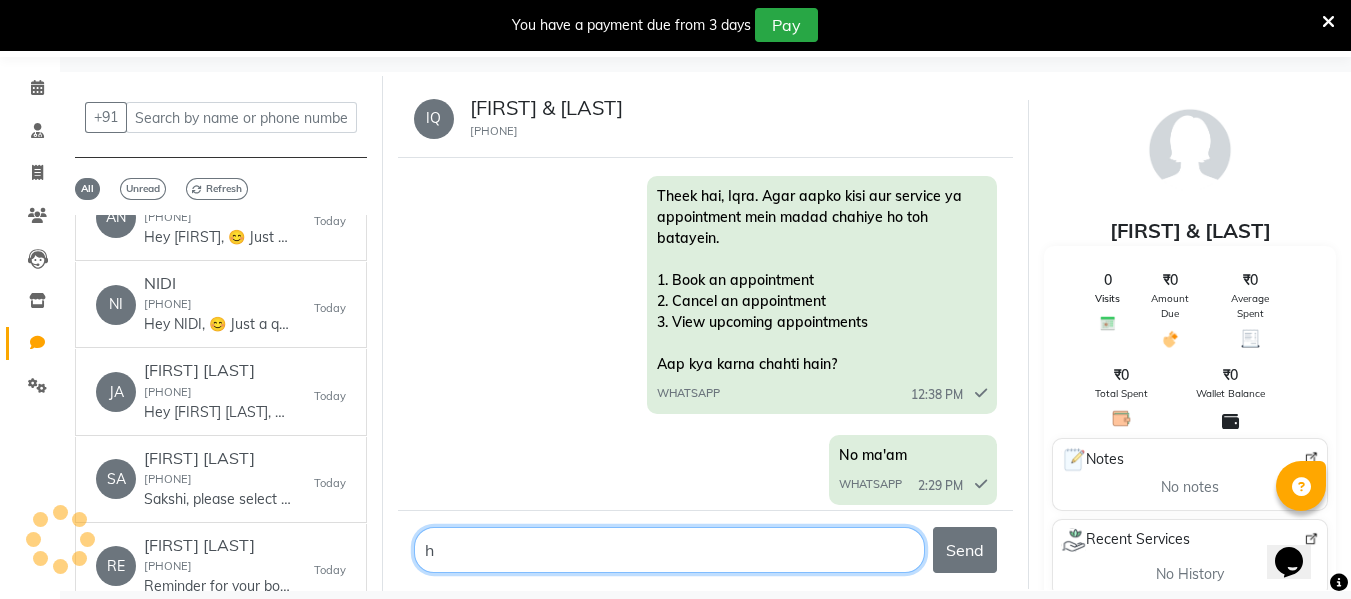 type on "hu" 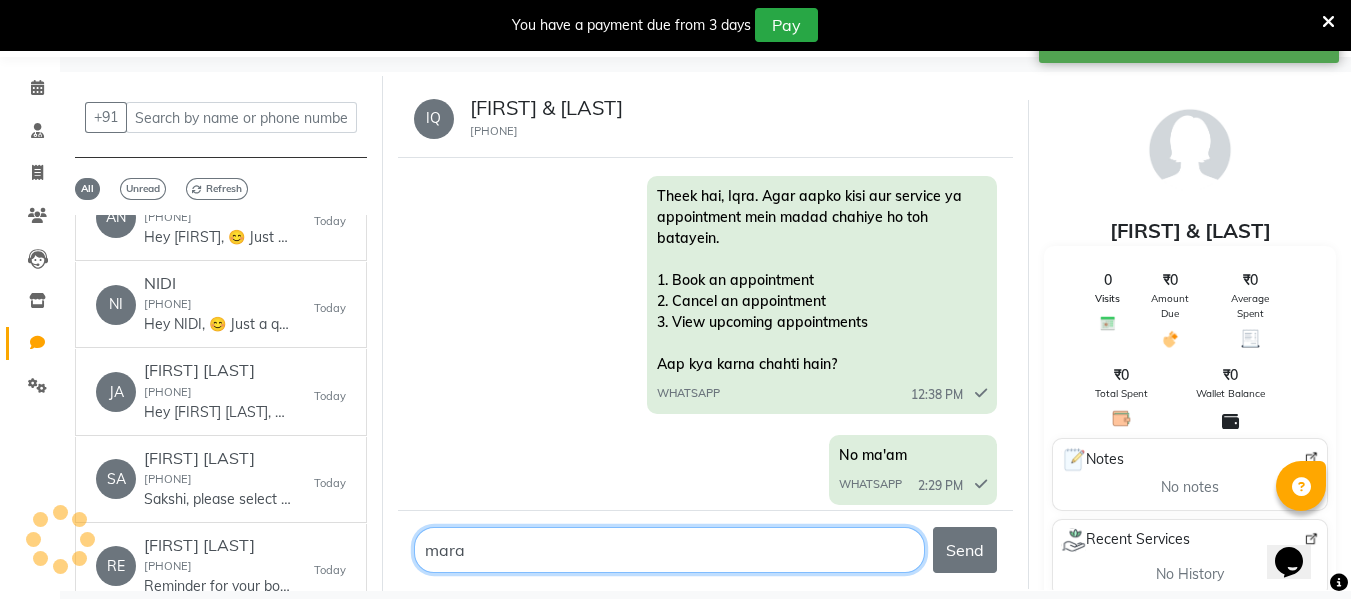 scroll, scrollTop: 1160, scrollLeft: 0, axis: vertical 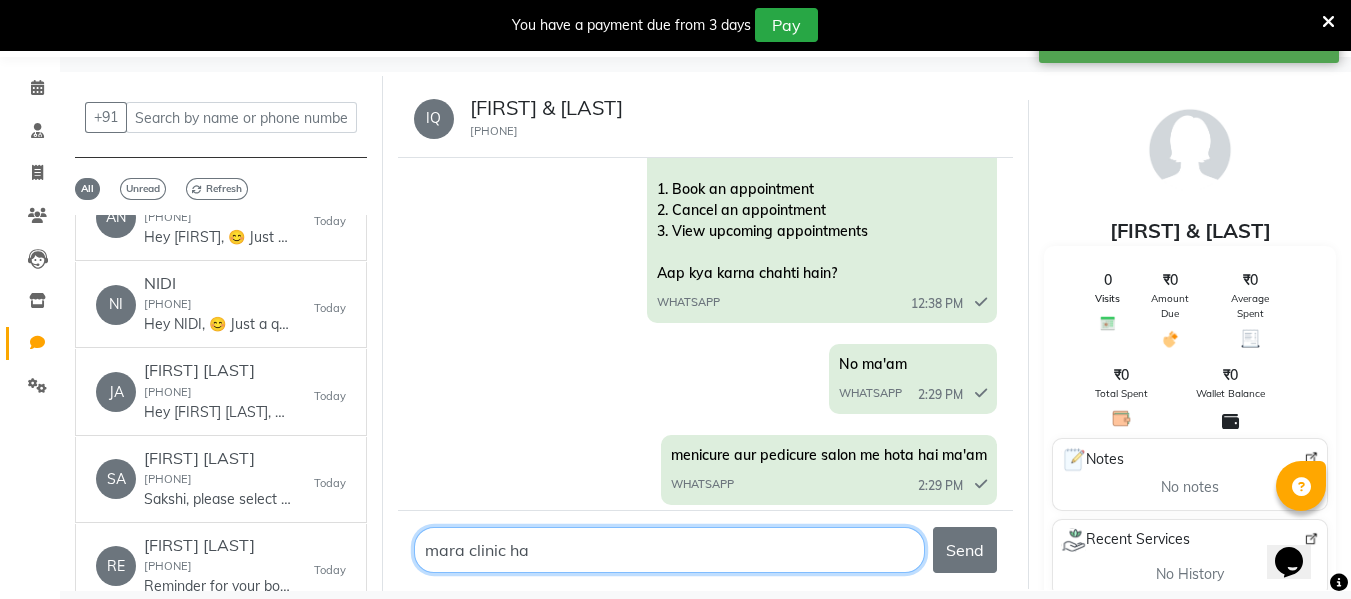 type on "mara clinic hai" 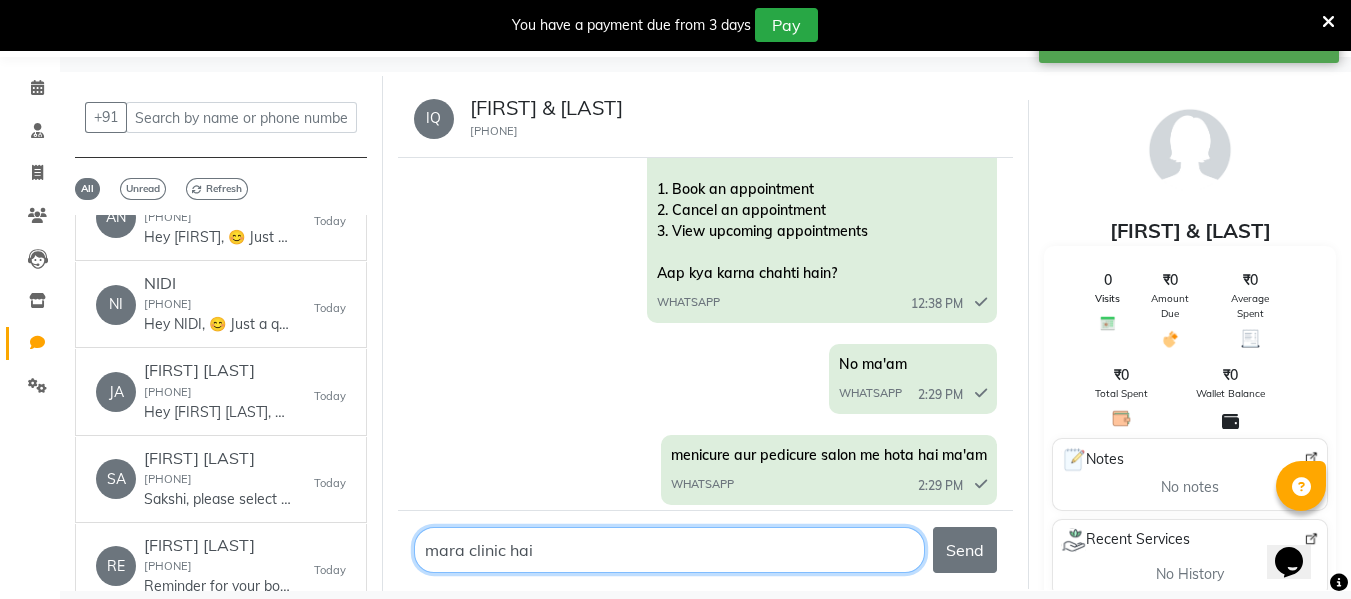 type 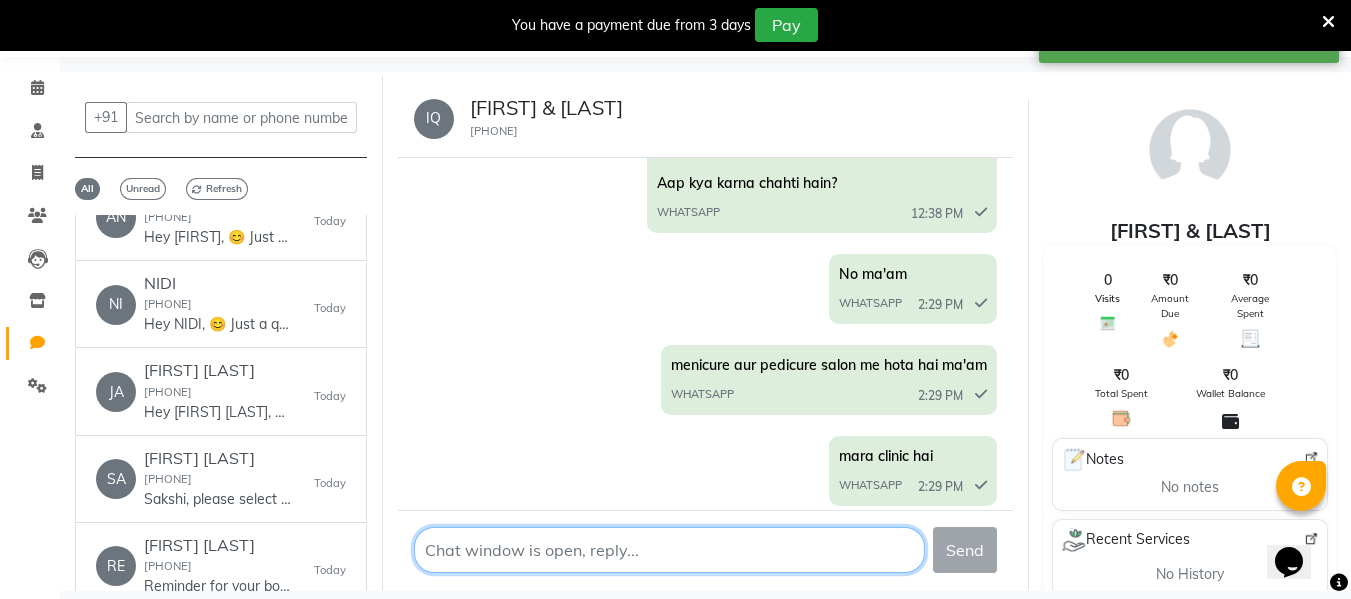 scroll, scrollTop: 1283, scrollLeft: 0, axis: vertical 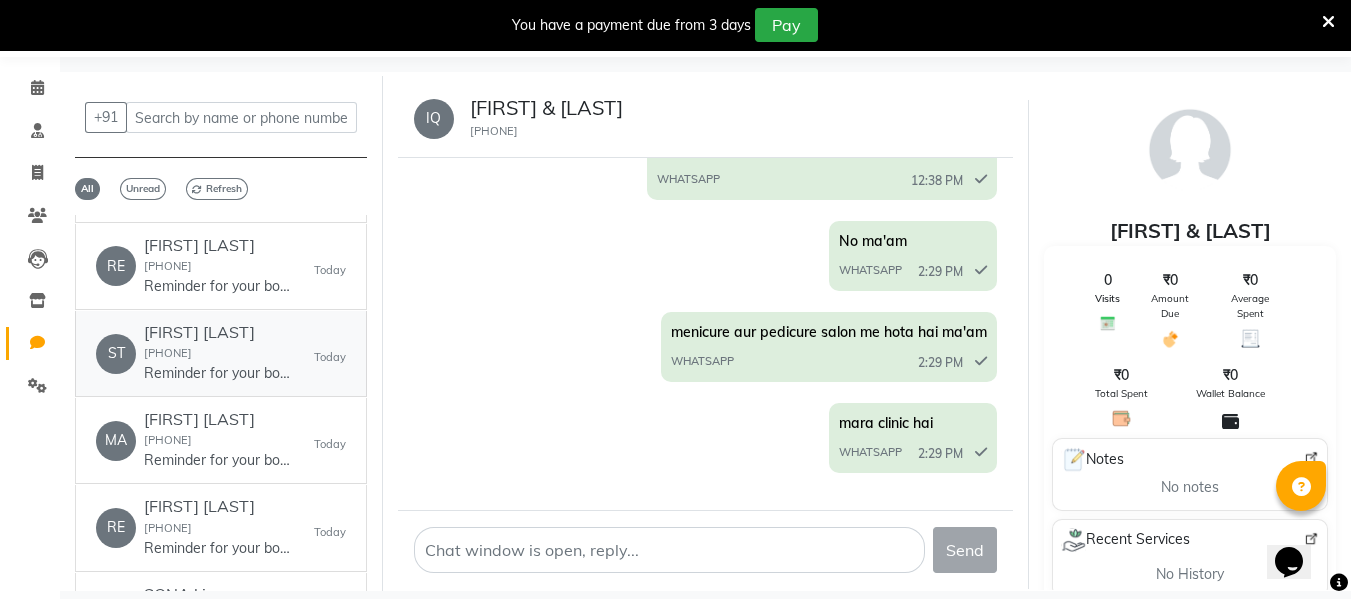 click on "[FIRST] [LAST]  [PHONE]  Reminder for your booking for ADV HYDRA FACIAL at Charm We Maintain, Andheri on 03-08-2025 at 09:00 AM. Call [PHONE] Address ww4.in/a?c=rwvqkJ - DINGG" 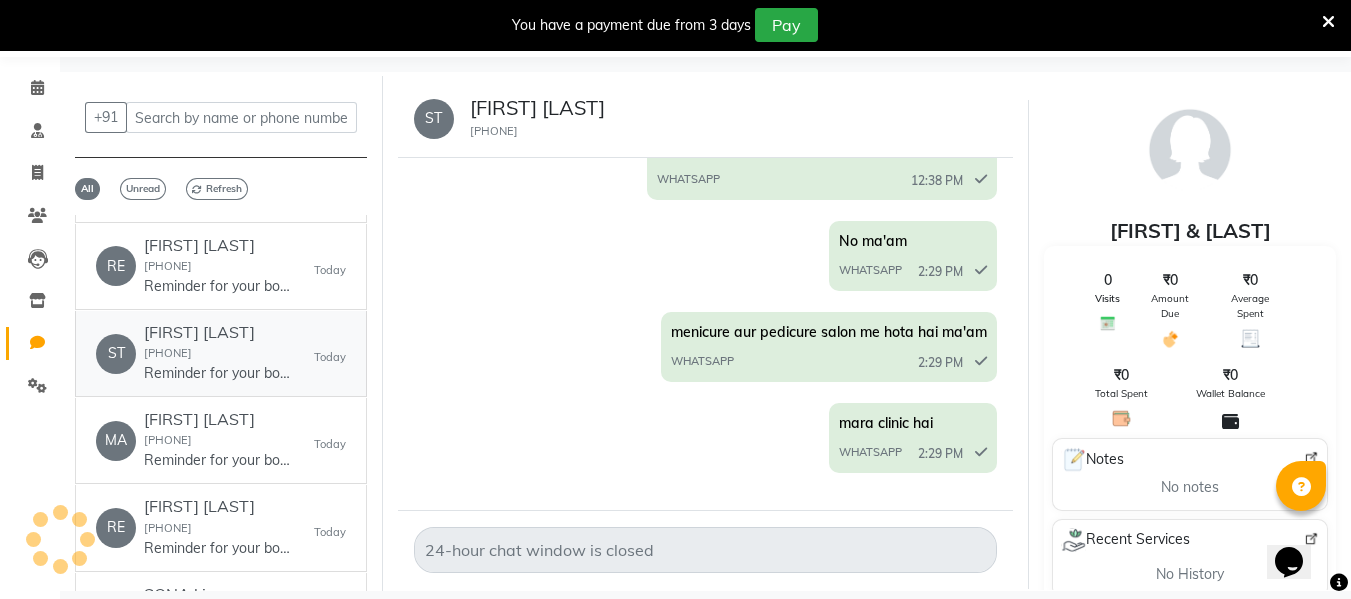 scroll, scrollTop: 1400, scrollLeft: 0, axis: vertical 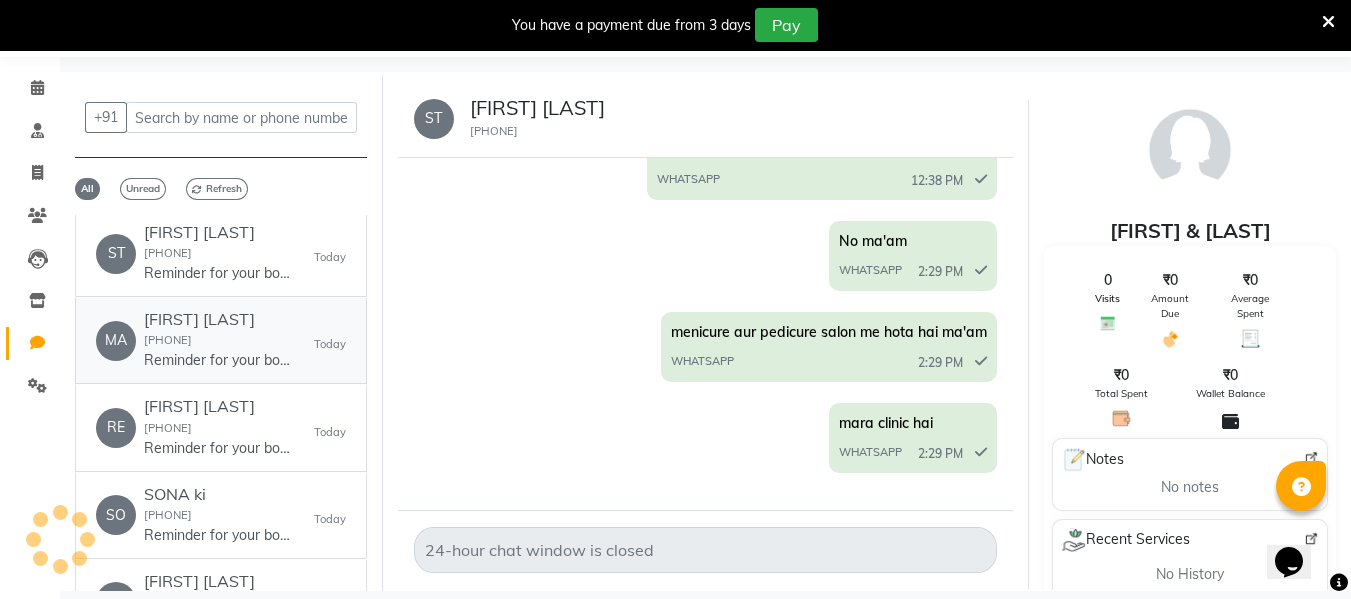 click on "[FIRST] [LAST]" 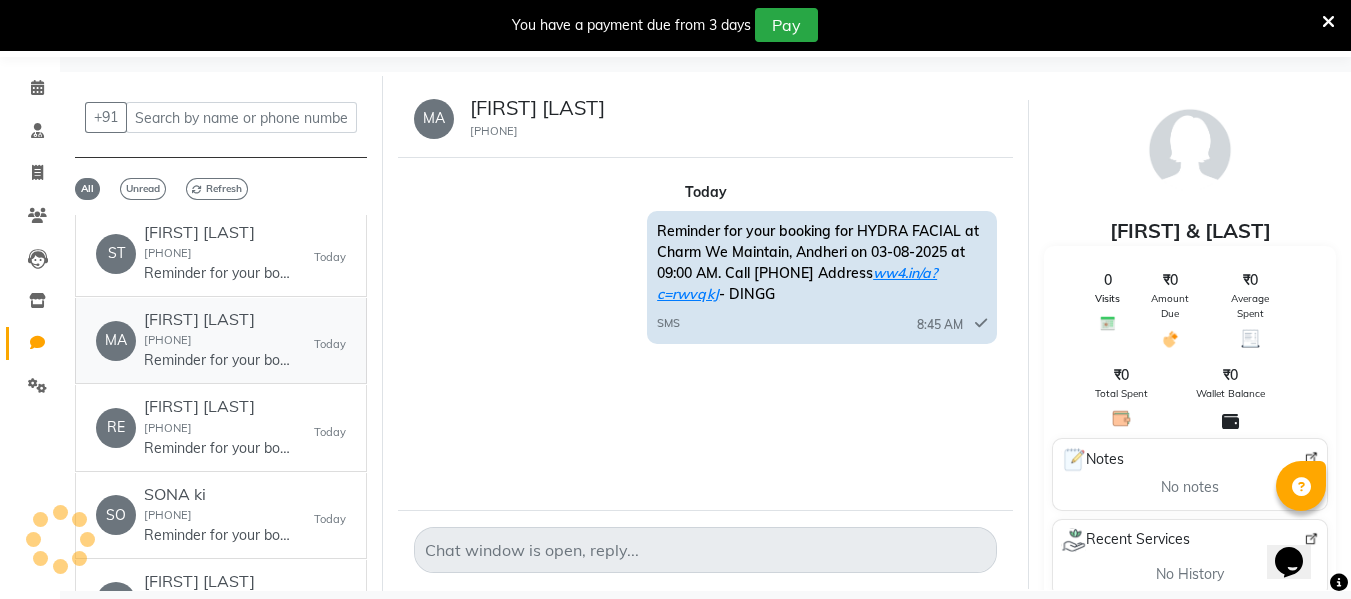 scroll, scrollTop: 0, scrollLeft: 0, axis: both 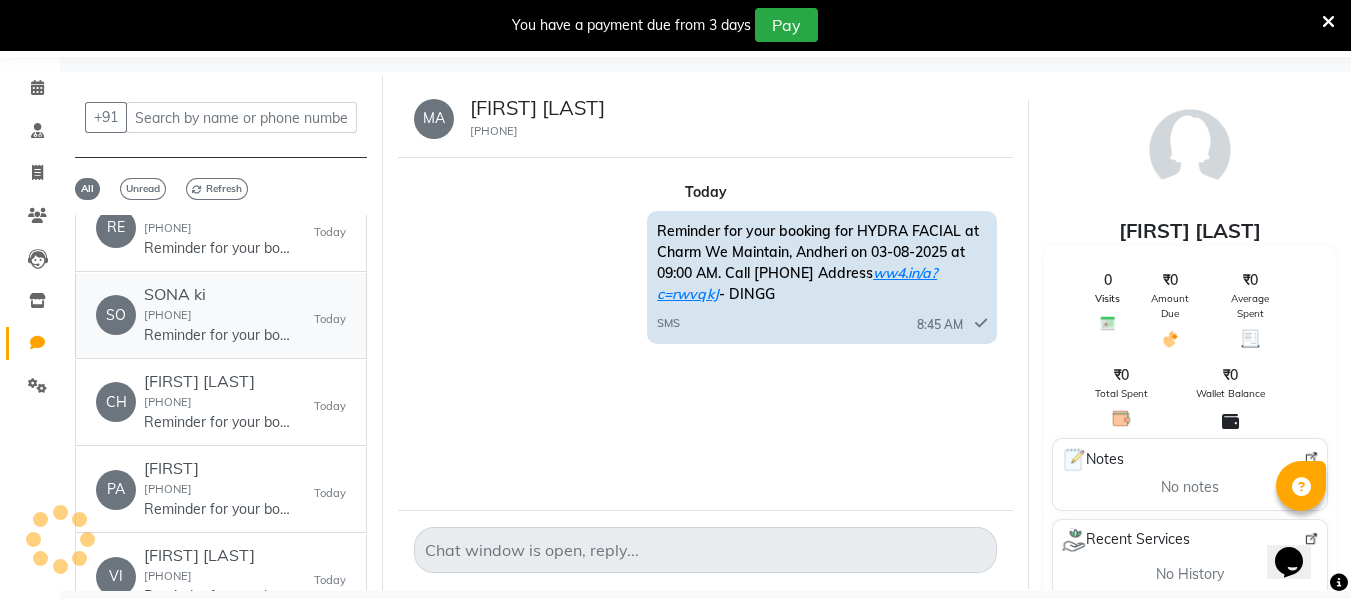 click on "Reminder for your booking for GLUTATHIONE IV DRIPS at Charm We Maintain, Andheri on 03-08-2025 at 09:00 AM. Call [PHONE] Address ww4.in/a?c=rwvqkJ - DINGG" 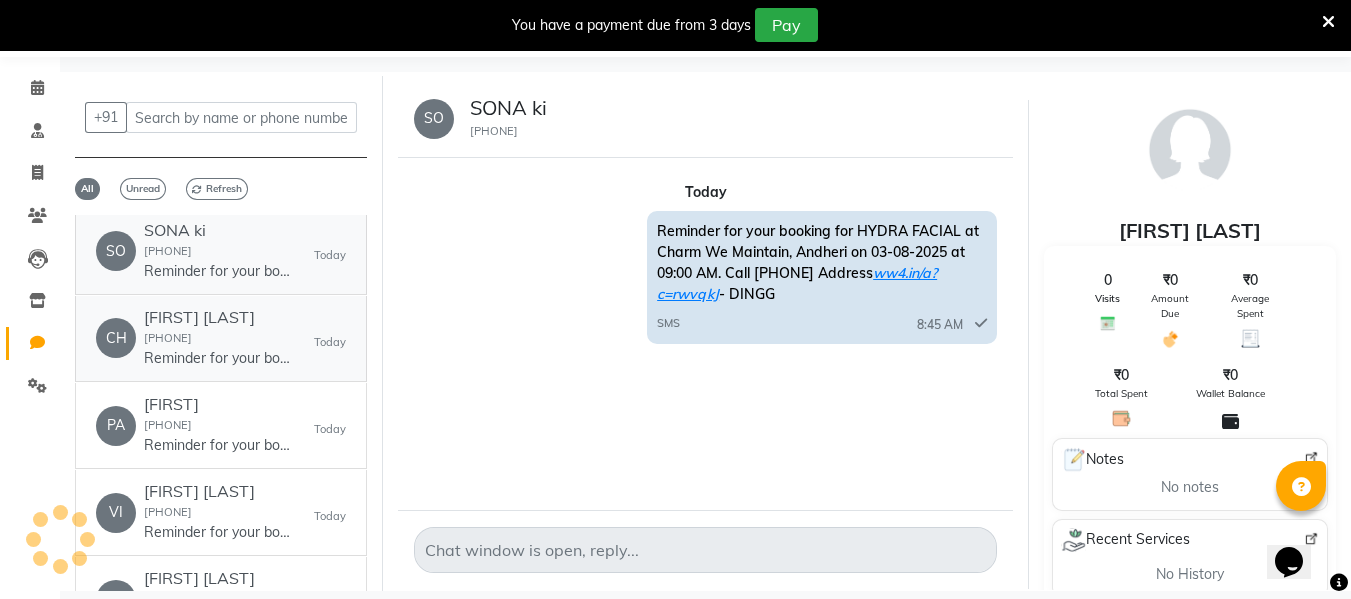 scroll, scrollTop: 1700, scrollLeft: 0, axis: vertical 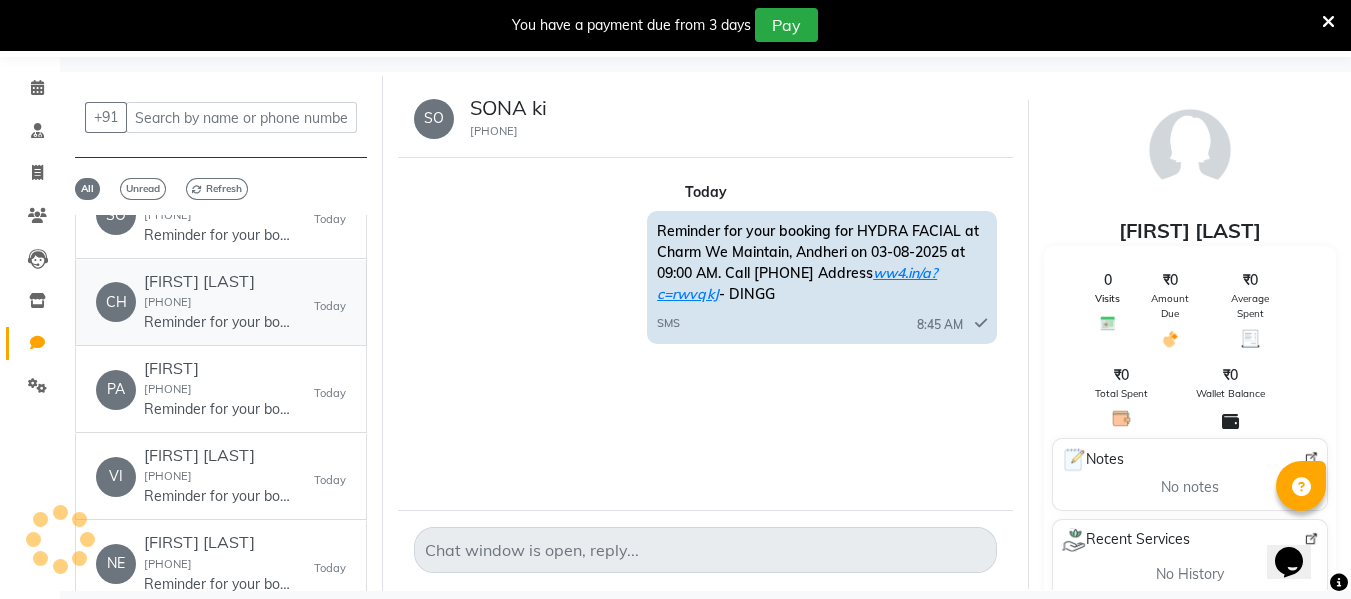 click on "Reminder for your booking for REMINDER at Charm We Maintain, Andheri on 03-08-2025 at 09:00 AM. Call [PHONE] Address ww4.in/a?c=rwvqkJ - DINGG" 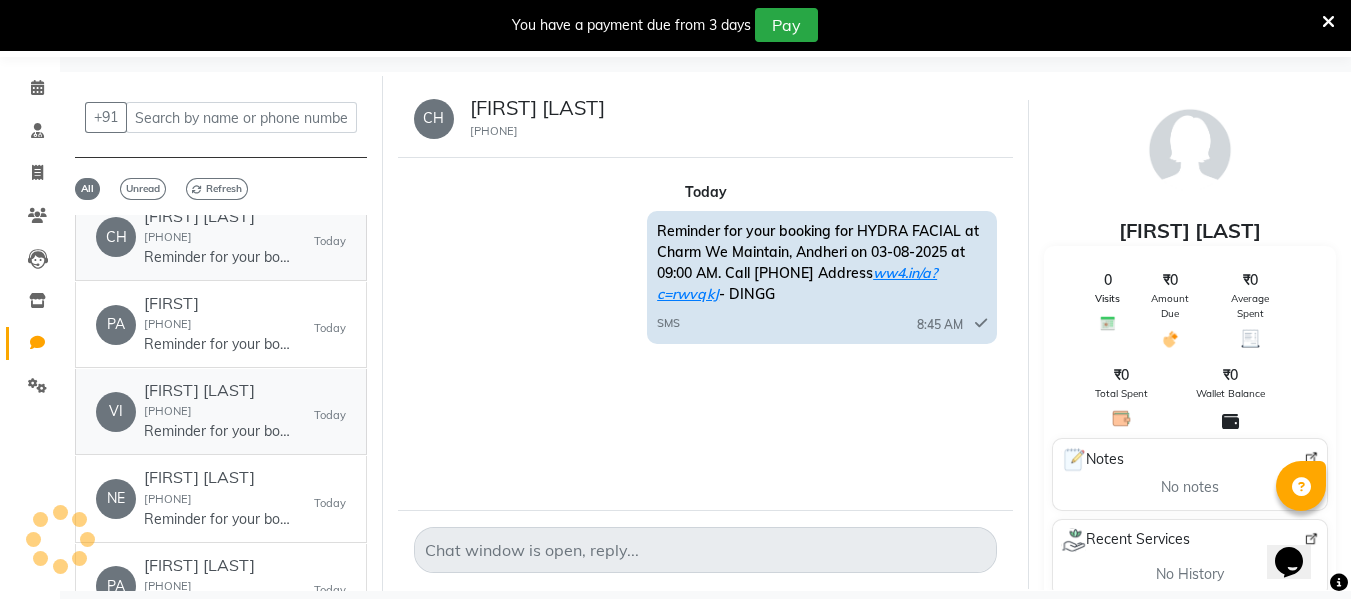 scroll, scrollTop: 1800, scrollLeft: 0, axis: vertical 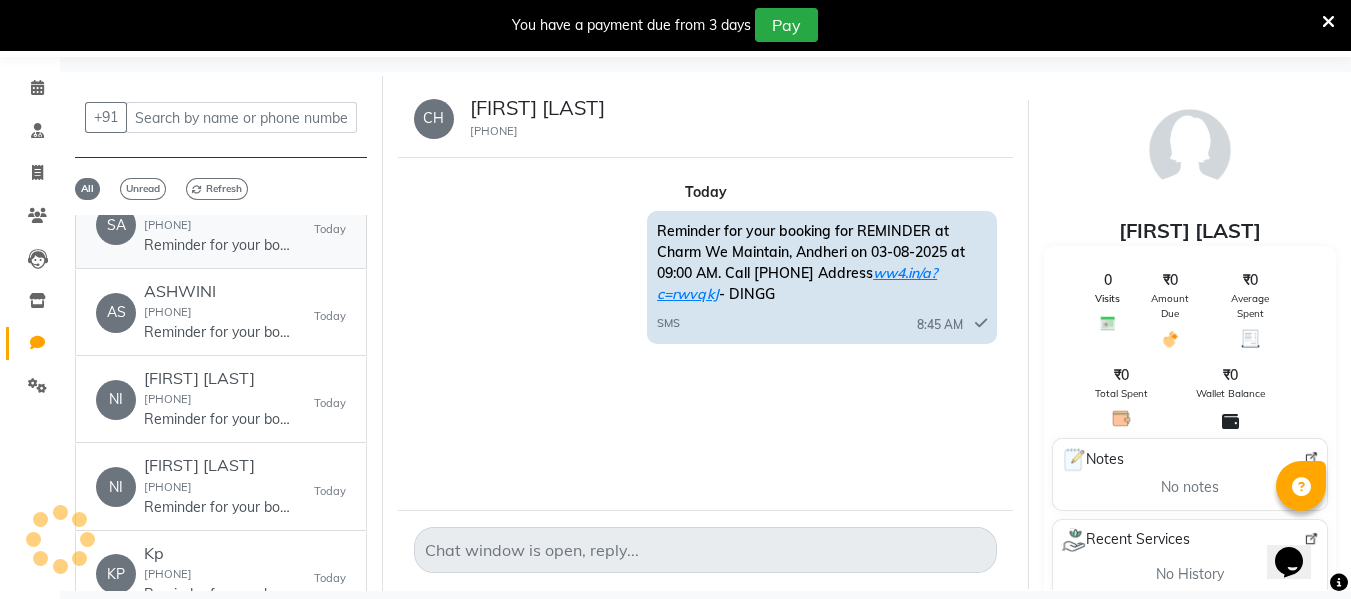 click on "[FIRST] [LAST]  [PHONE]  Reminder for your booking for PACKAGE RENEWAL  at Charm We Maintain, Andheri on 03-08-2025 at 09:00 AM. Call [PHONE] Address ww4.in/a?c=rwvqkJ - DINGG" 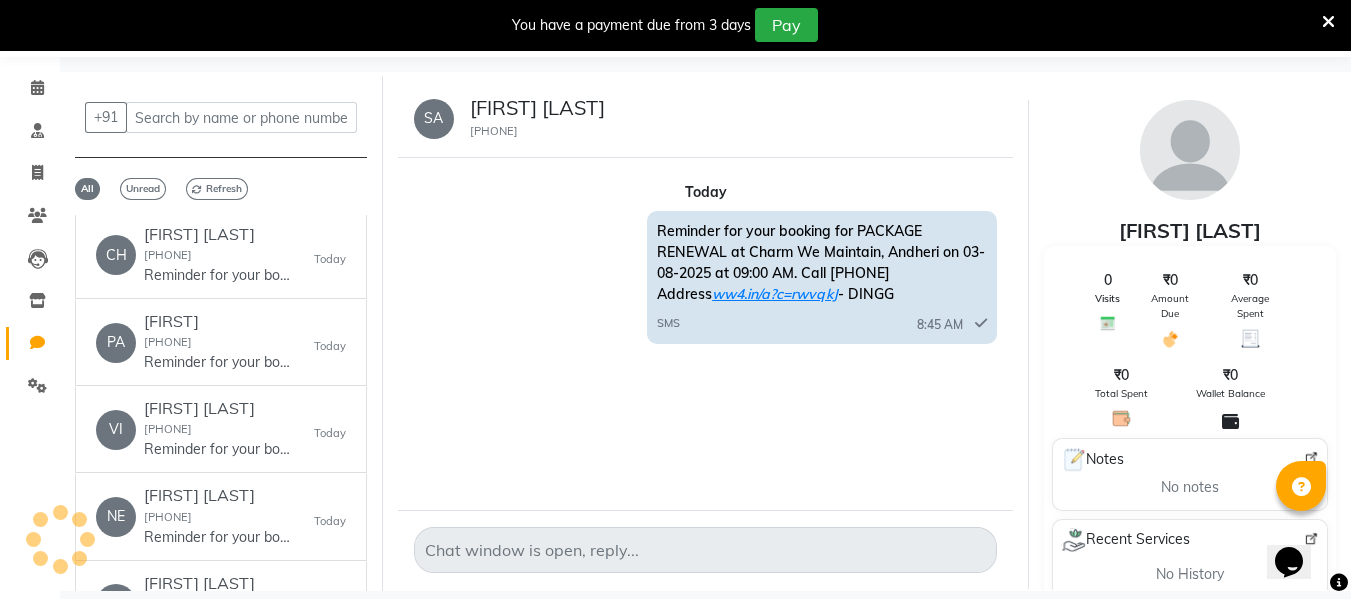 scroll, scrollTop: 1600, scrollLeft: 0, axis: vertical 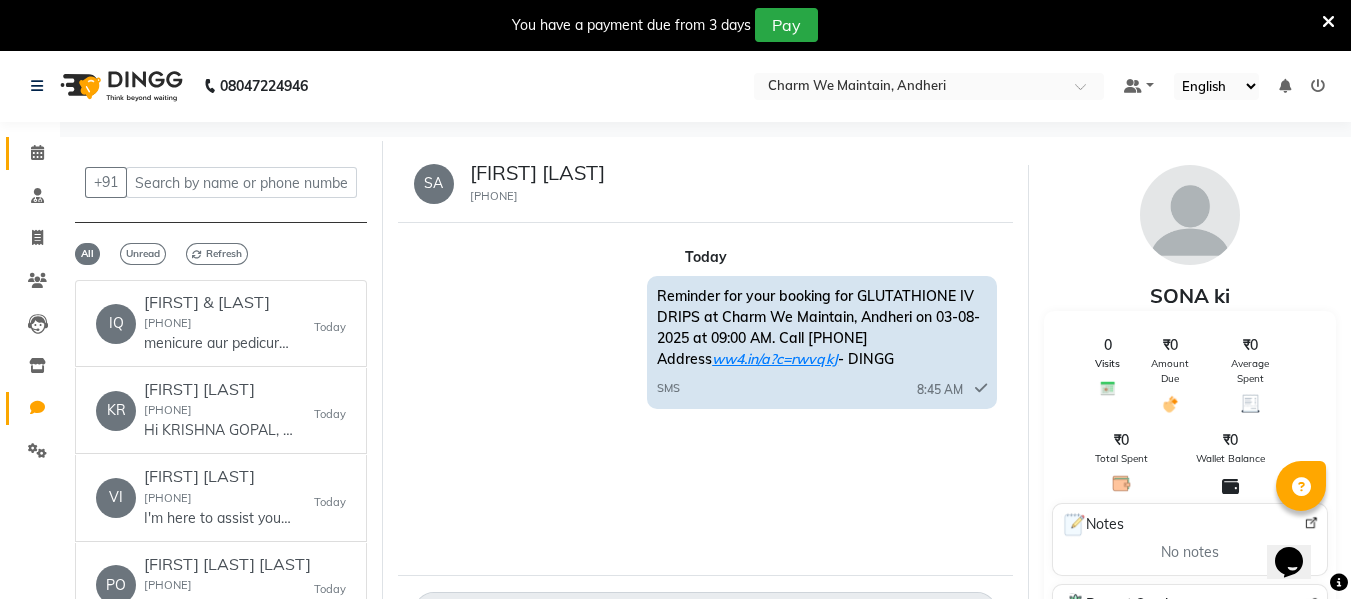 click on "Calendar" 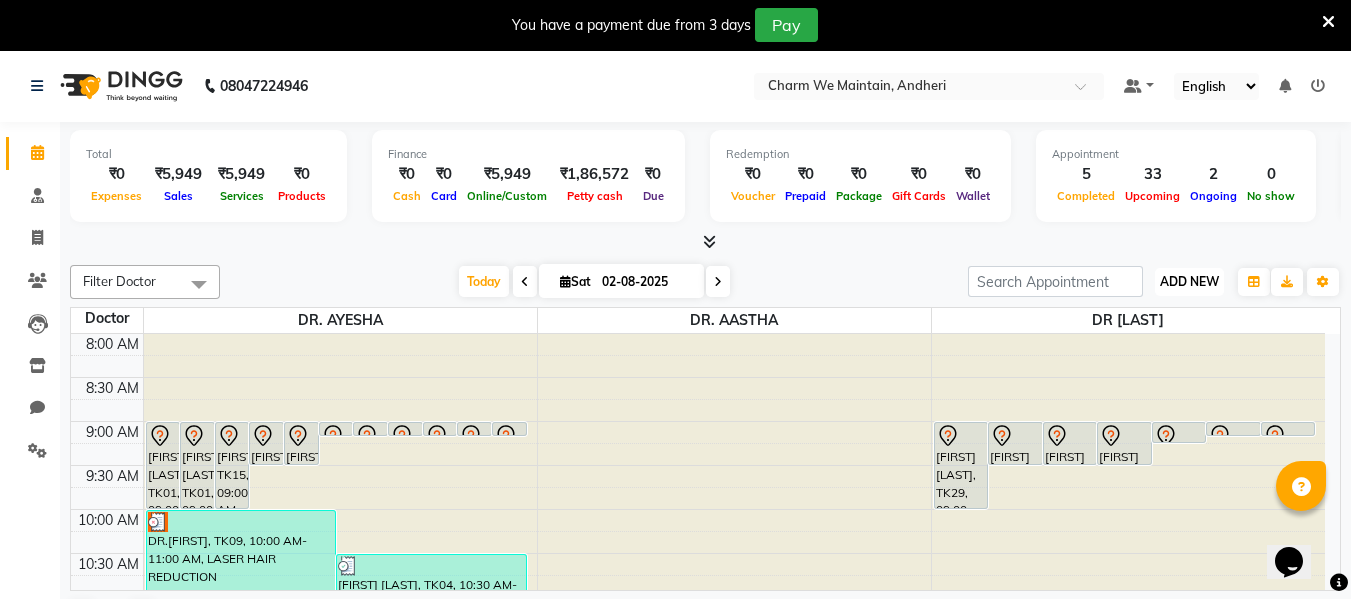 click on "ADD NEW" at bounding box center (1189, 281) 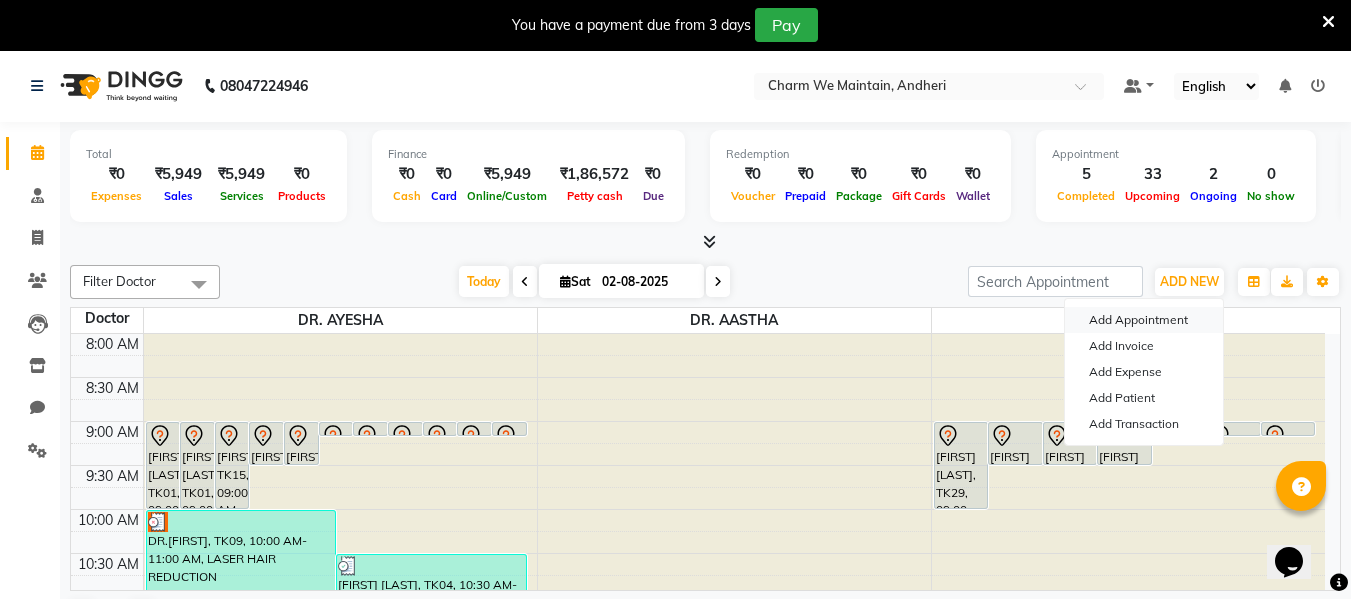 click on "Add Appointment" at bounding box center [1144, 320] 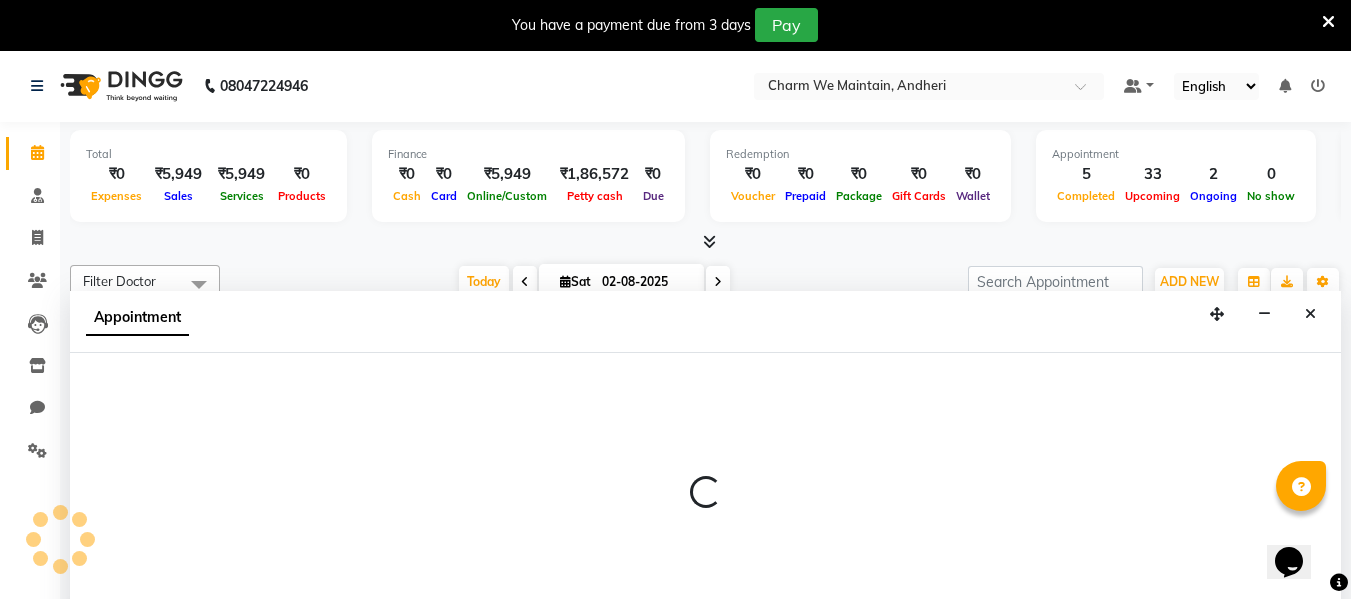 select on "540" 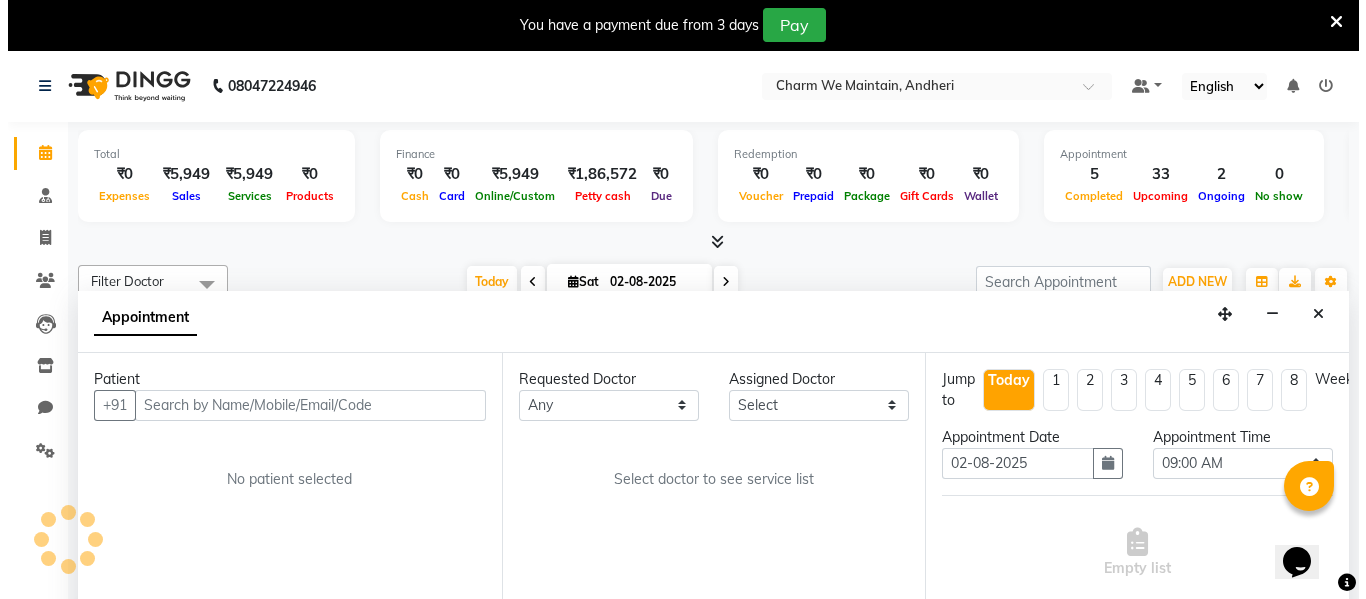 scroll, scrollTop: 51, scrollLeft: 0, axis: vertical 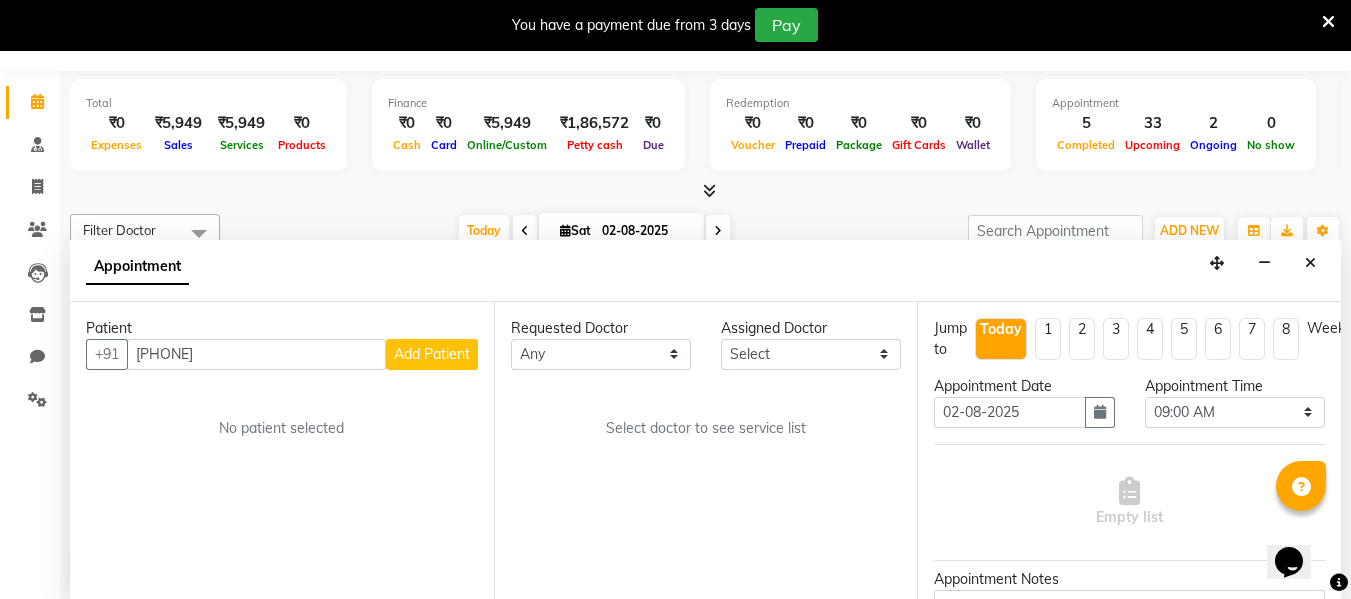 type on "[PHONE]" 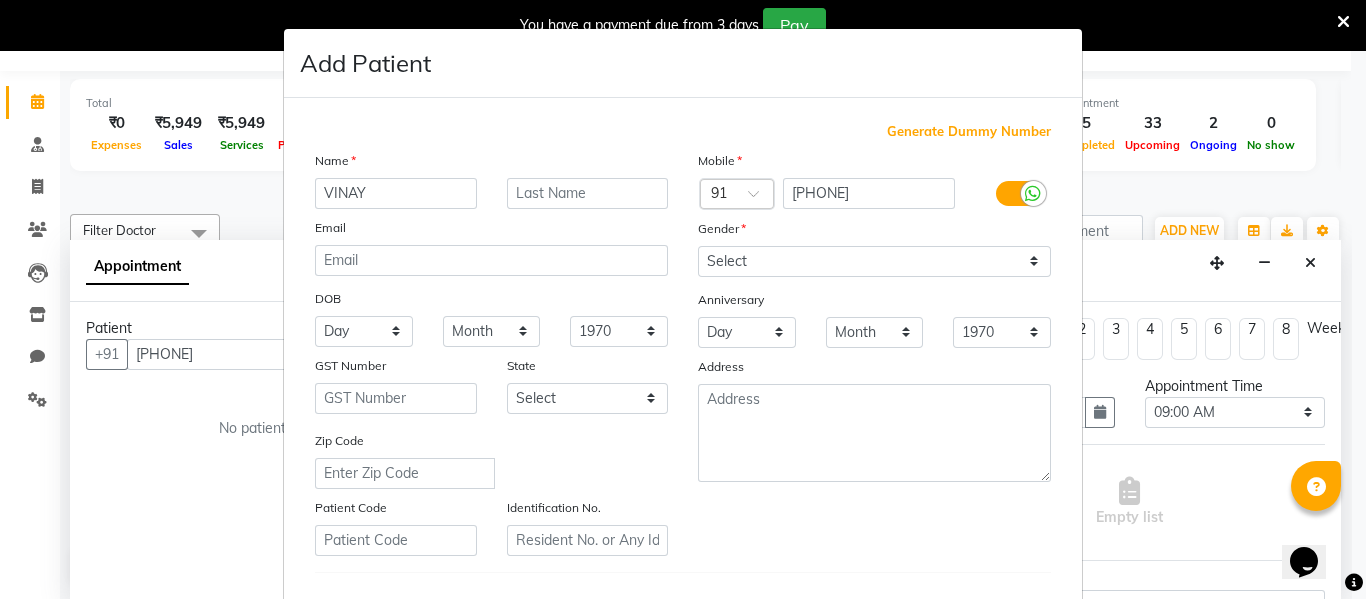 type on "VINAY" 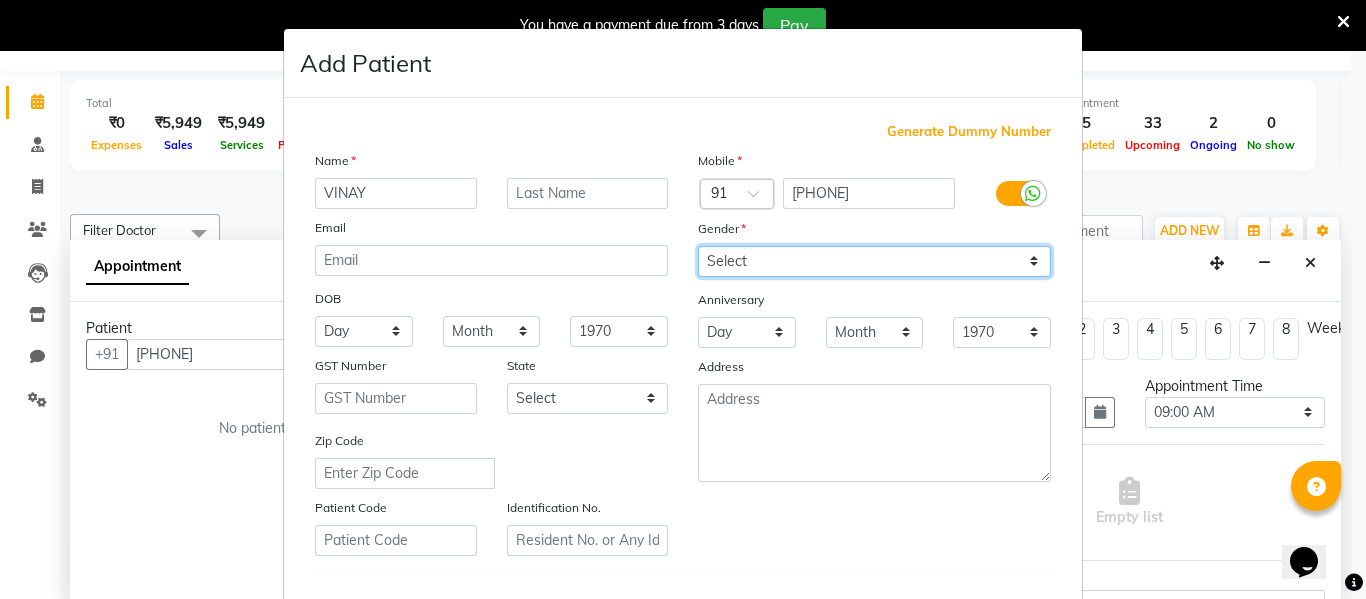 click on "Select Male Female Other Prefer Not To Say" at bounding box center (874, 261) 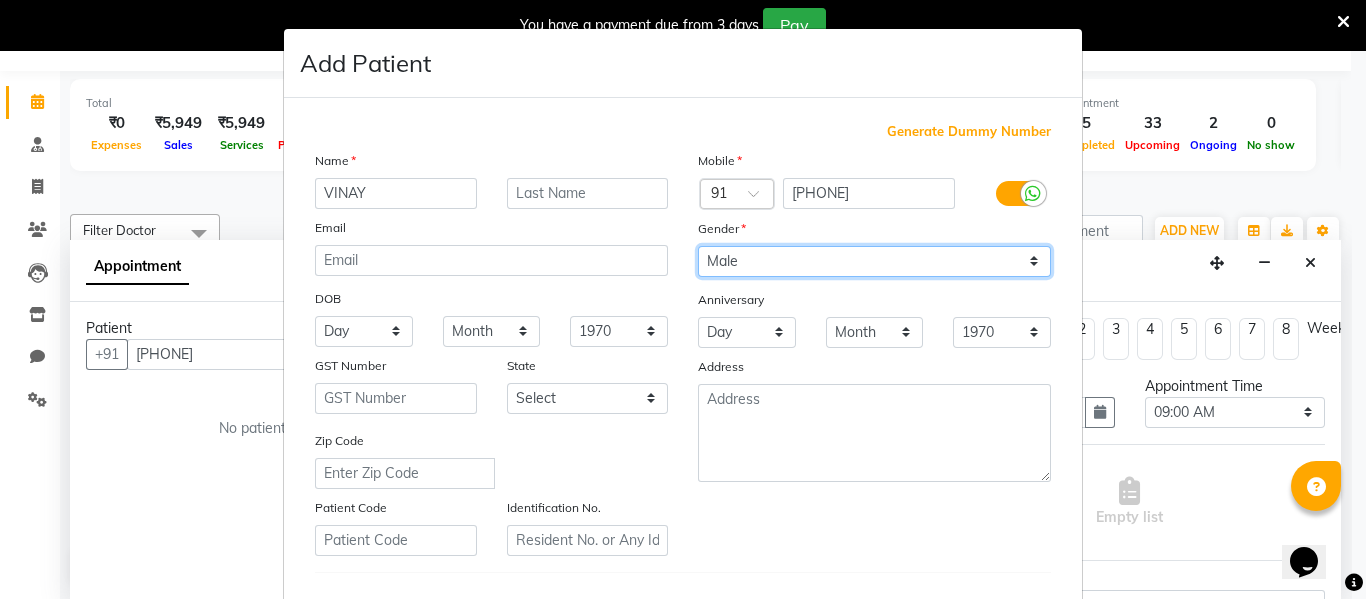 click on "Select Male Female Other Prefer Not To Say" at bounding box center (874, 261) 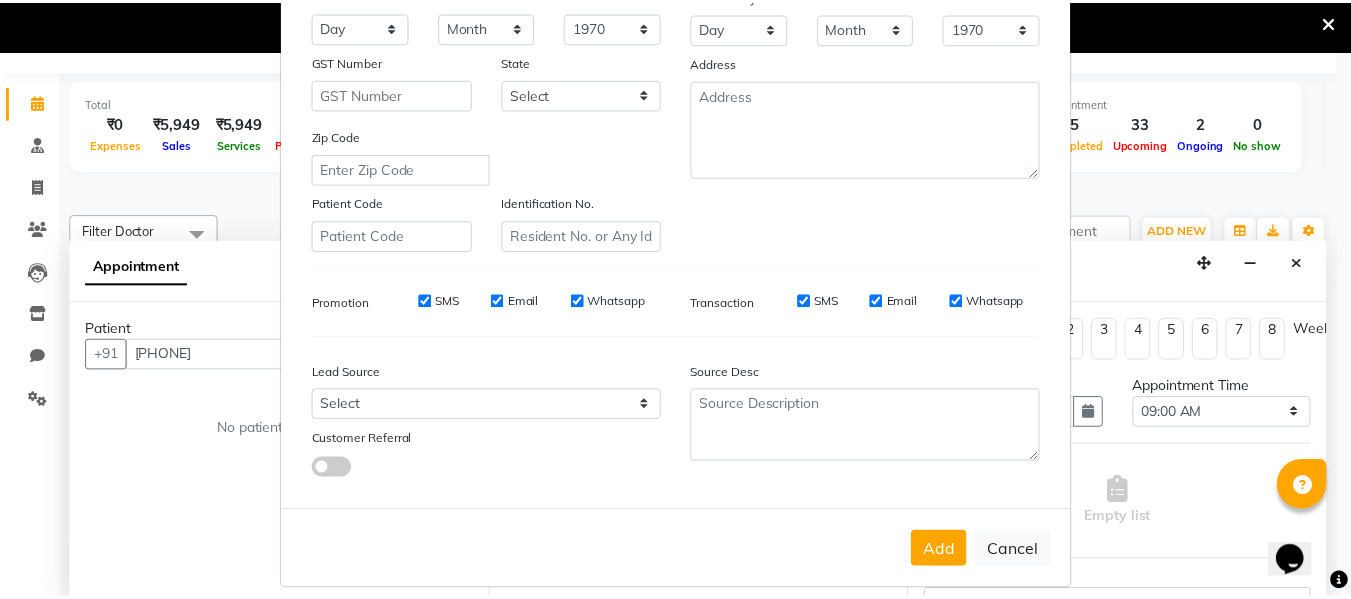 scroll, scrollTop: 324, scrollLeft: 0, axis: vertical 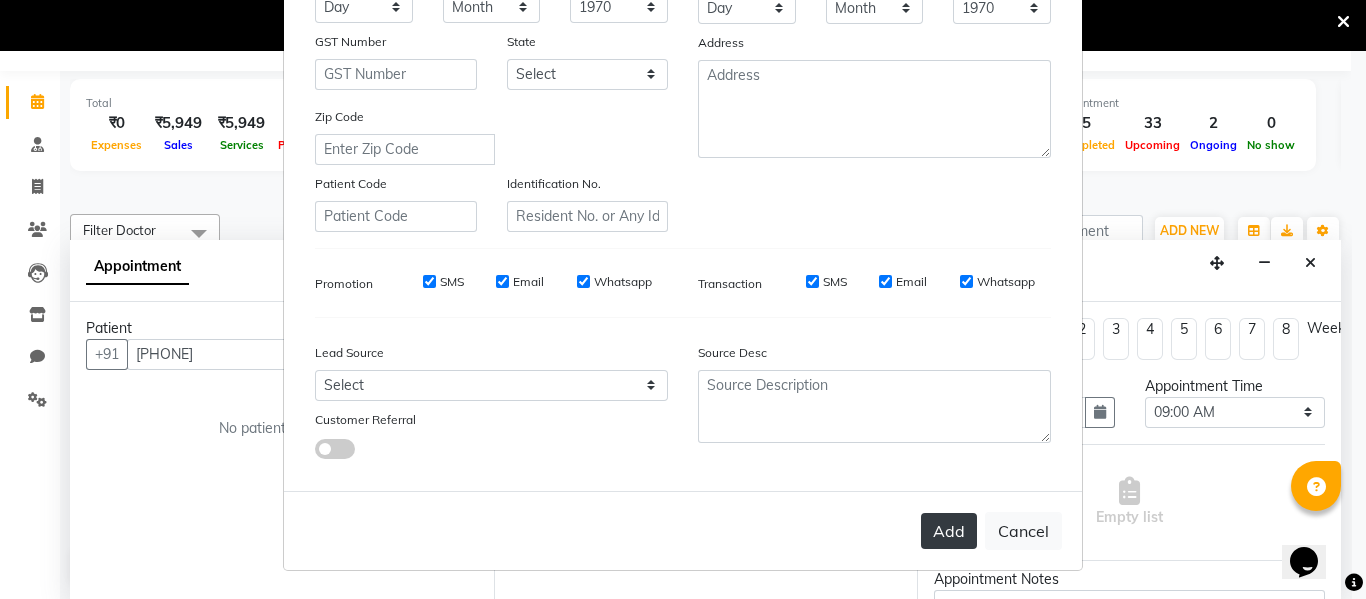 click on "Add" at bounding box center [949, 531] 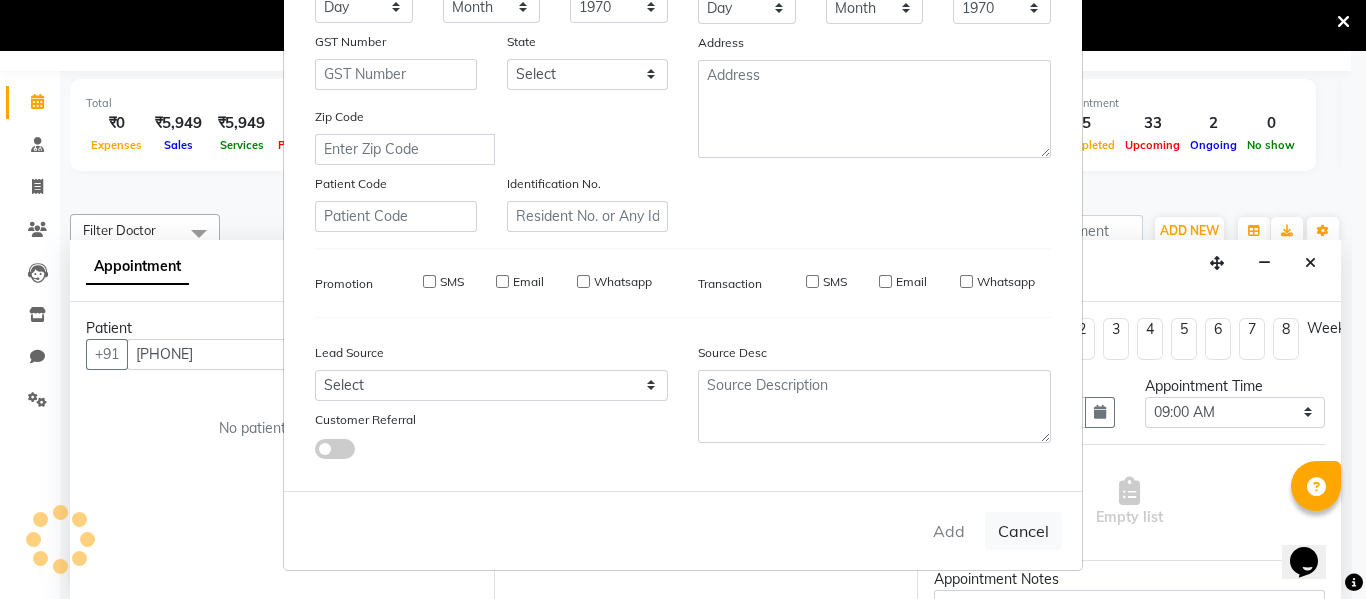 type 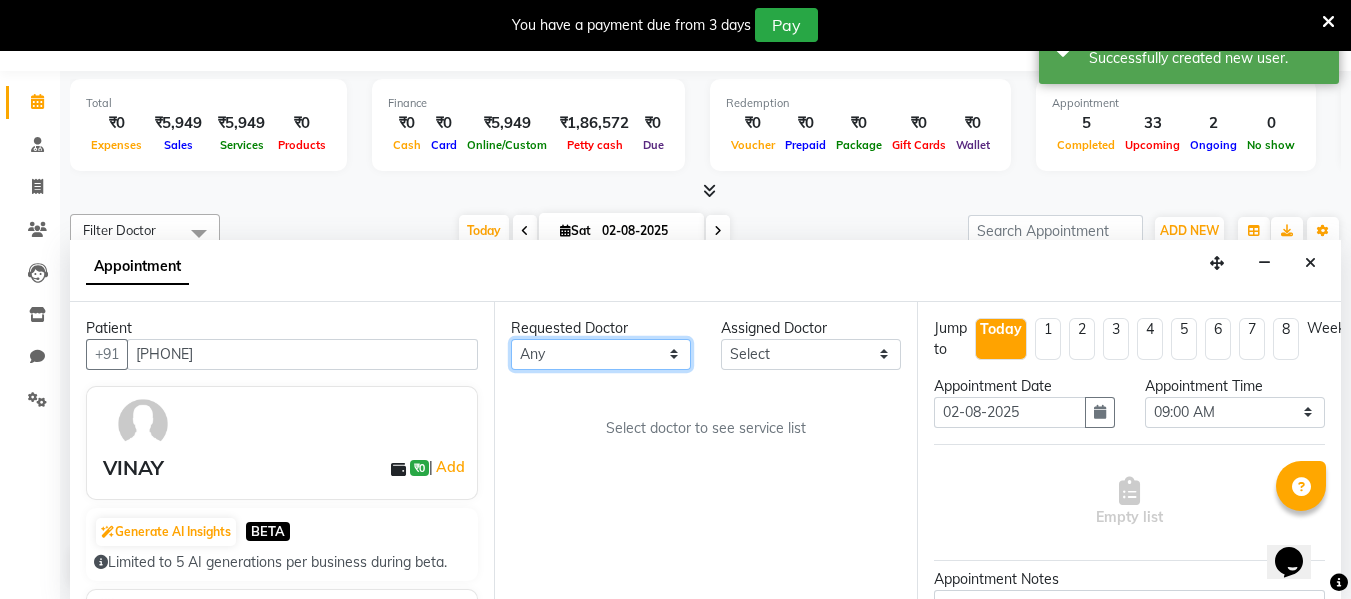 click on "Any DR. [LAST]	 DR. [LAST]	 DR. [LAST]" at bounding box center [601, 354] 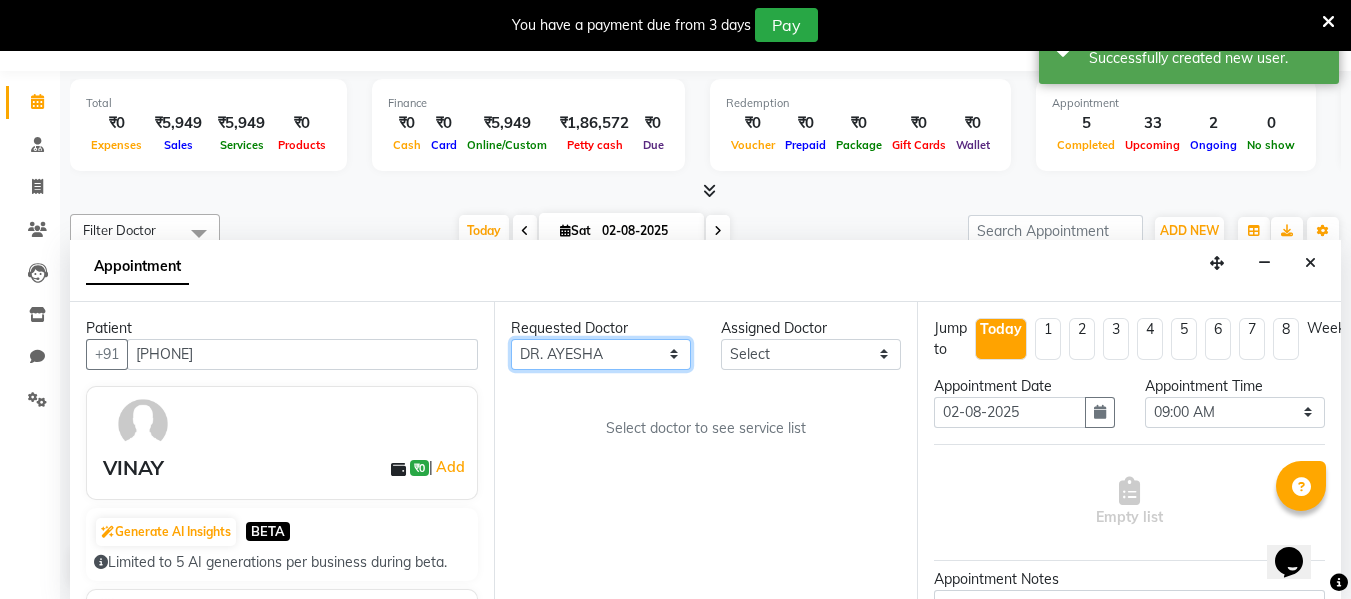 click on "Any DR. [LAST]	 DR. [LAST]	 DR. [LAST]" at bounding box center (601, 354) 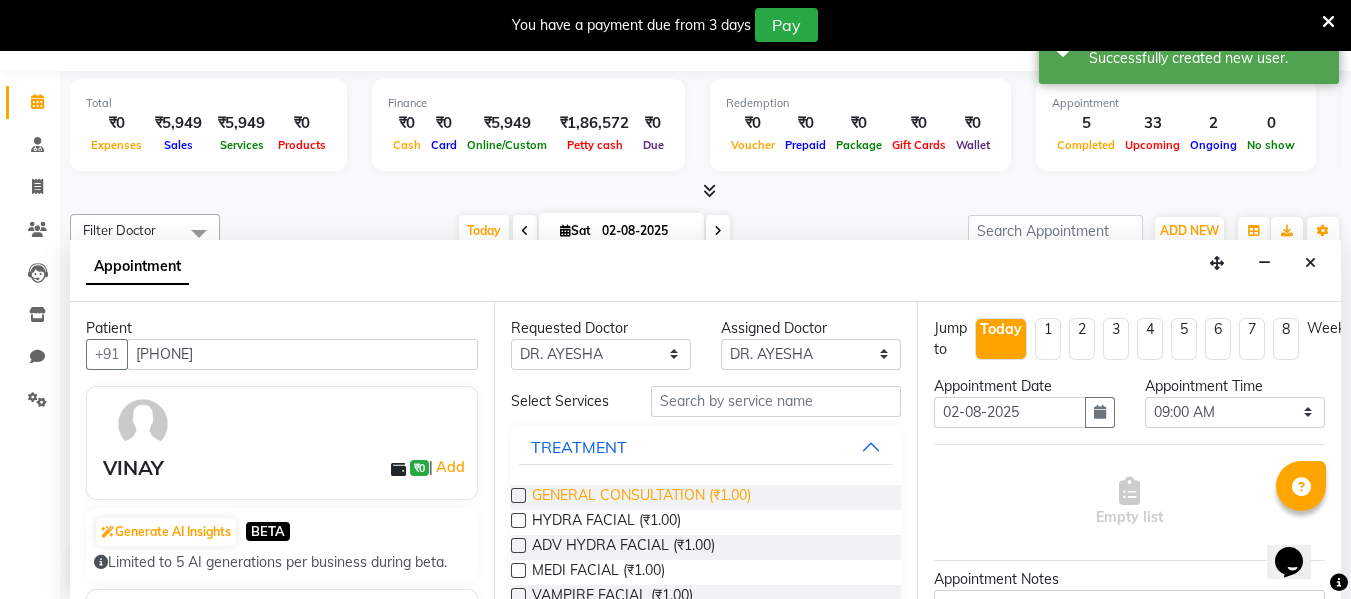 click on "GENERAL CONSULTATION (₹1.00)" at bounding box center (641, 497) 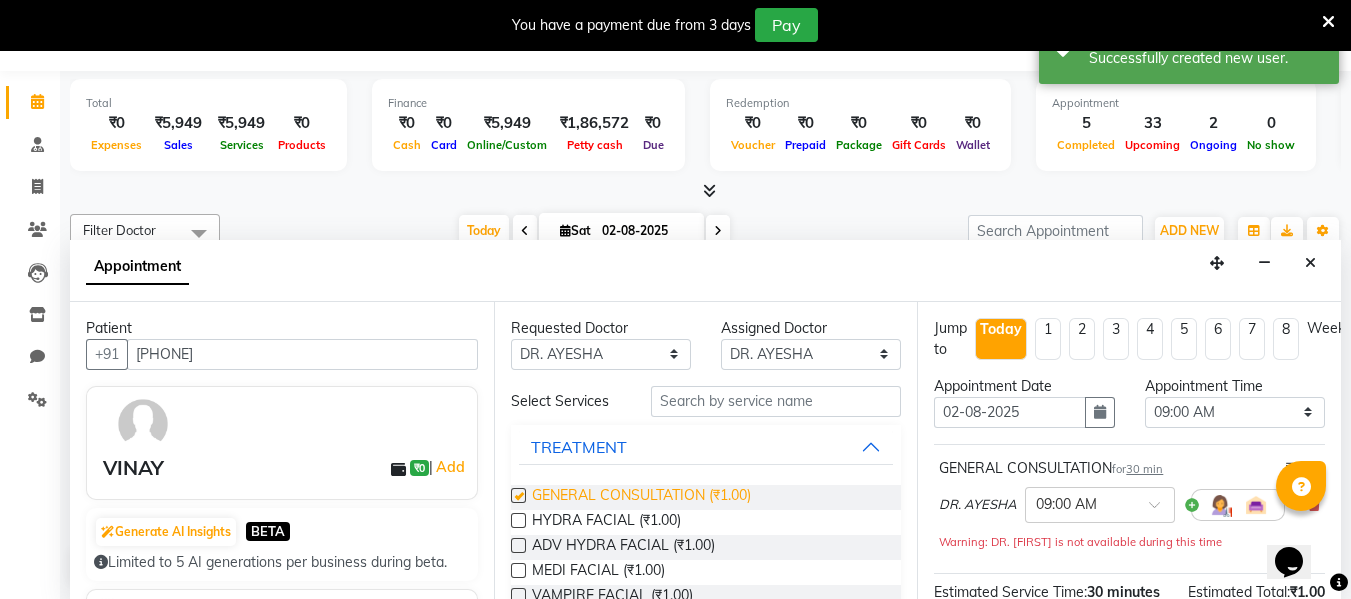 checkbox on "false" 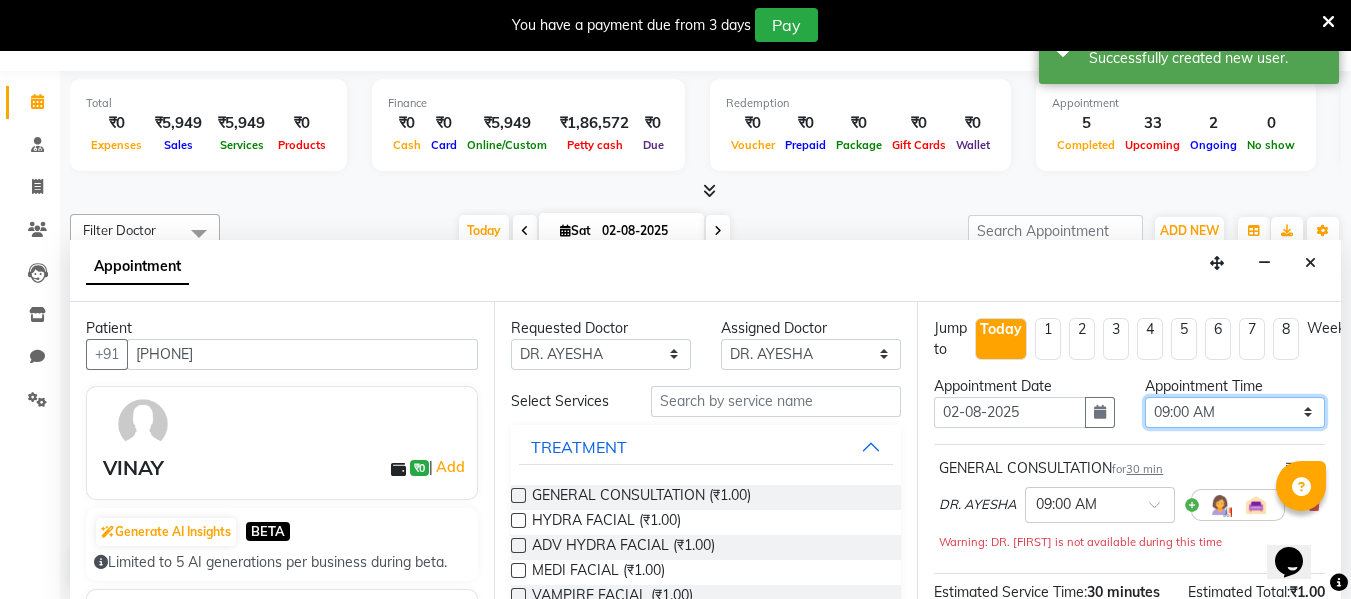 click on "Select 09:00 AM 09:15 AM 09:30 AM 09:45 AM 10:00 AM 10:15 AM 10:30 AM 10:45 AM 11:00 AM 11:15 AM 11:30 AM 11:45 AM 12:00 PM 12:15 PM 12:30 PM 12:45 PM 01:00 PM 01:15 PM 01:30 PM 01:45 PM 02:00 PM 02:15 PM 02:30 PM 02:45 PM 03:00 PM 03:15 PM 03:30 PM 03:45 PM 04:00 PM 04:15 PM 04:30 PM 04:45 PM 05:00 PM 05:15 PM 05:30 PM 05:45 PM 06:00 PM 06:15 PM 06:30 PM 06:45 PM 07:00 PM 07:15 PM 07:30 PM 07:45 PM 08:00 PM 08:15 PM 08:30 PM 08:45 PM 09:00 PM 09:15 PM 09:30 PM 09:45 PM 10:00 PM" at bounding box center (1235, 412) 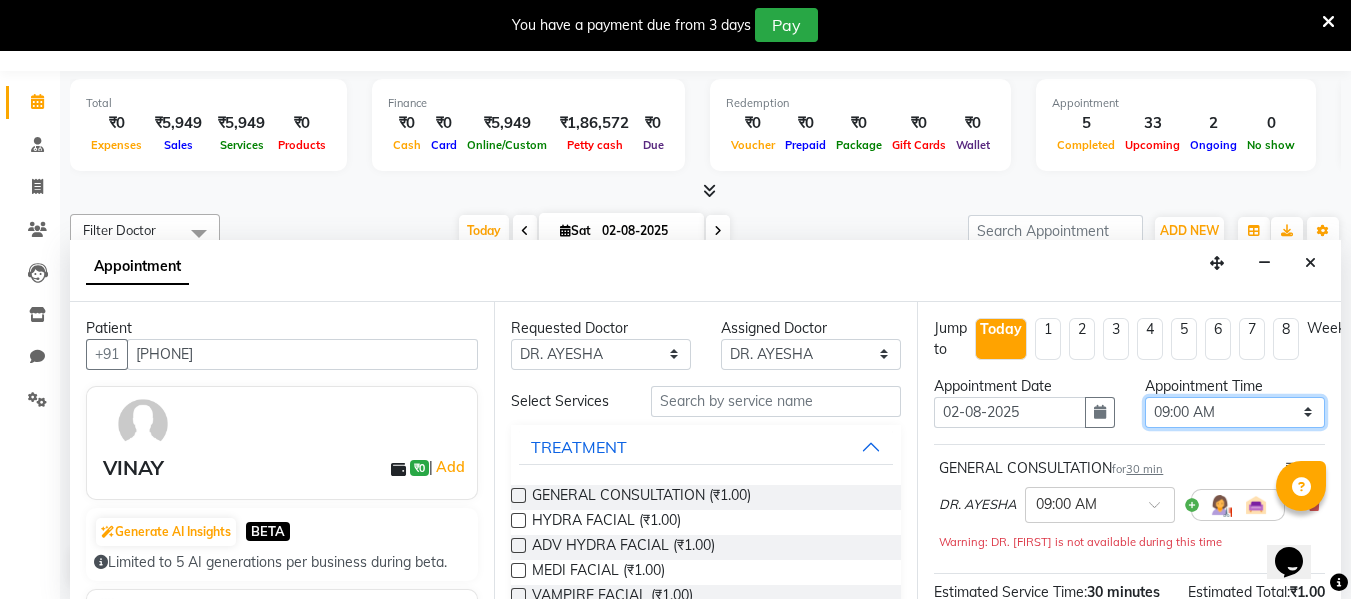select on "900" 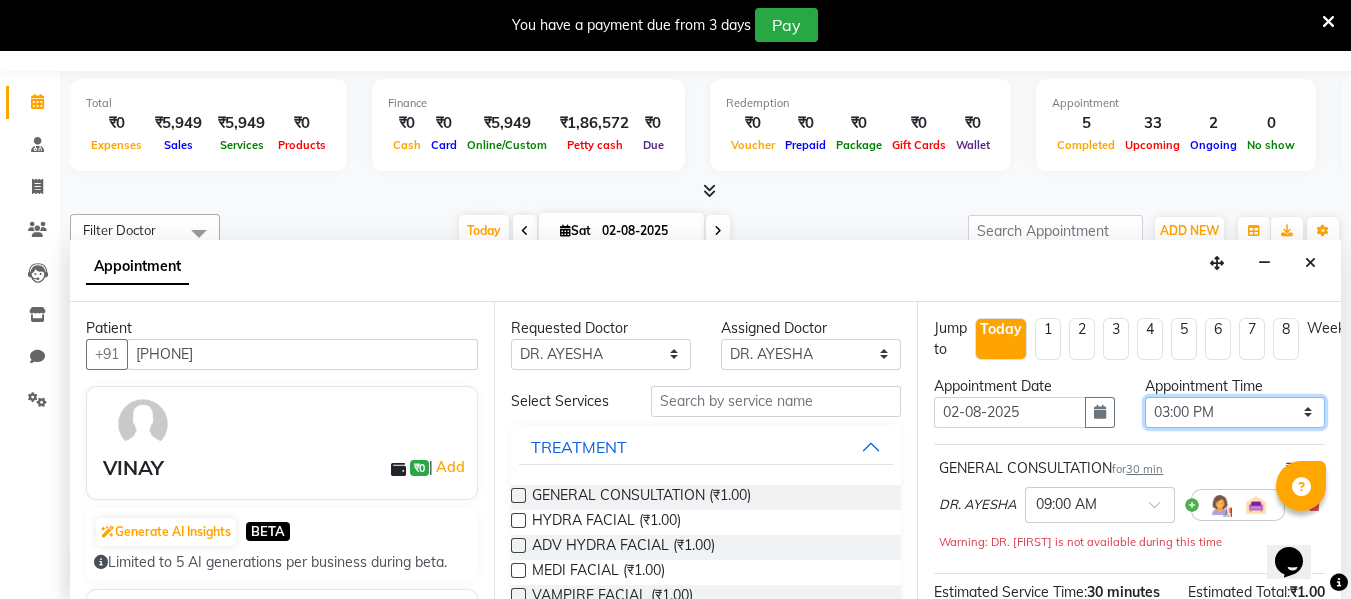 click on "Select 09:00 AM 09:15 AM 09:30 AM 09:45 AM 10:00 AM 10:15 AM 10:30 AM 10:45 AM 11:00 AM 11:15 AM 11:30 AM 11:45 AM 12:00 PM 12:15 PM 12:30 PM 12:45 PM 01:00 PM 01:15 PM 01:30 PM 01:45 PM 02:00 PM 02:15 PM 02:30 PM 02:45 PM 03:00 PM 03:15 PM 03:30 PM 03:45 PM 04:00 PM 04:15 PM 04:30 PM 04:45 PM 05:00 PM 05:15 PM 05:30 PM 05:45 PM 06:00 PM 06:15 PM 06:30 PM 06:45 PM 07:00 PM 07:15 PM 07:30 PM 07:45 PM 08:00 PM 08:15 PM 08:30 PM 08:45 PM 09:00 PM 09:15 PM 09:30 PM 09:45 PM 10:00 PM" at bounding box center (1235, 412) 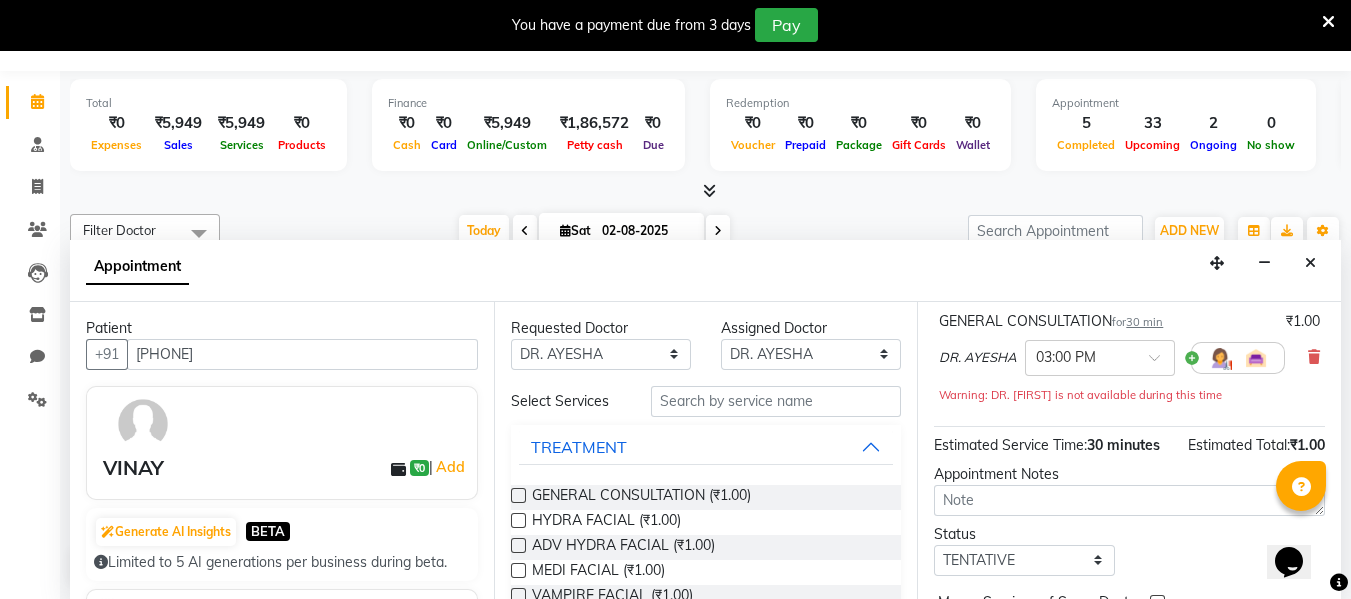 scroll, scrollTop: 286, scrollLeft: 0, axis: vertical 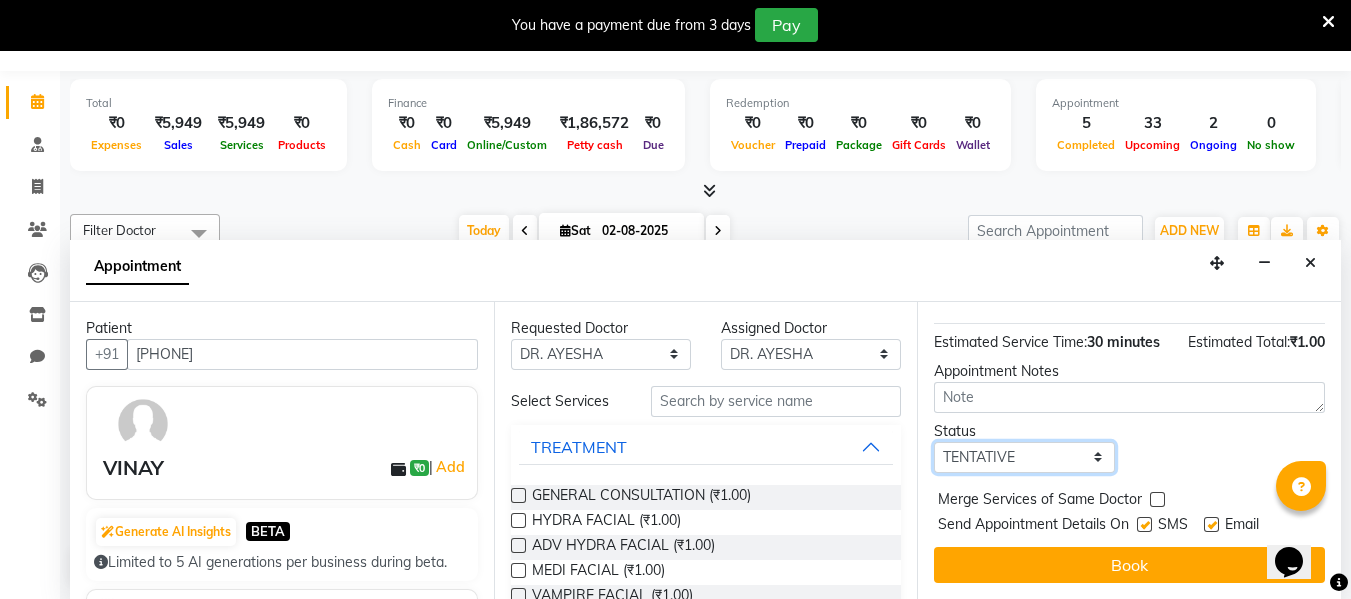 click on "Select TENTATIVE CONFIRM CHECK-IN UPCOMING" at bounding box center [1024, 457] 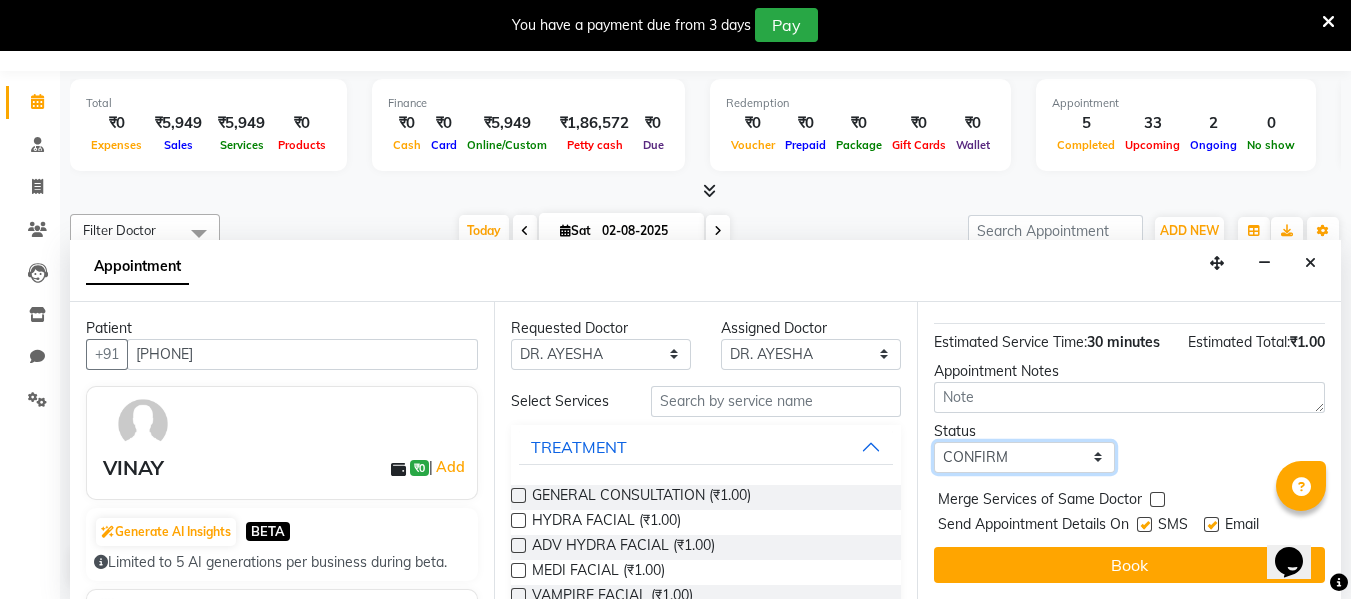 click on "Select TENTATIVE CONFIRM CHECK-IN UPCOMING" at bounding box center [1024, 457] 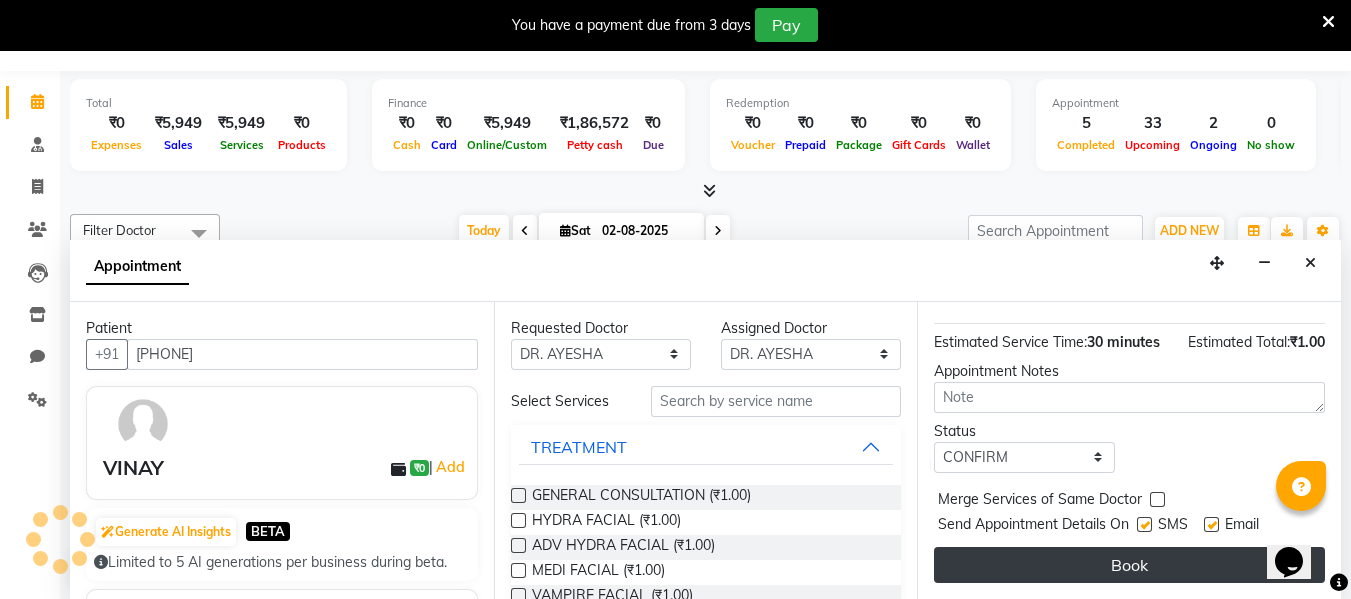 click on "Book" at bounding box center (1129, 565) 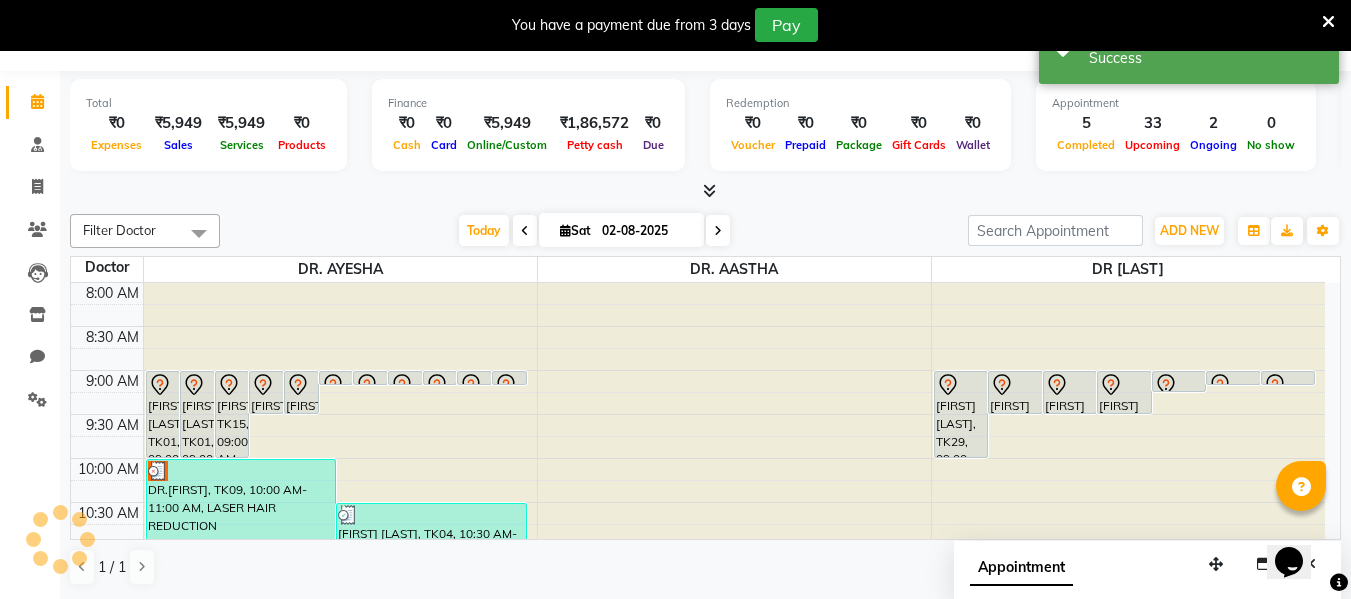 scroll, scrollTop: 0, scrollLeft: 0, axis: both 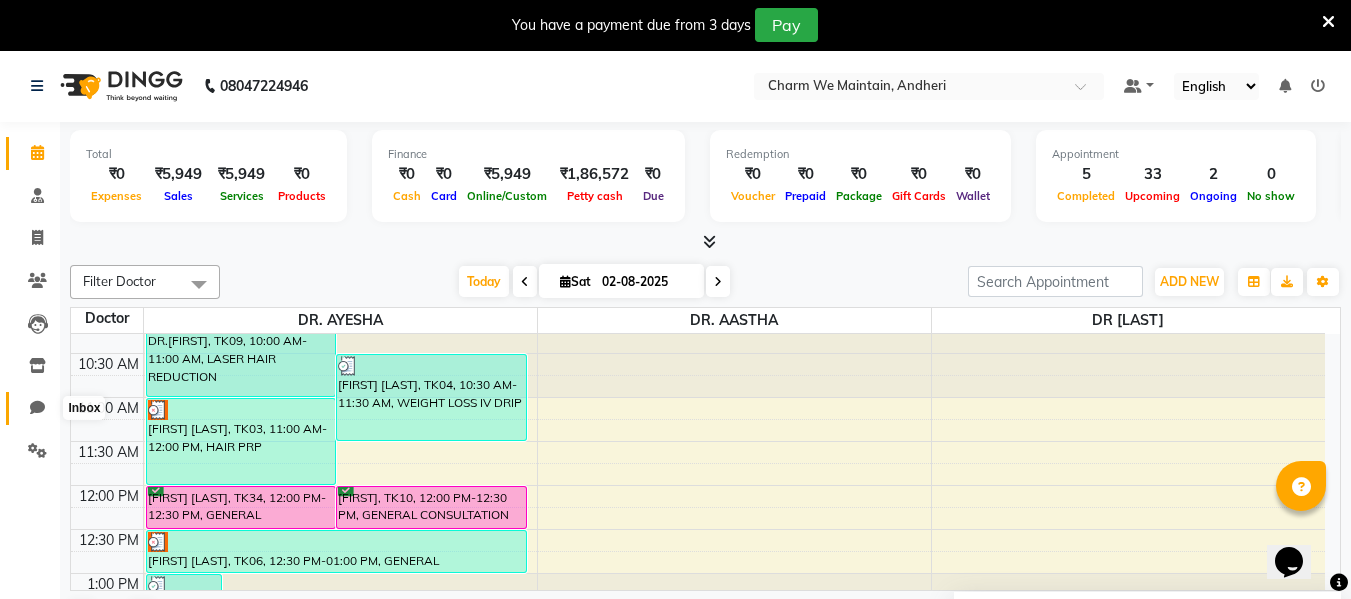 click 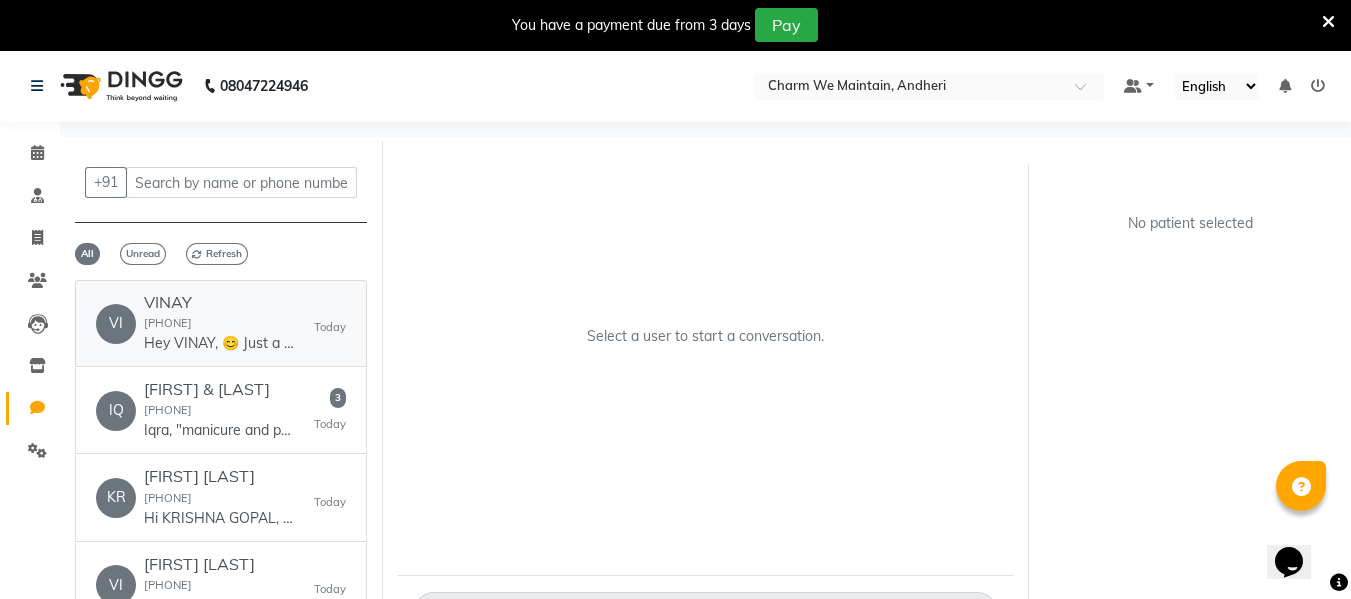 click on "[FIRST]  [PHONE]  Hey [FIRST], 😊
Just a quick reminder—your Charm We Maintain appointment is confirmed.
📅 Today at 3:00 pm
📍 ww4.in/a?c=rwvqkJ
See you soon! Let us know if you need any changes." 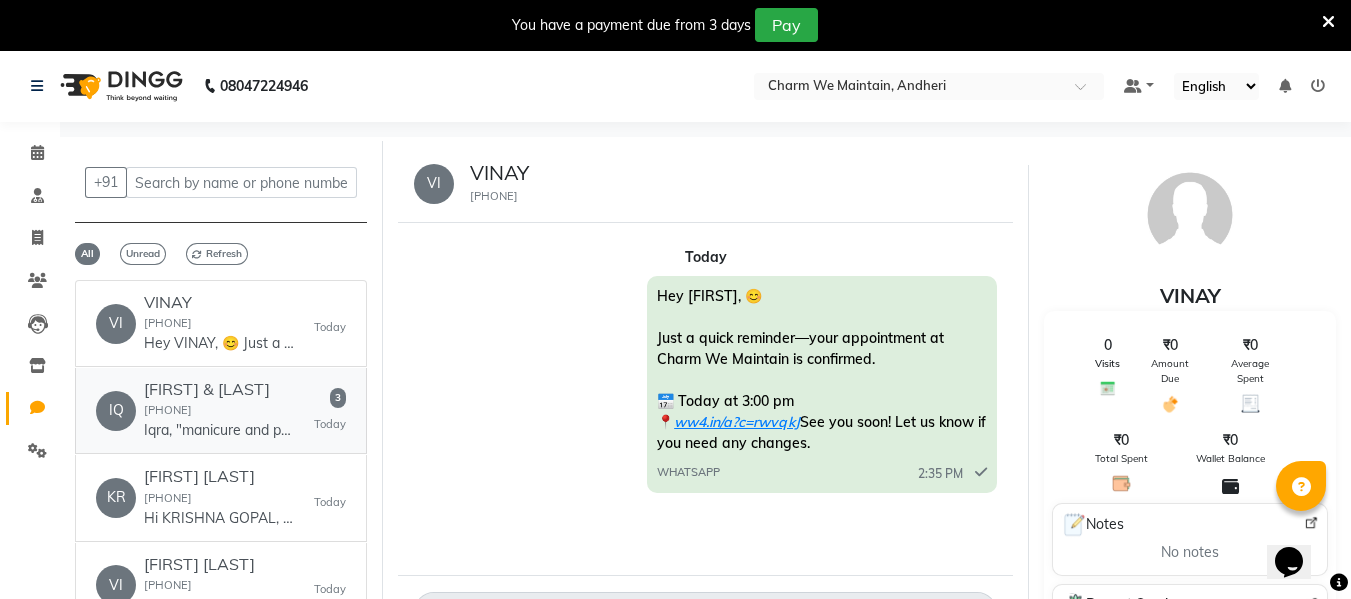 drag, startPoint x: 219, startPoint y: 399, endPoint x: 231, endPoint y: 424, distance: 27.730848 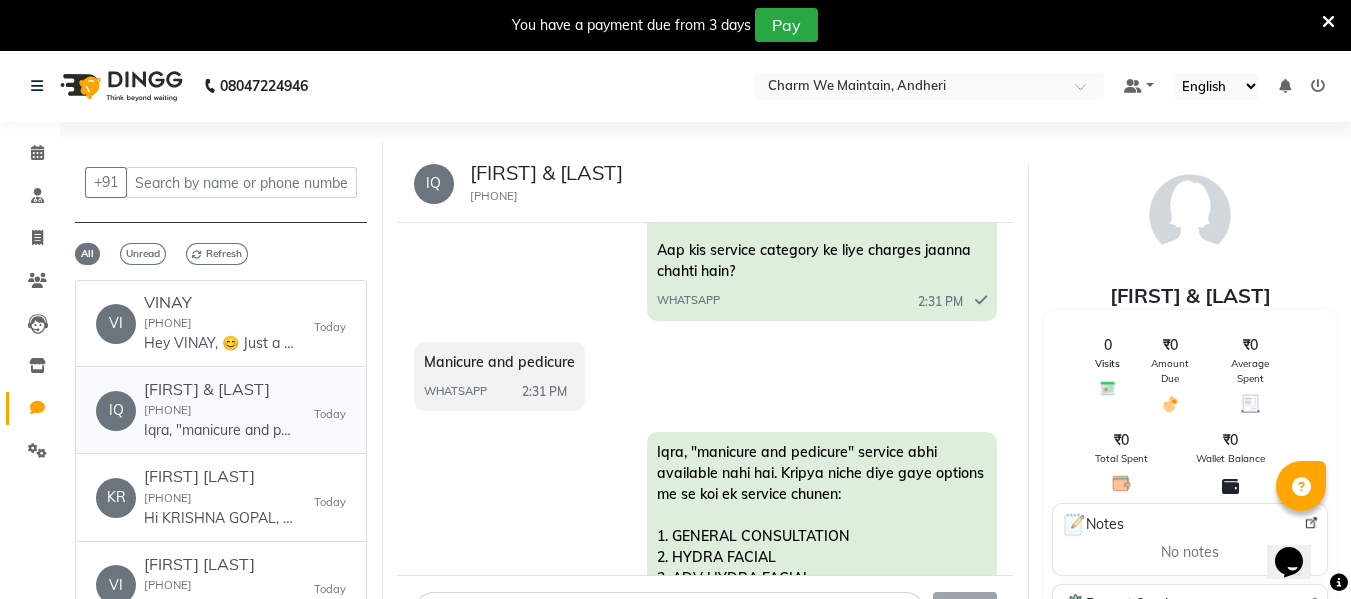 scroll, scrollTop: 2330, scrollLeft: 0, axis: vertical 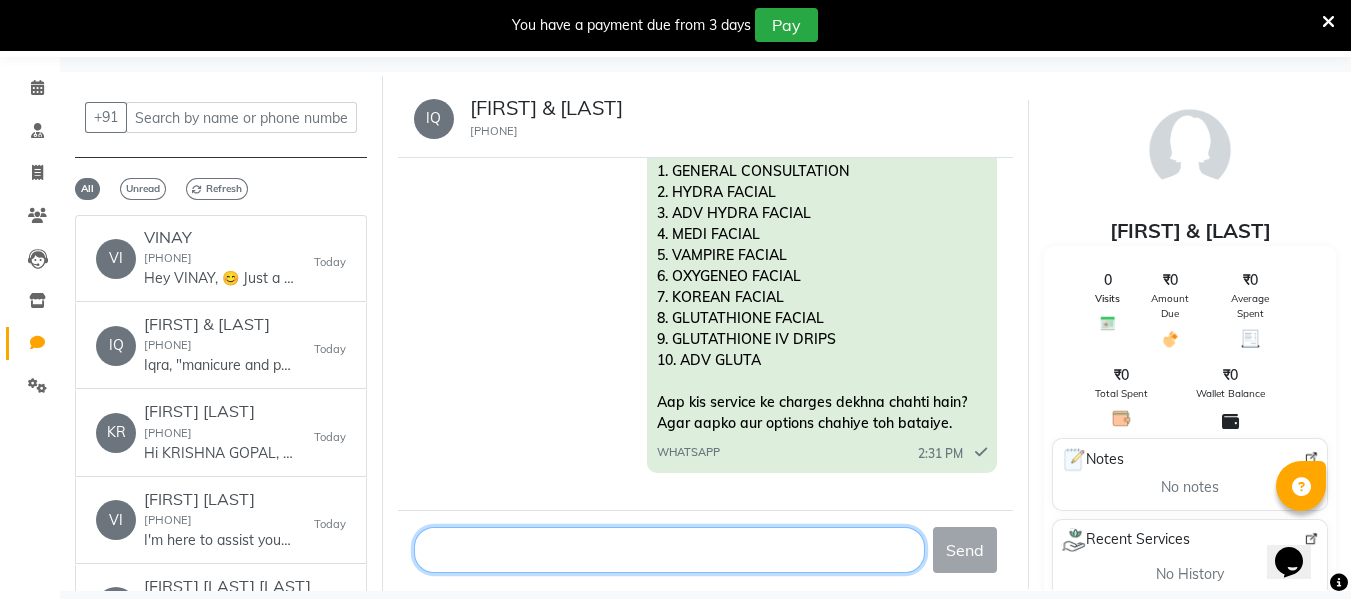 click 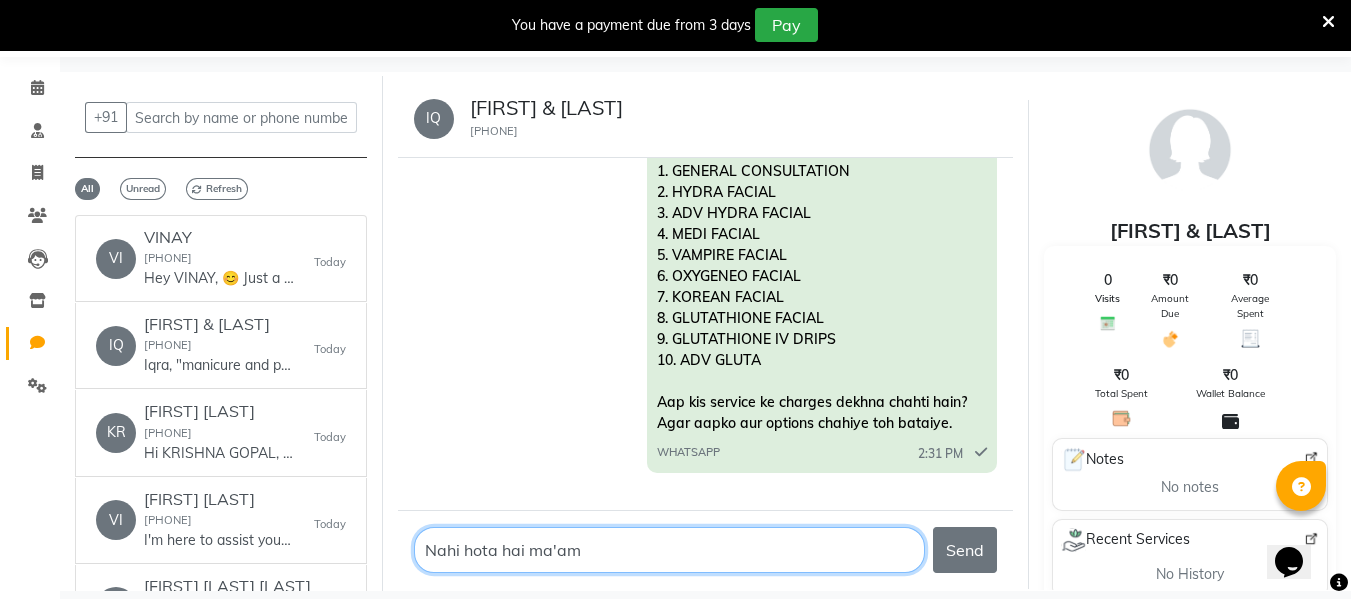 type on "Nahi hota hai ma'am" 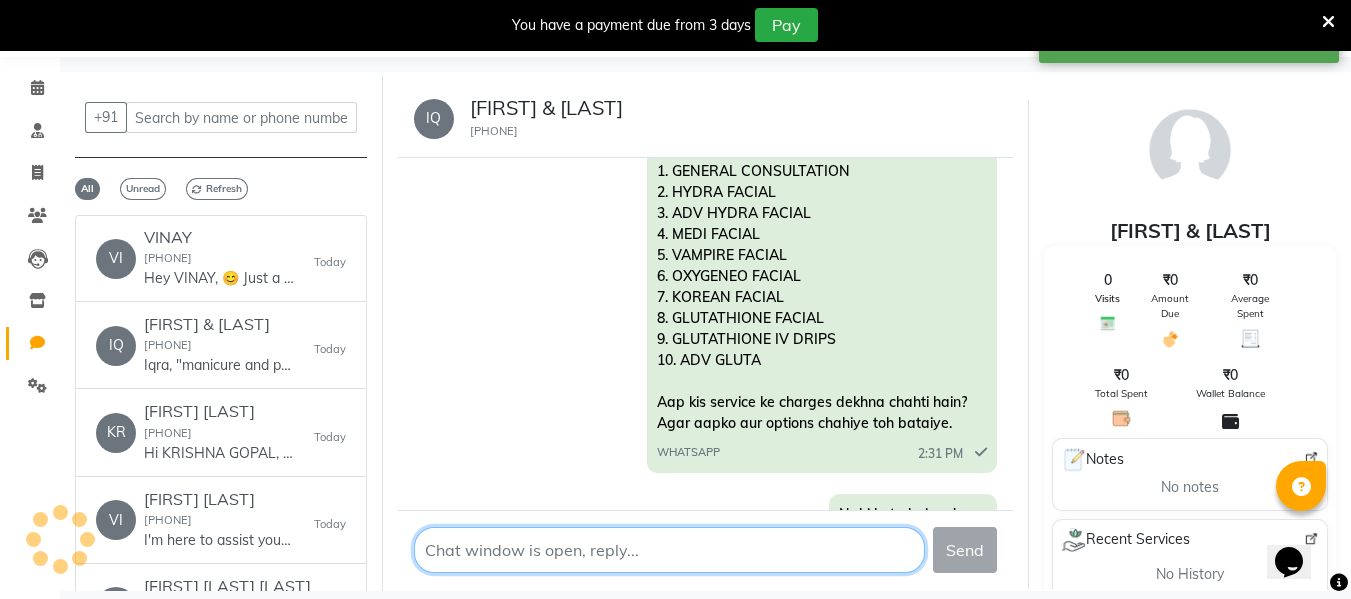 scroll, scrollTop: 2389, scrollLeft: 0, axis: vertical 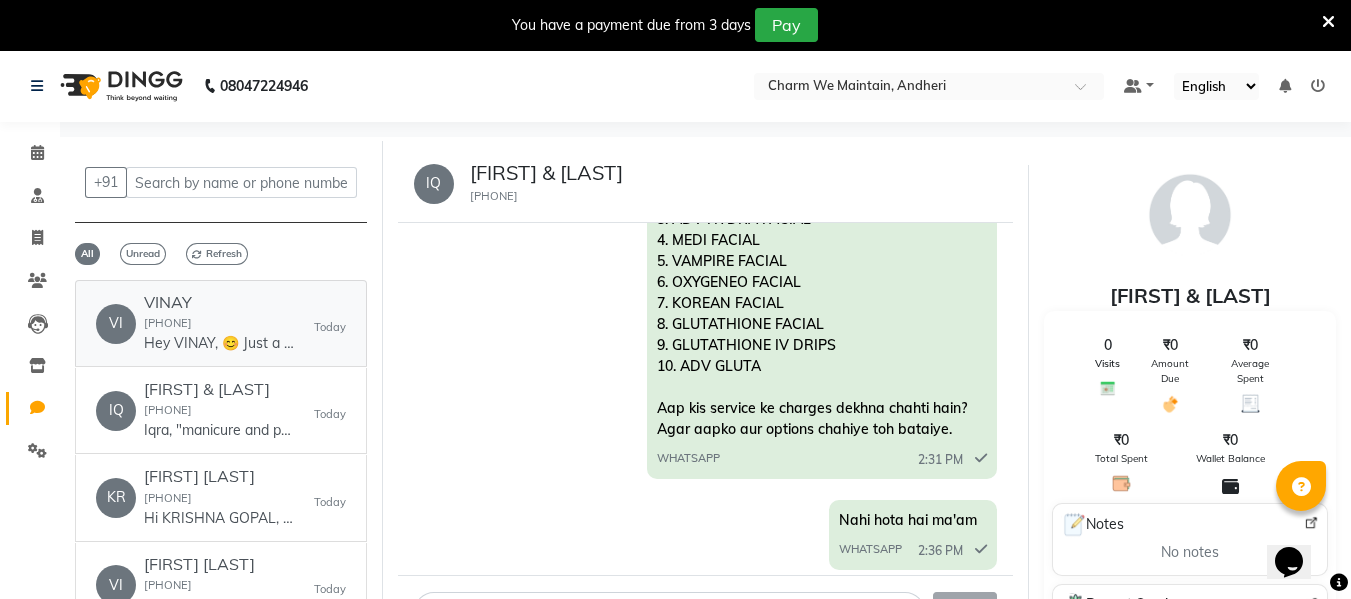 click on "Hey VINAY, 😊
Just a quick reminder—your appointment at Charm We Maintain is confirmed.
📅 Today at 3:00 pm
📍 ww4.in/a?c=rwvqkJ
See you soon! Let us know if you need any changes." 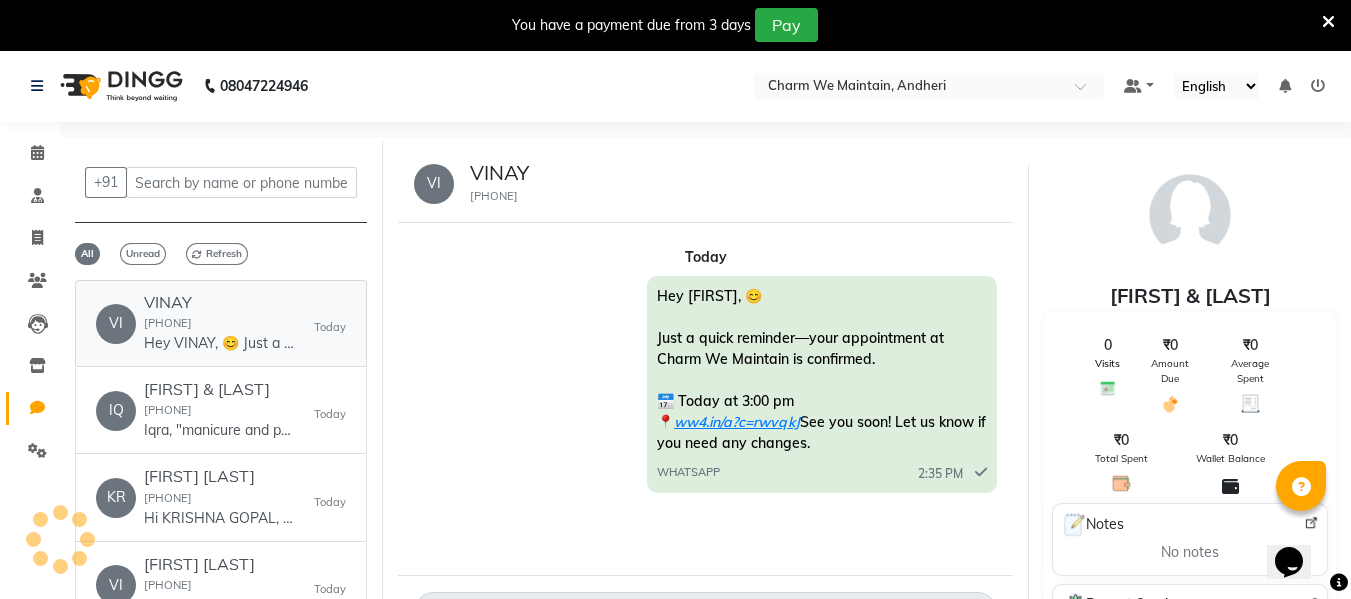 scroll, scrollTop: 0, scrollLeft: 0, axis: both 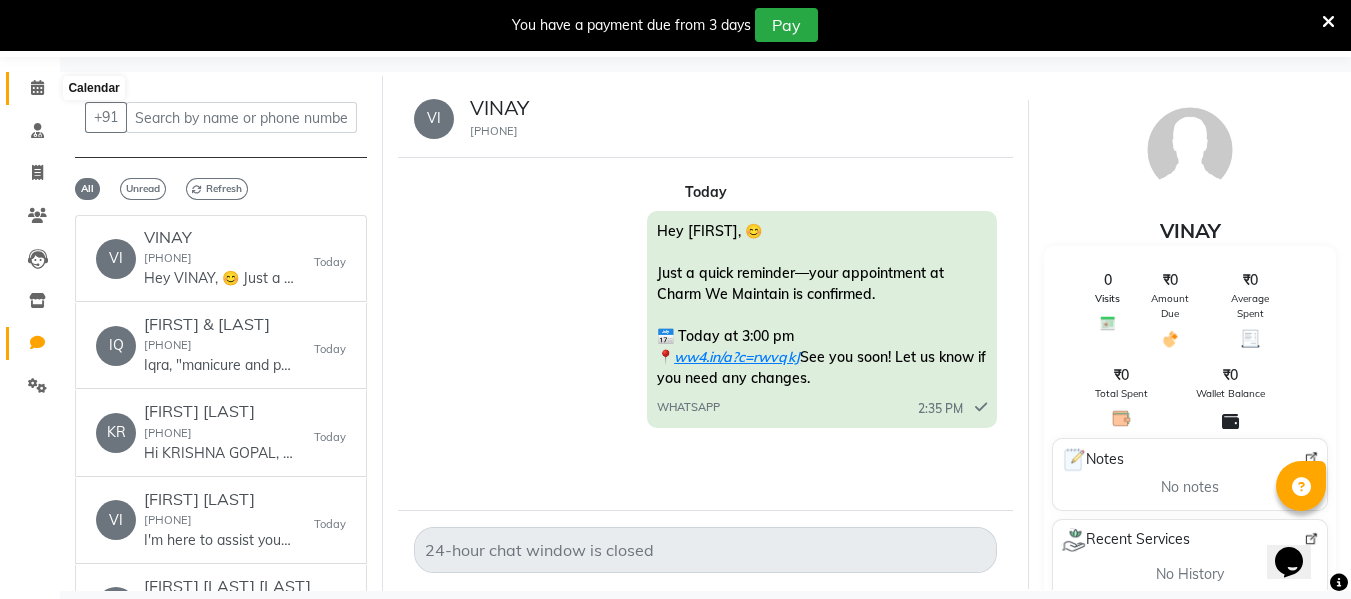 click 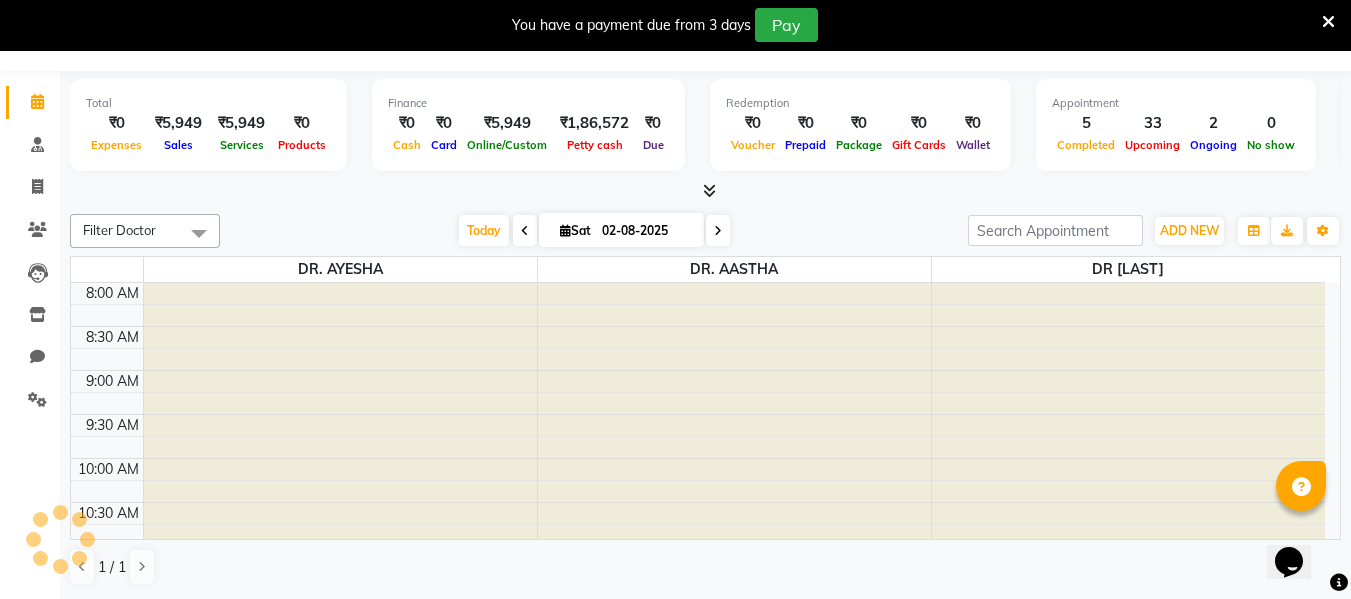 scroll, scrollTop: 50, scrollLeft: 0, axis: vertical 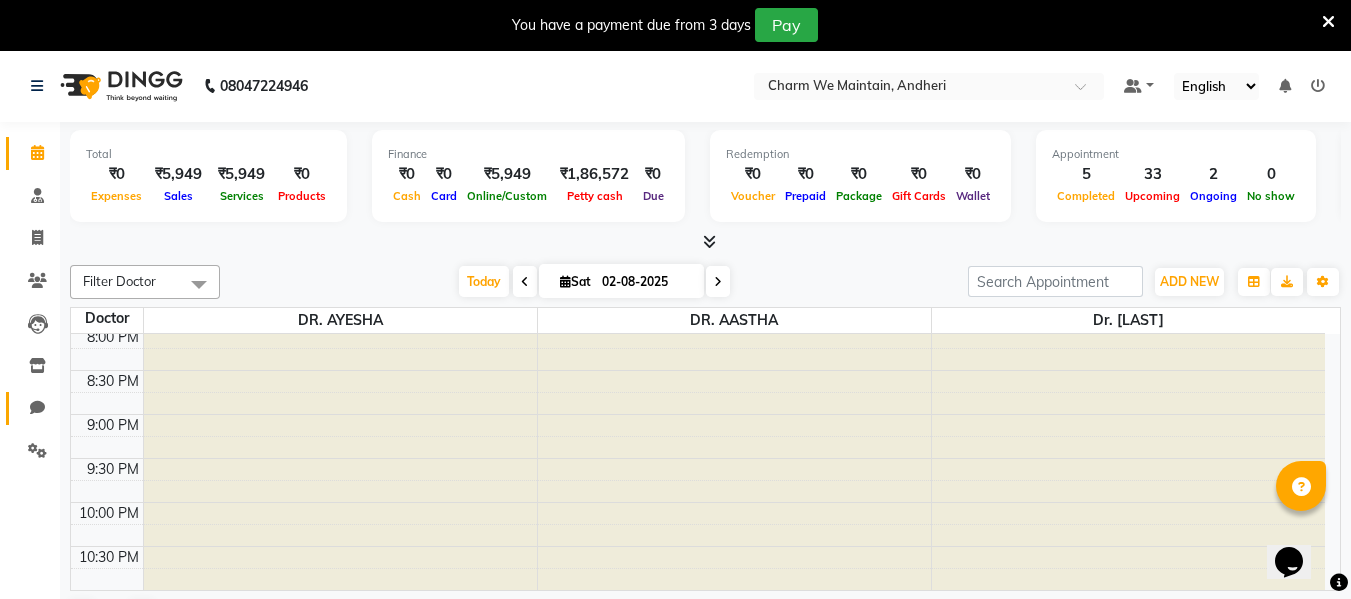 click on "Chat" 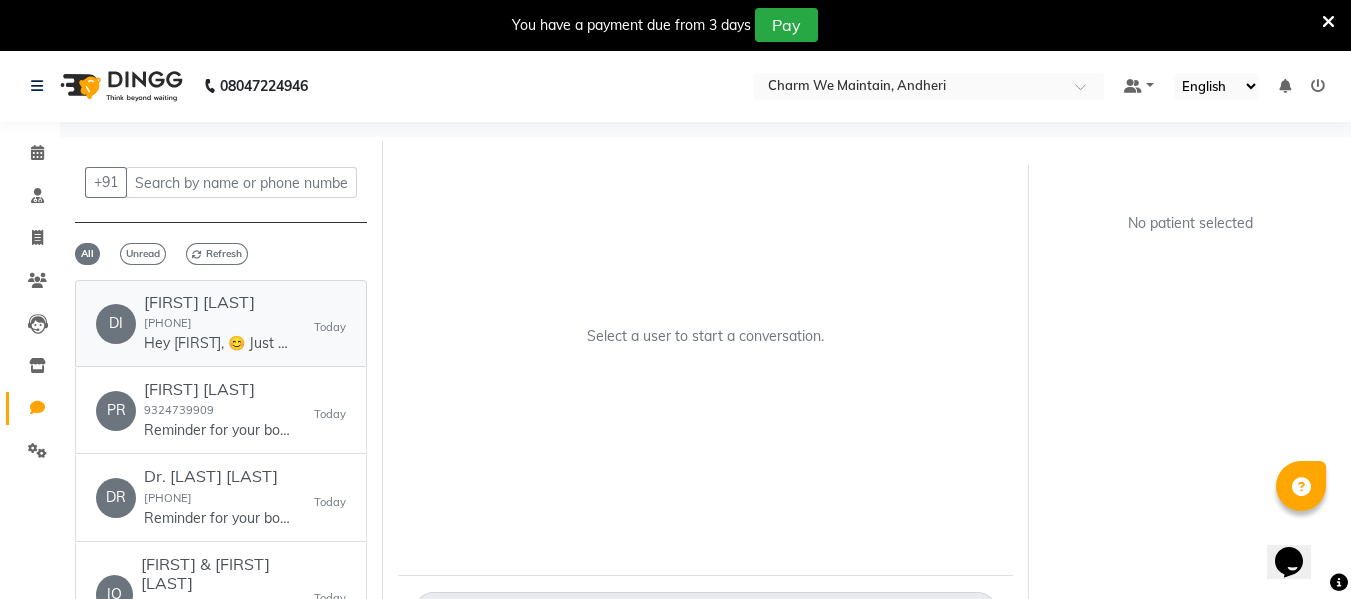 scroll, scrollTop: 100, scrollLeft: 0, axis: vertical 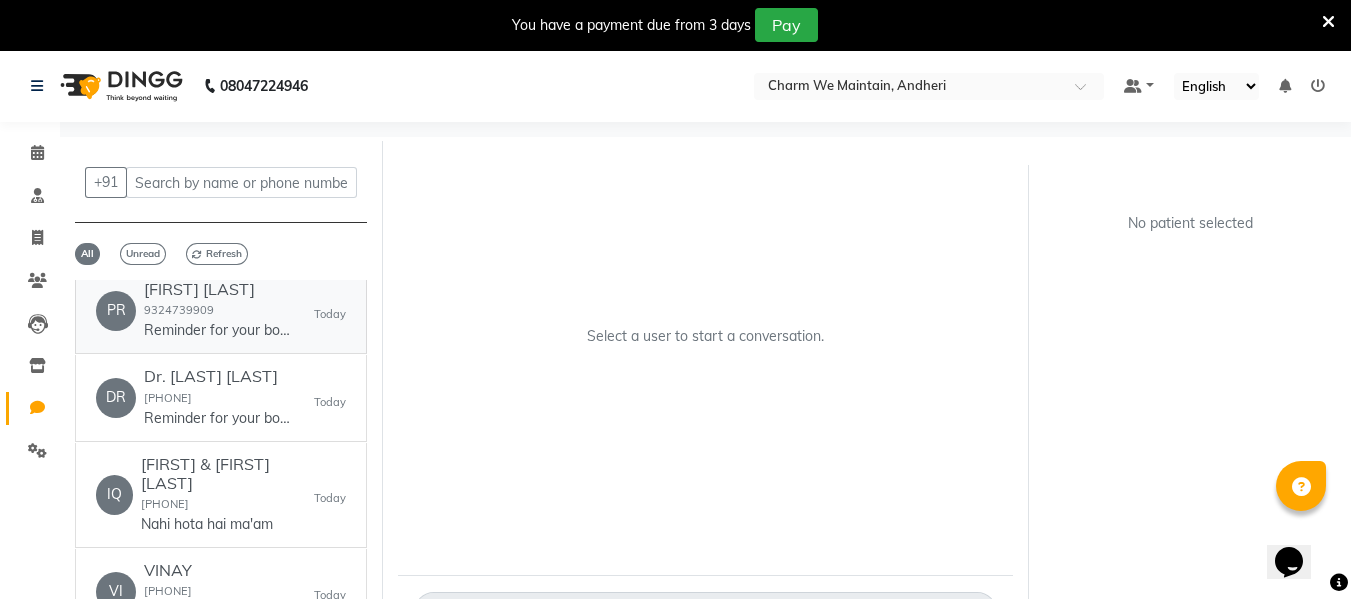 click on "PRIYANKA CHAND  9324739909  Reminder for your booking for CLASSIC GLUTA  at Charm We Maintain, Andheri on 03-08-2025 at 03:00 PM. Call 9167851623 Address ww4.in/a?c=rwvqkJ - DINGG" 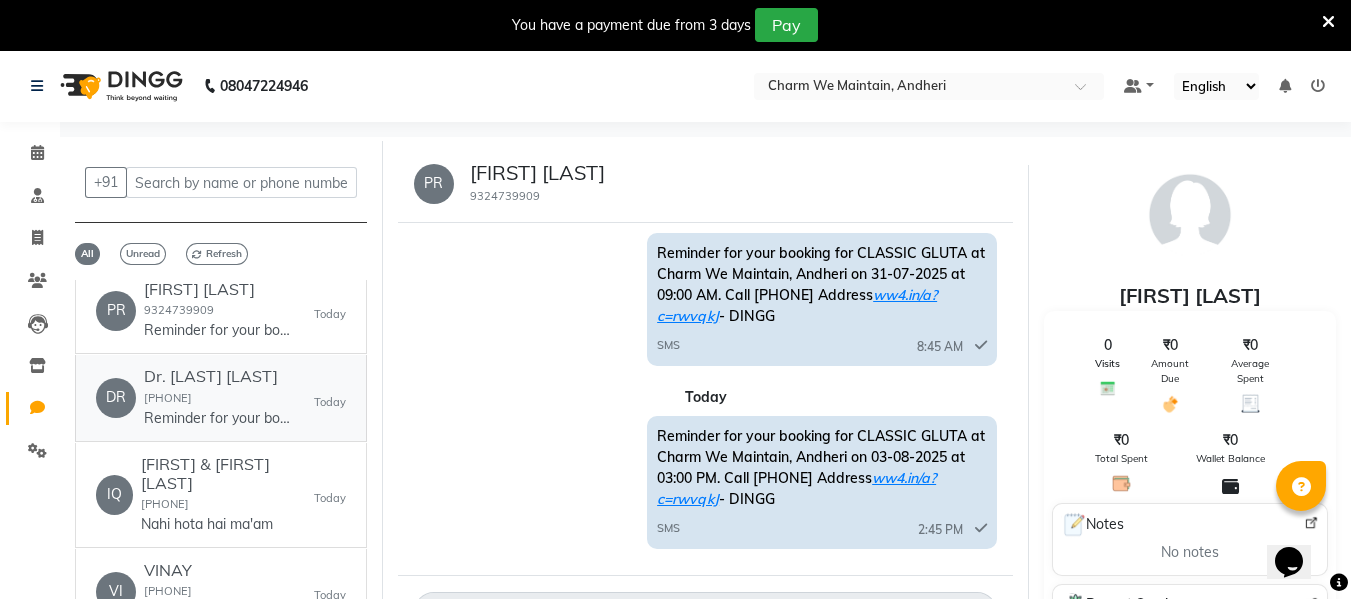 click on "[PHONE]" 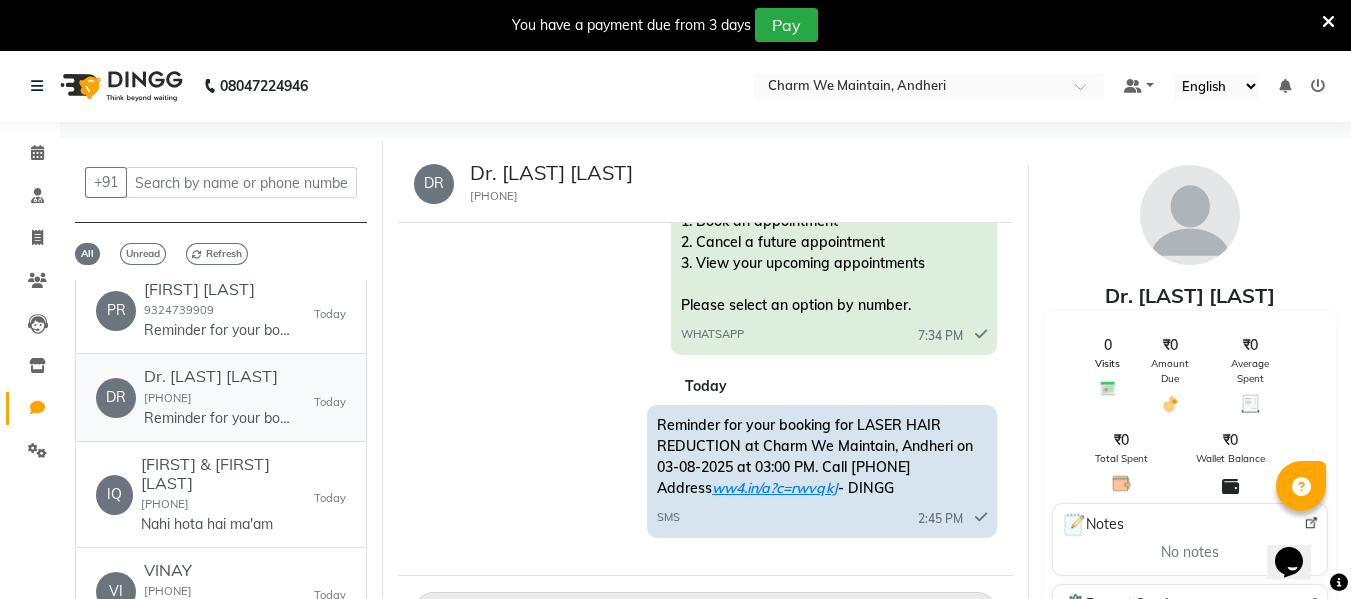 scroll, scrollTop: 487, scrollLeft: 0, axis: vertical 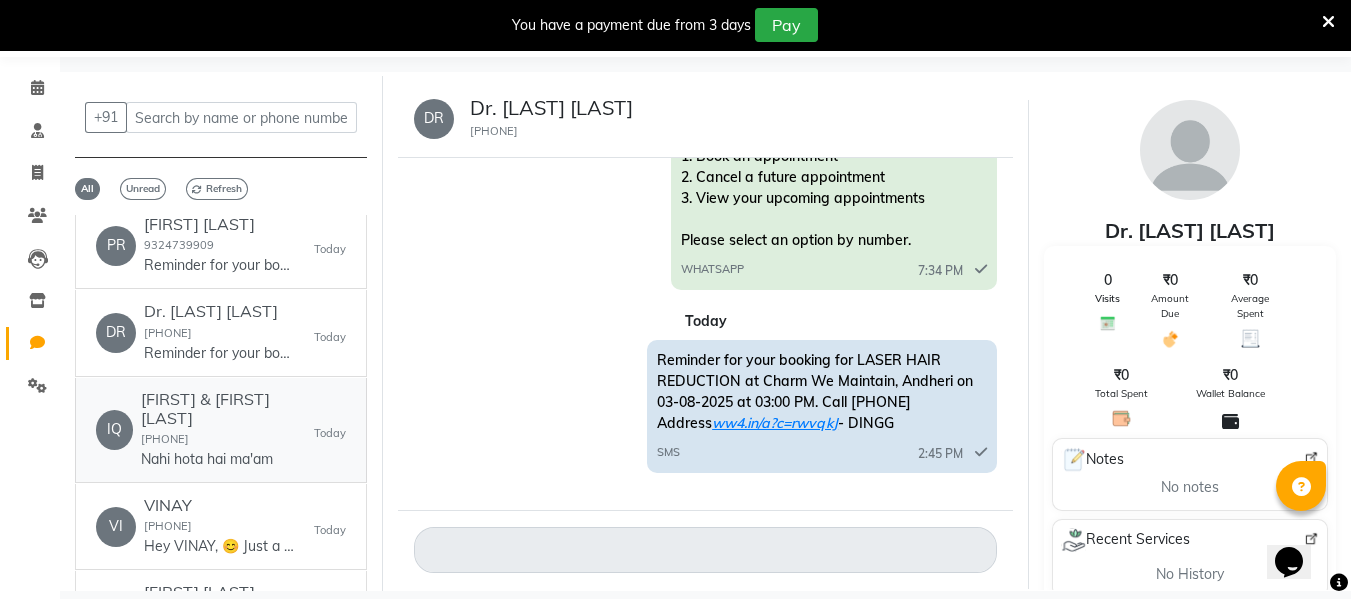 drag, startPoint x: 212, startPoint y: 434, endPoint x: 224, endPoint y: 435, distance: 12.0415945 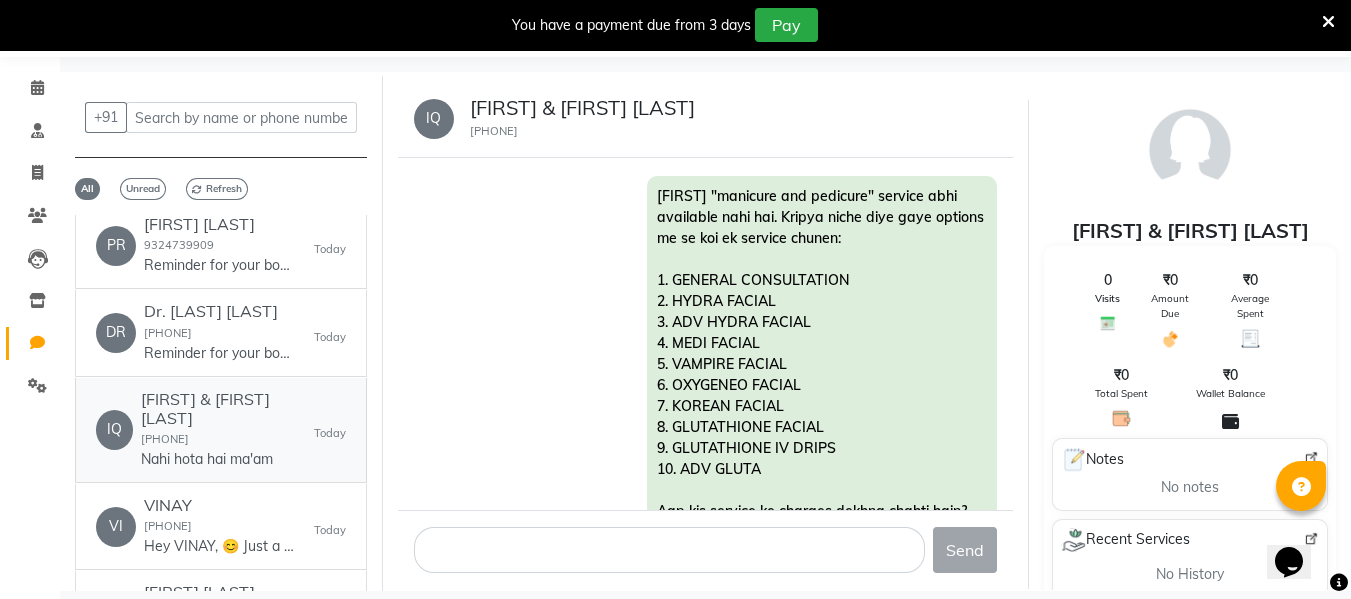 scroll, scrollTop: 1921, scrollLeft: 0, axis: vertical 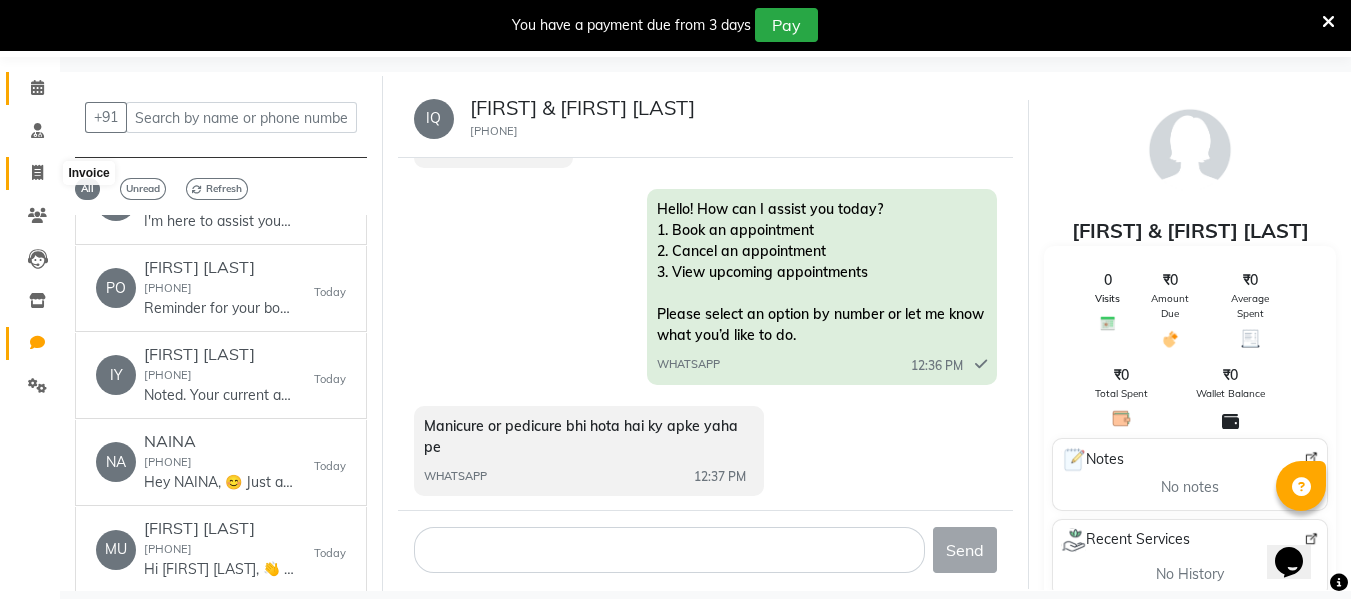 drag, startPoint x: 43, startPoint y: 166, endPoint x: 45, endPoint y: 94, distance: 72.02777 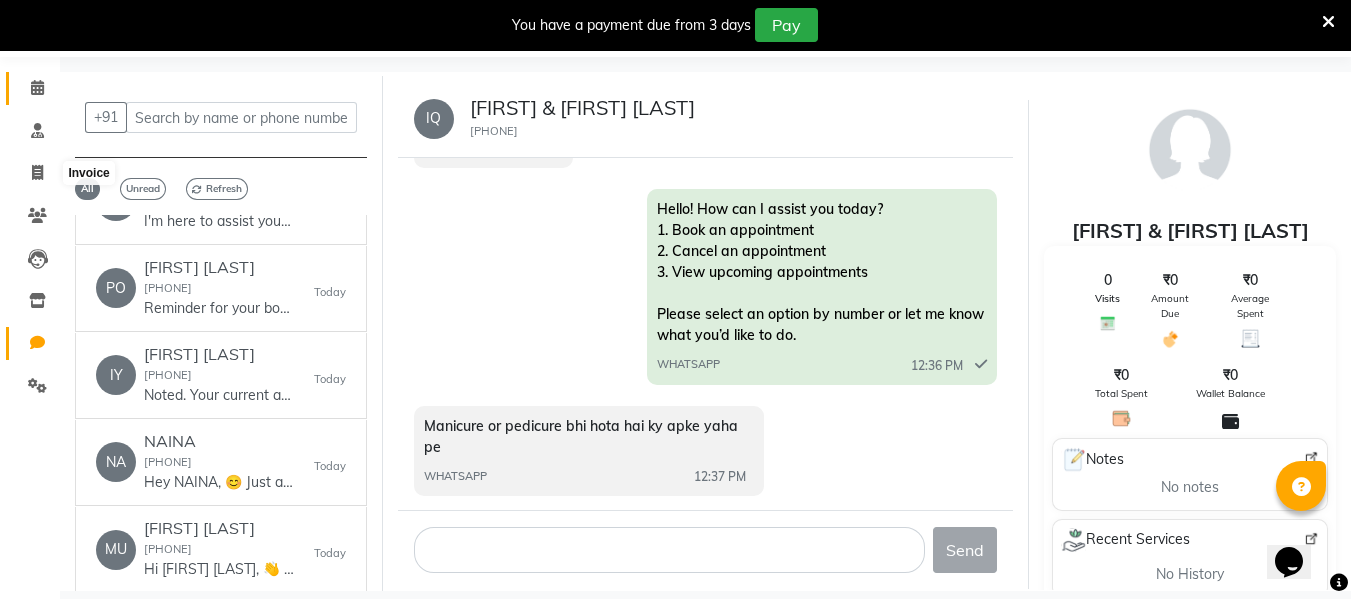 select on "8618" 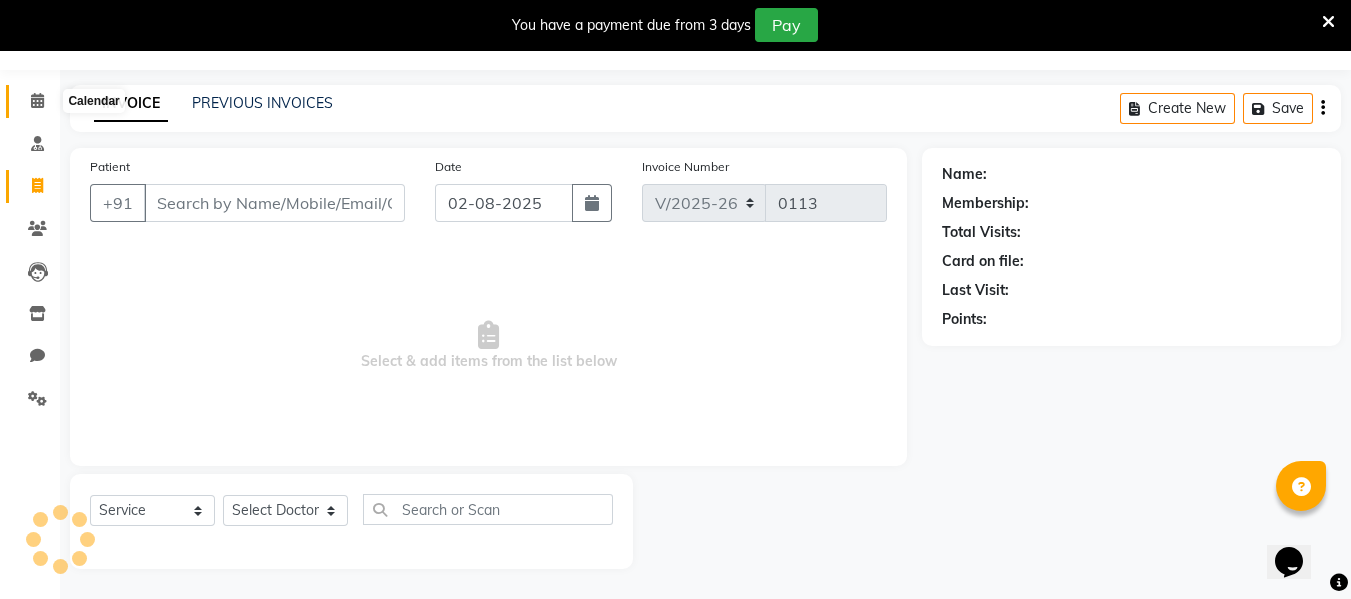 click 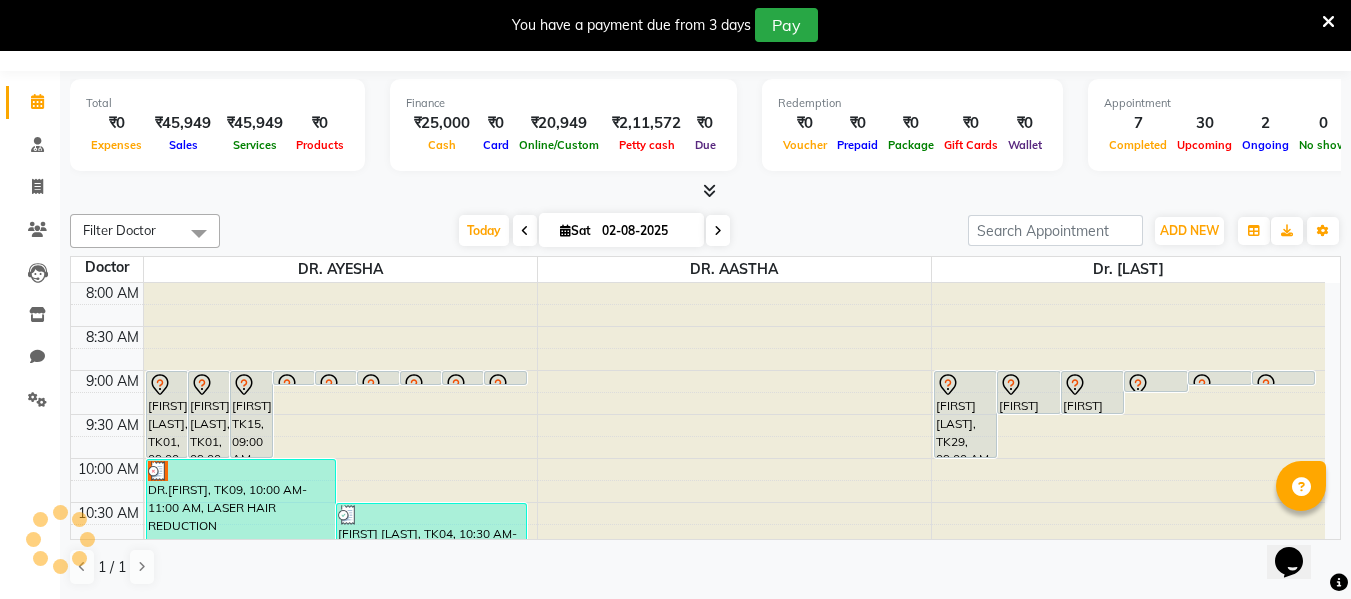 scroll, scrollTop: 50, scrollLeft: 0, axis: vertical 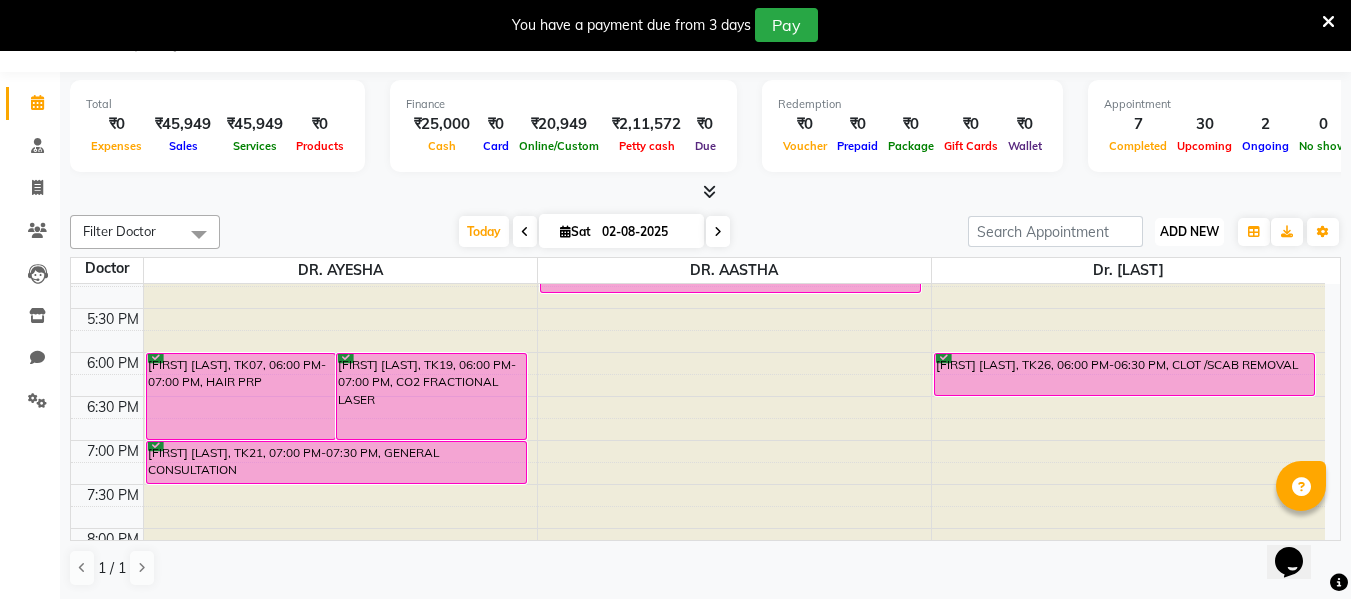 click on "ADD NEW" at bounding box center (1189, 231) 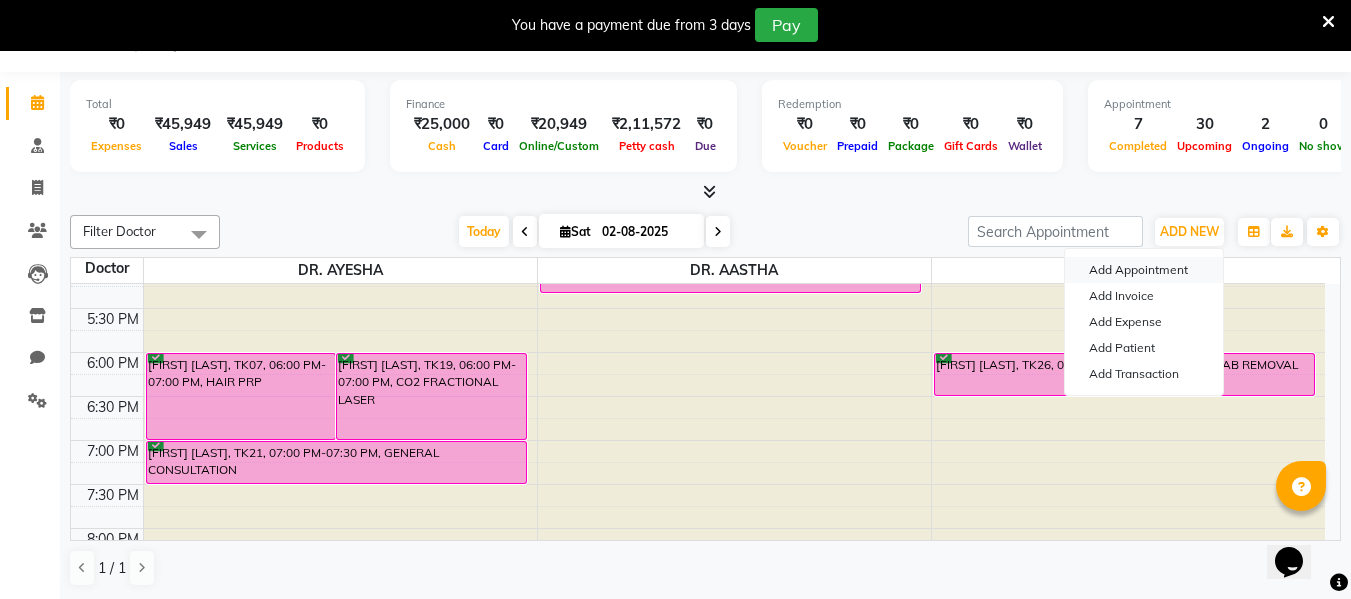 click on "Add Appointment" at bounding box center [1144, 270] 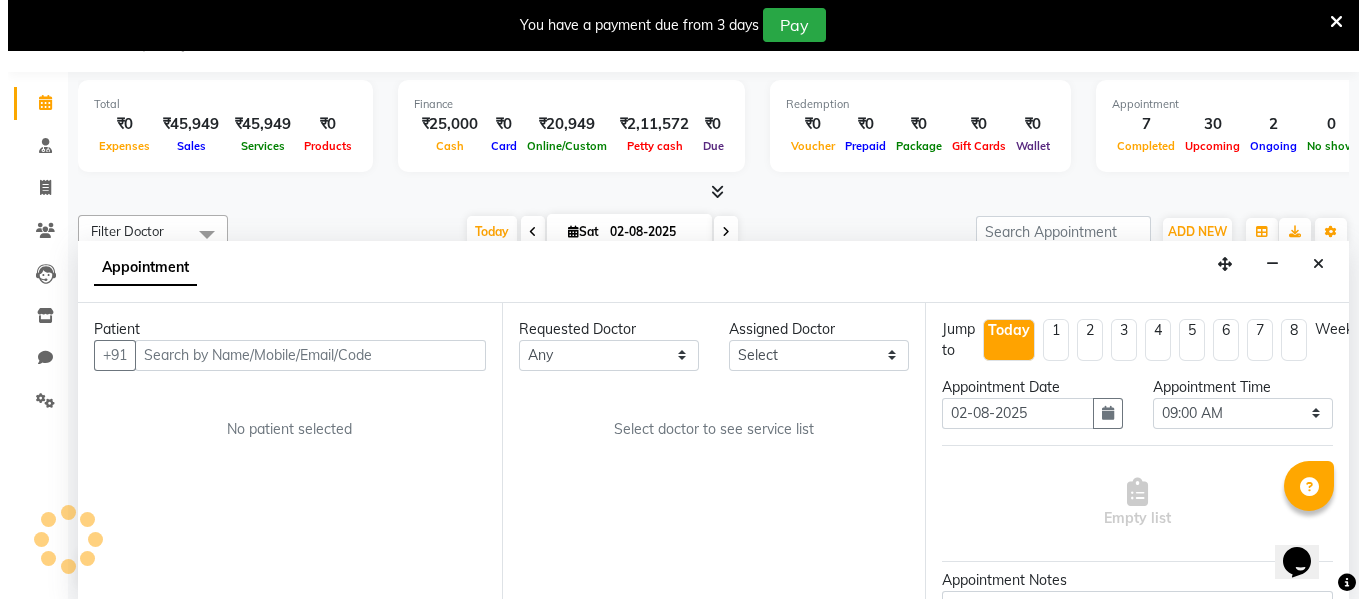 scroll, scrollTop: 51, scrollLeft: 0, axis: vertical 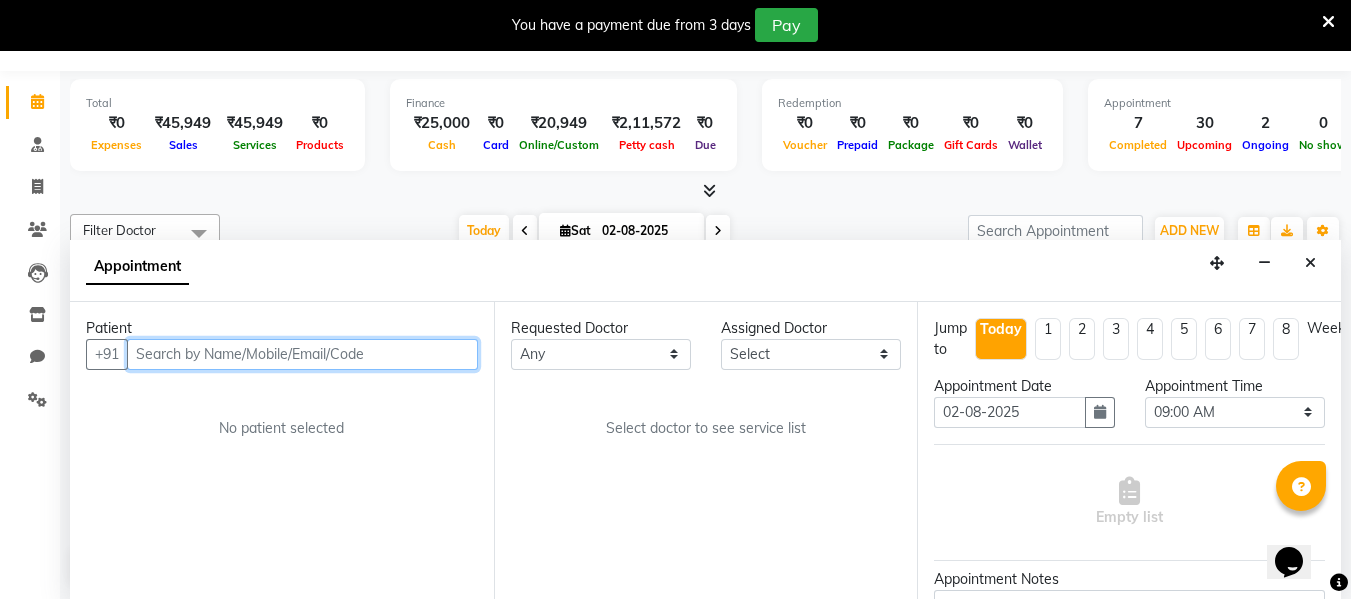 paste on "93500 75828" 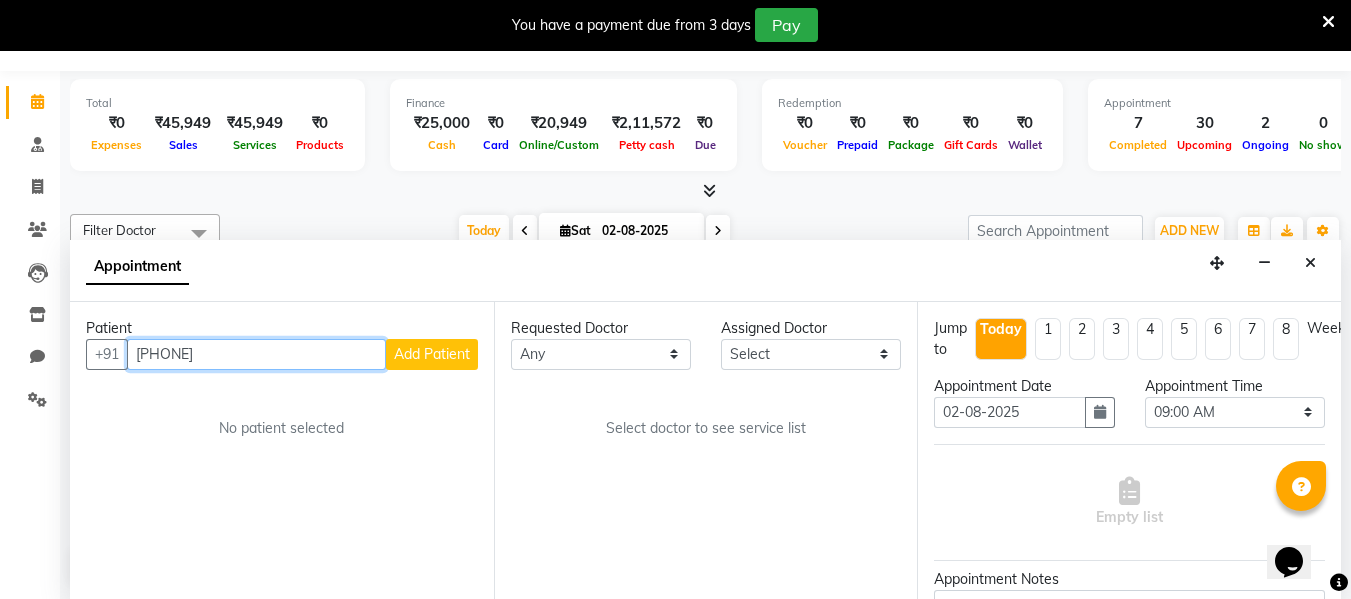 click on "93500 75828" at bounding box center (256, 354) 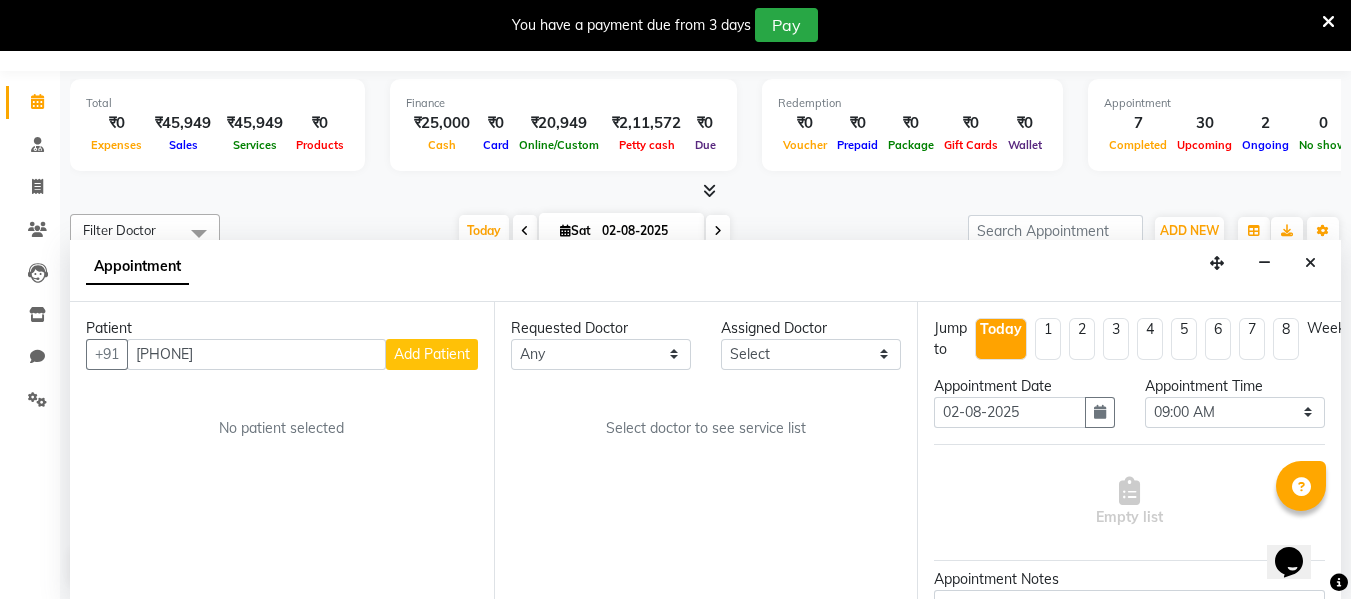 click on "Add Patient" at bounding box center [432, 354] 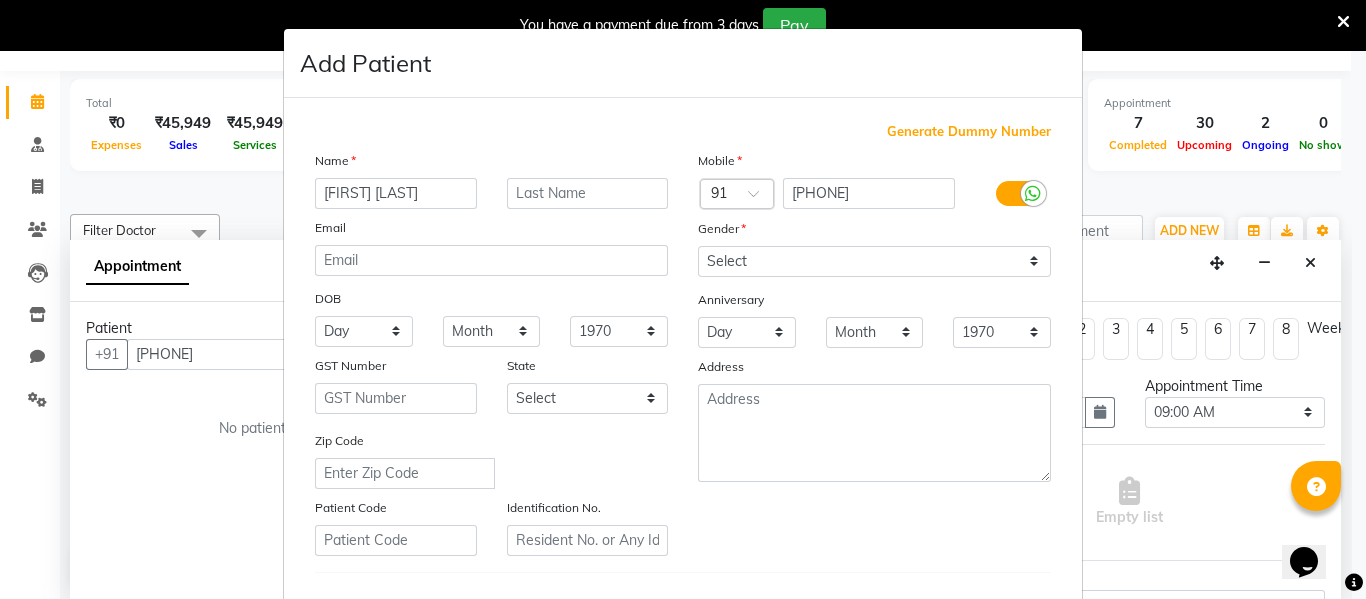 type on "RITU BALOTA" 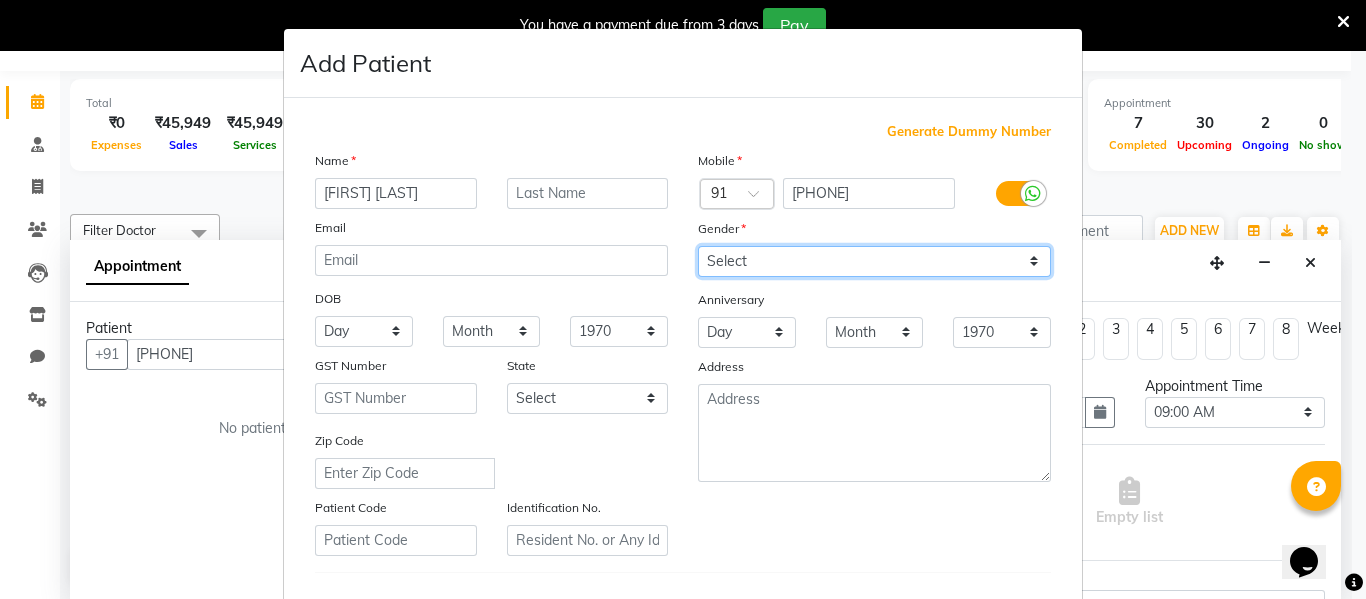 click on "Select Male Female Other Prefer Not To Say" at bounding box center [874, 261] 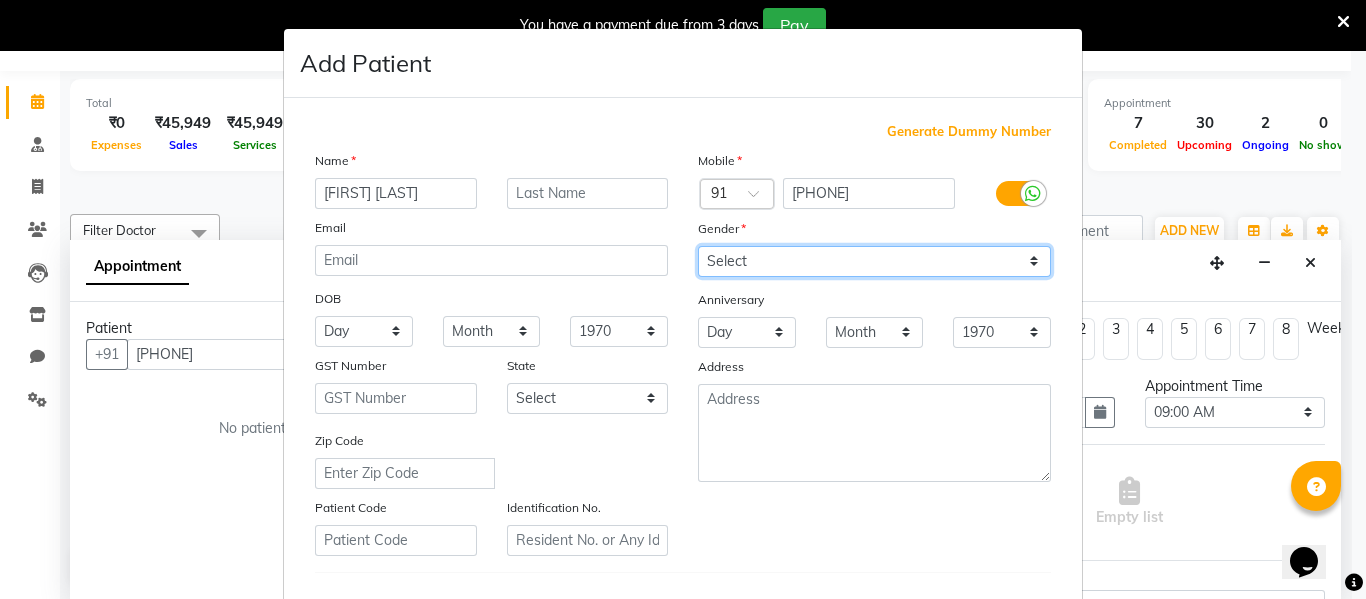 select on "female" 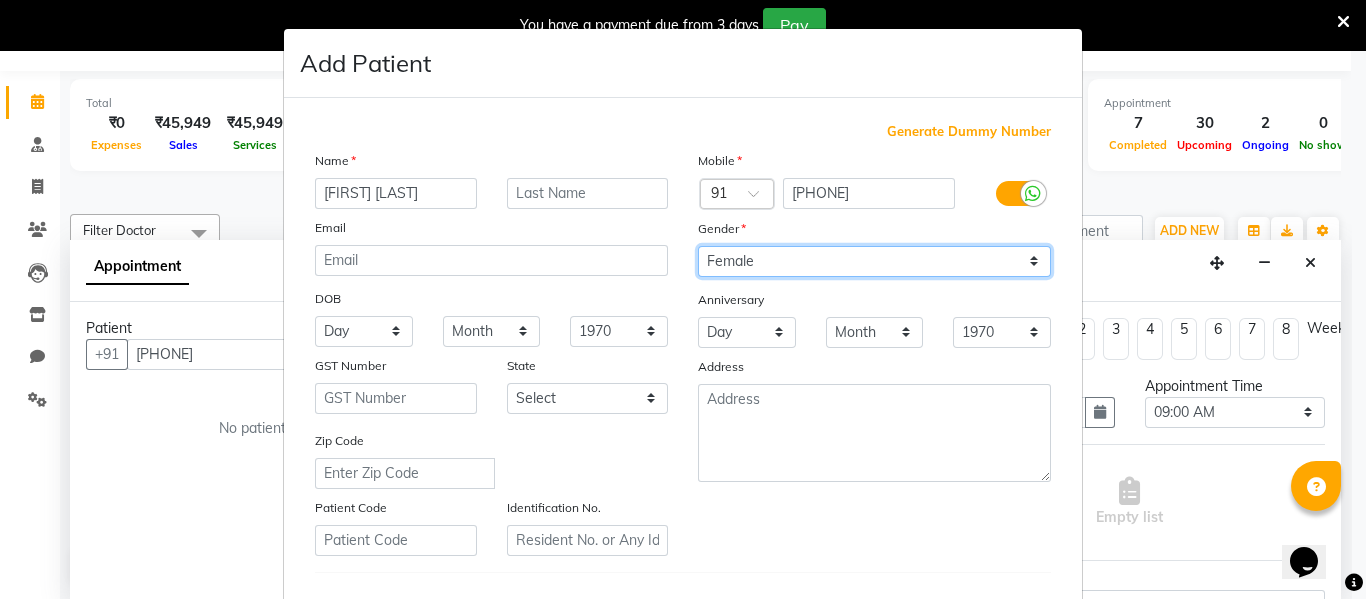 click on "Select Male Female Other Prefer Not To Say" at bounding box center (874, 261) 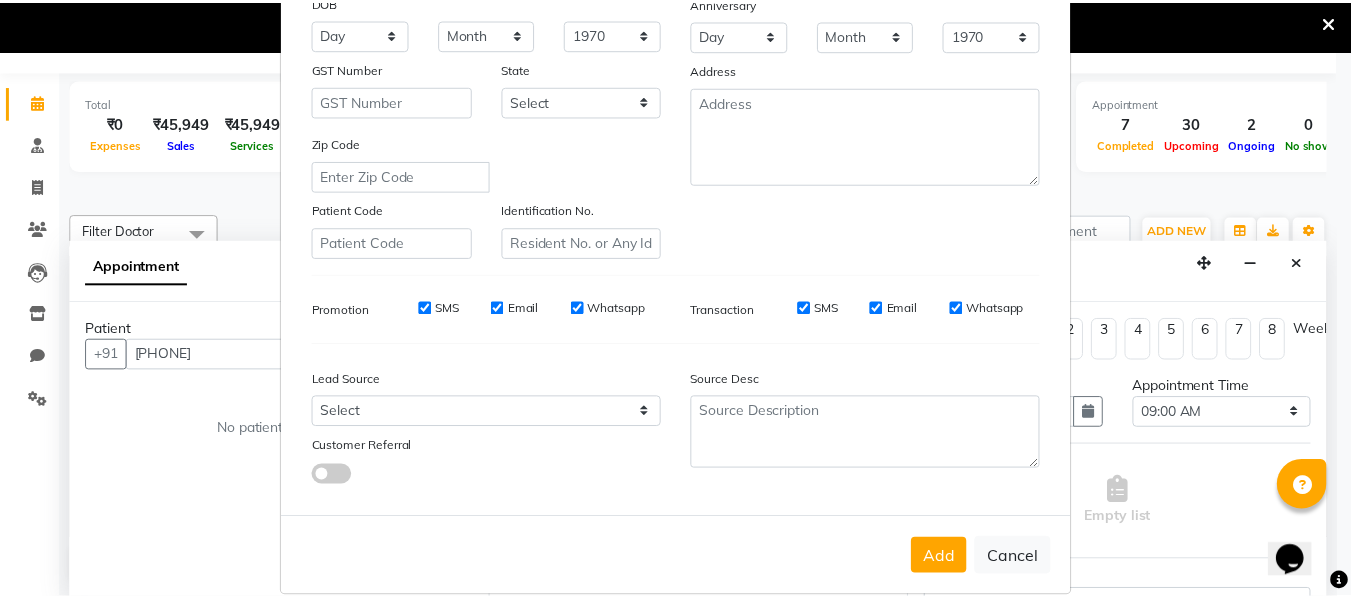 scroll, scrollTop: 300, scrollLeft: 0, axis: vertical 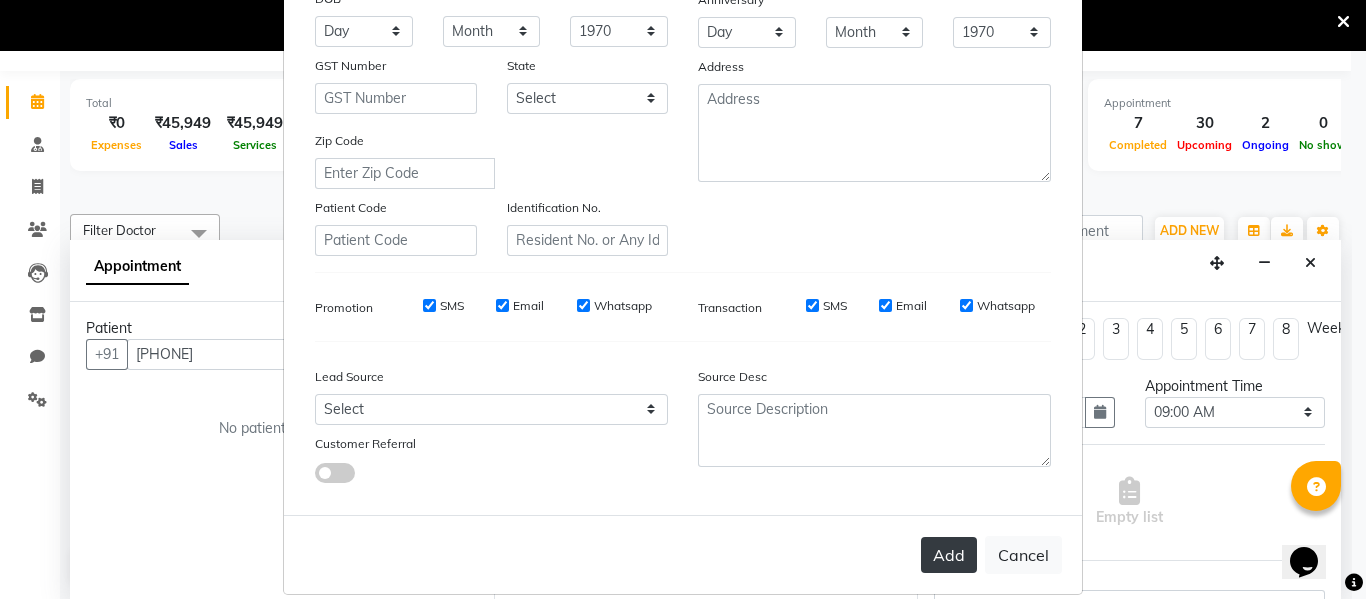 click on "Add" at bounding box center (949, 555) 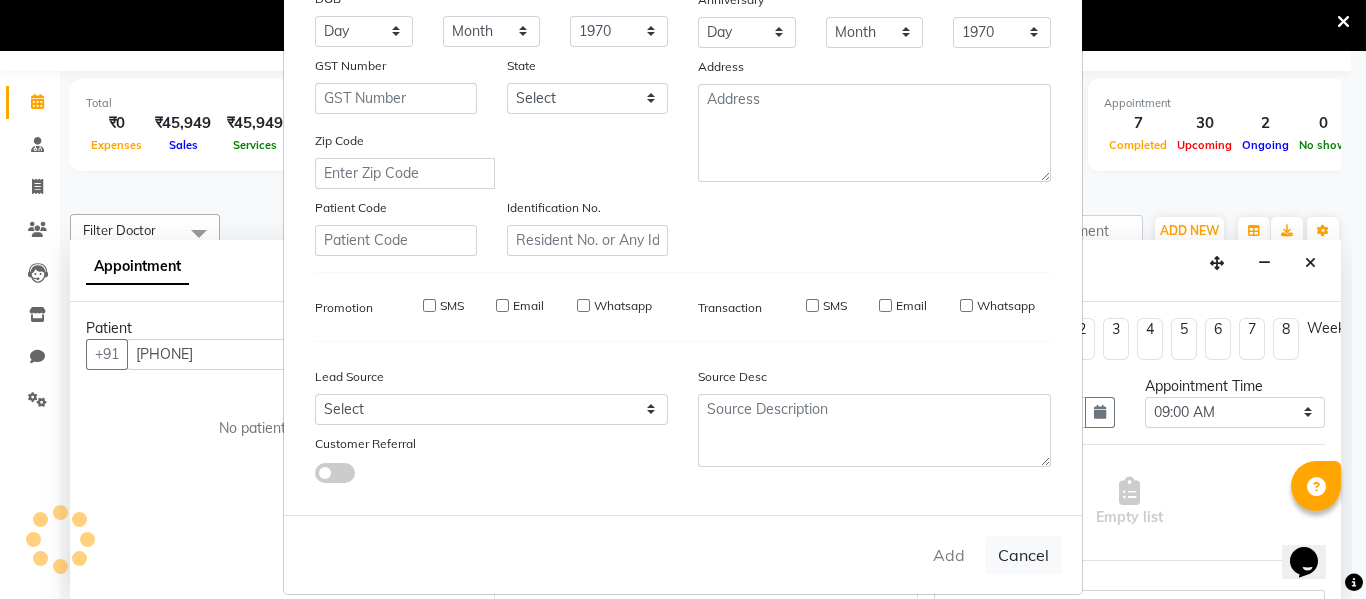 type 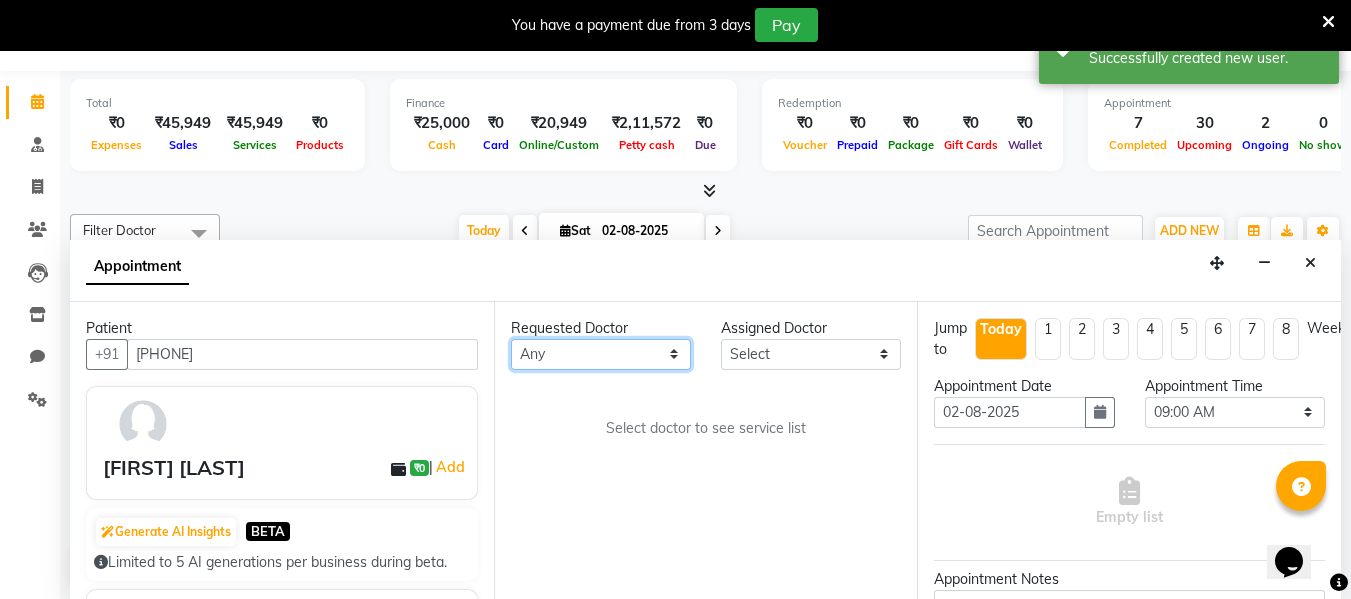click on "Any DR. [LAST]	 DR. [LAST]	 DR. [LAST]" at bounding box center (601, 354) 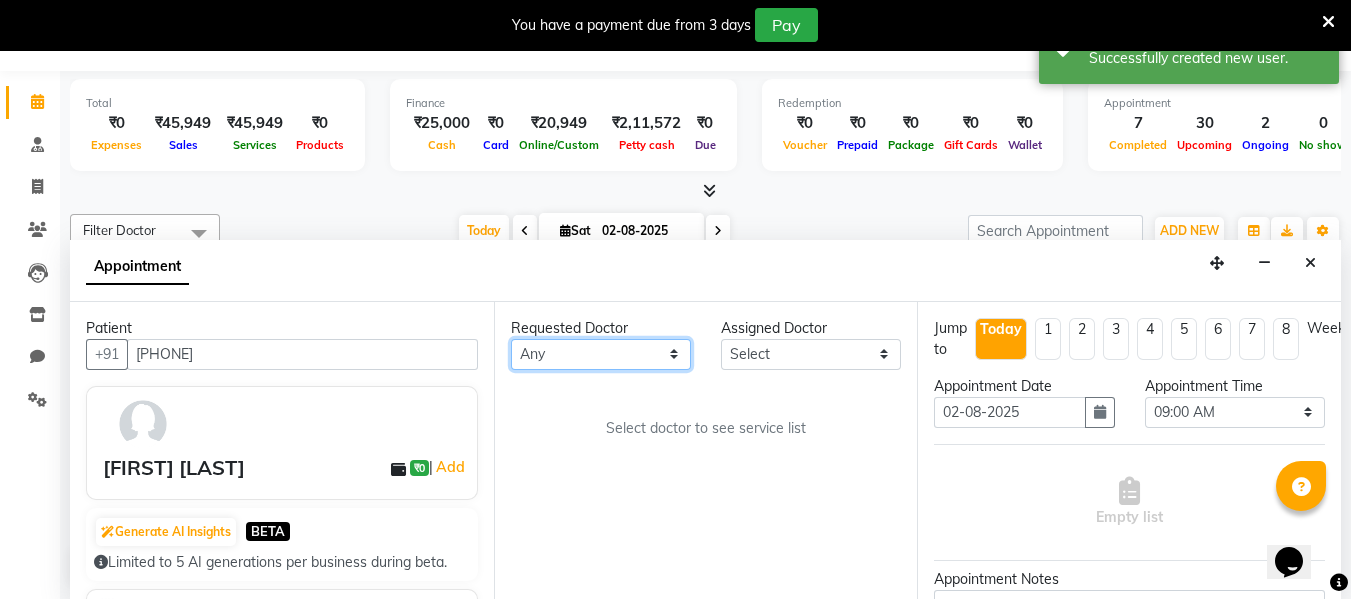 select on "86210" 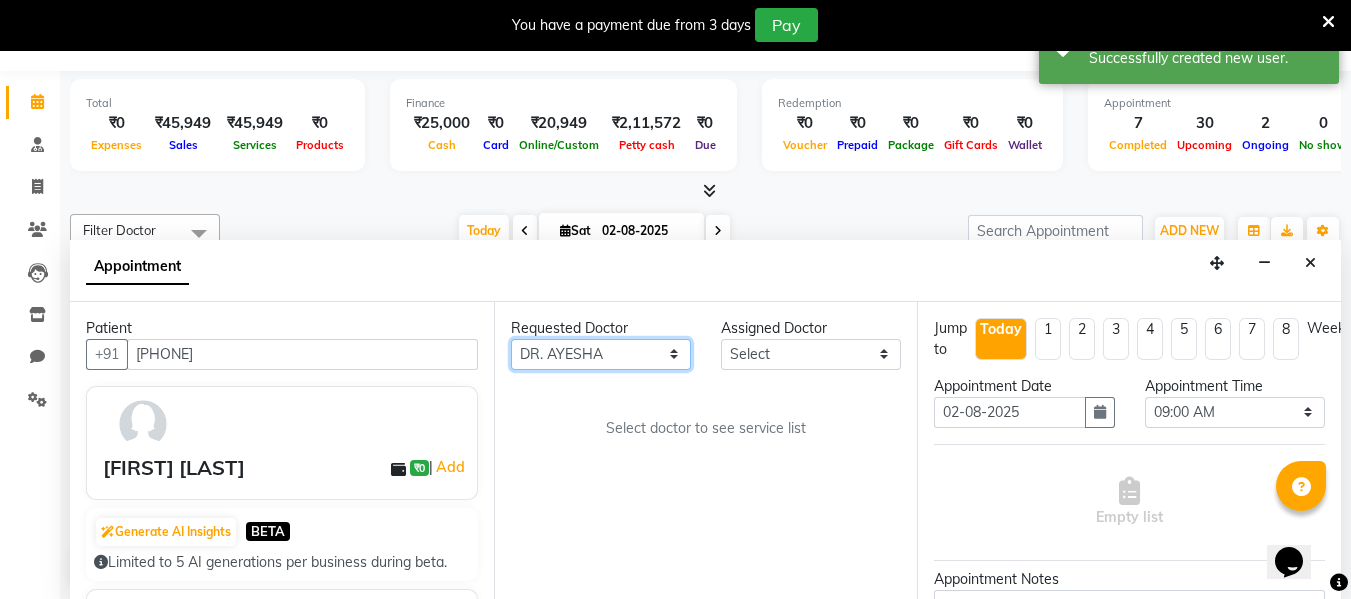 click on "Any DR. [LAST]	 DR. [LAST]	 DR. [LAST]" at bounding box center (601, 354) 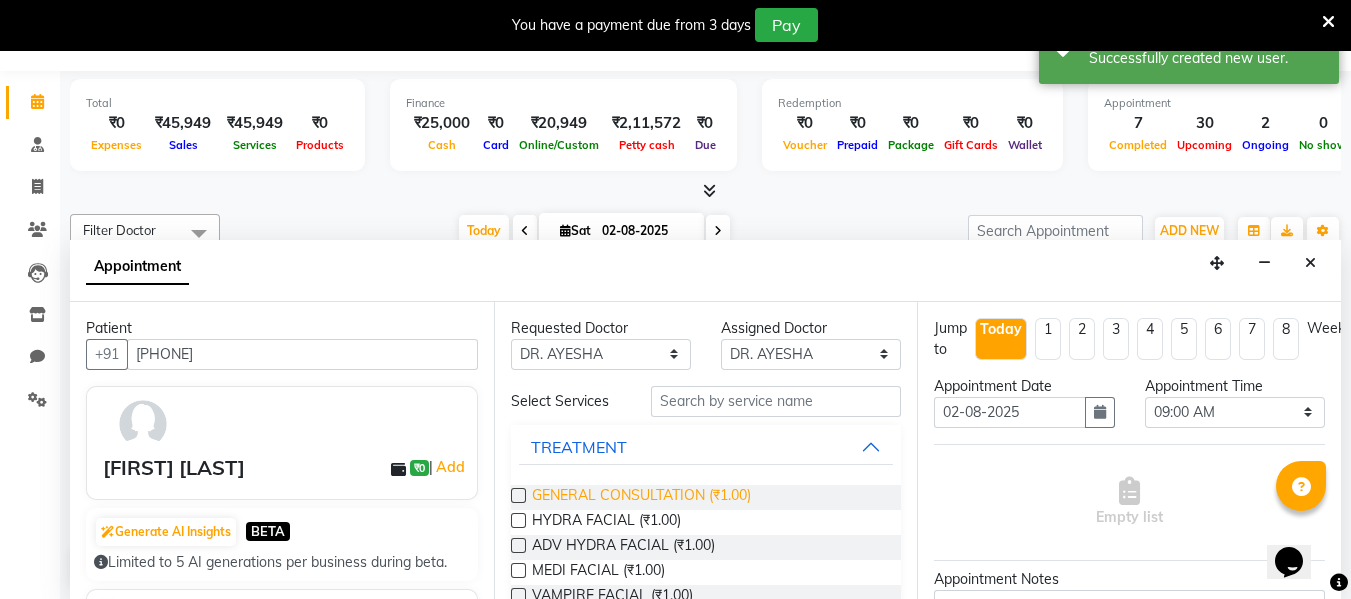 click on "GENERAL CONSULTATION (₹1.00)" at bounding box center (641, 497) 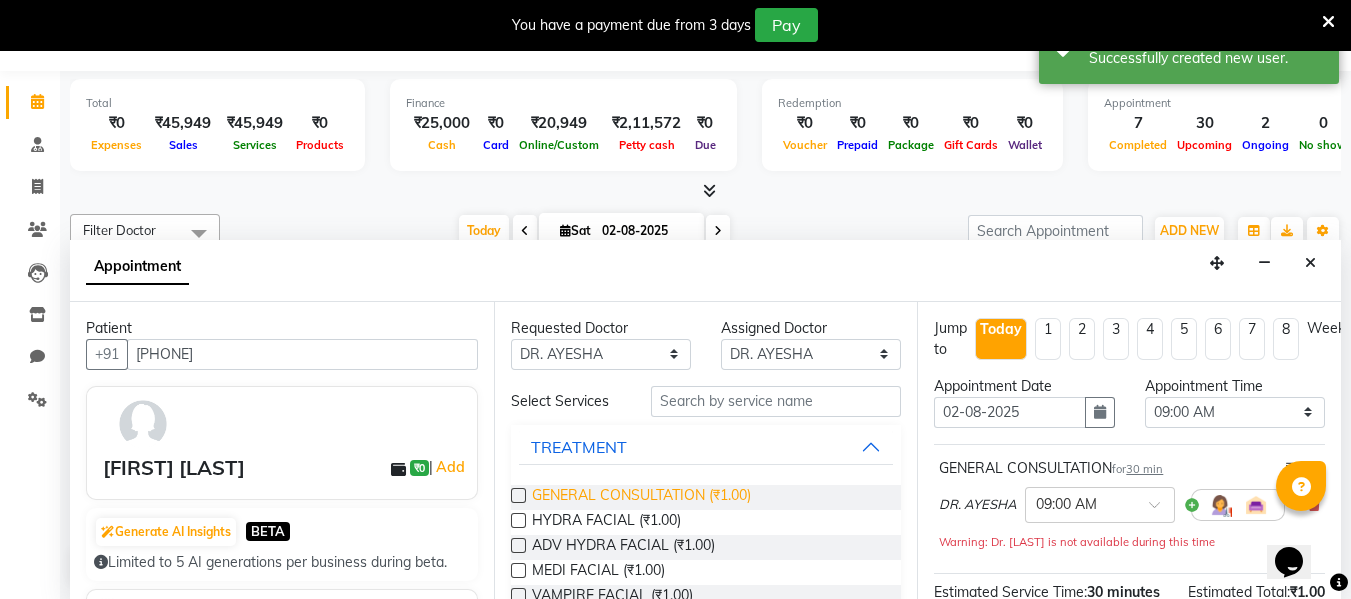 scroll, scrollTop: 100, scrollLeft: 0, axis: vertical 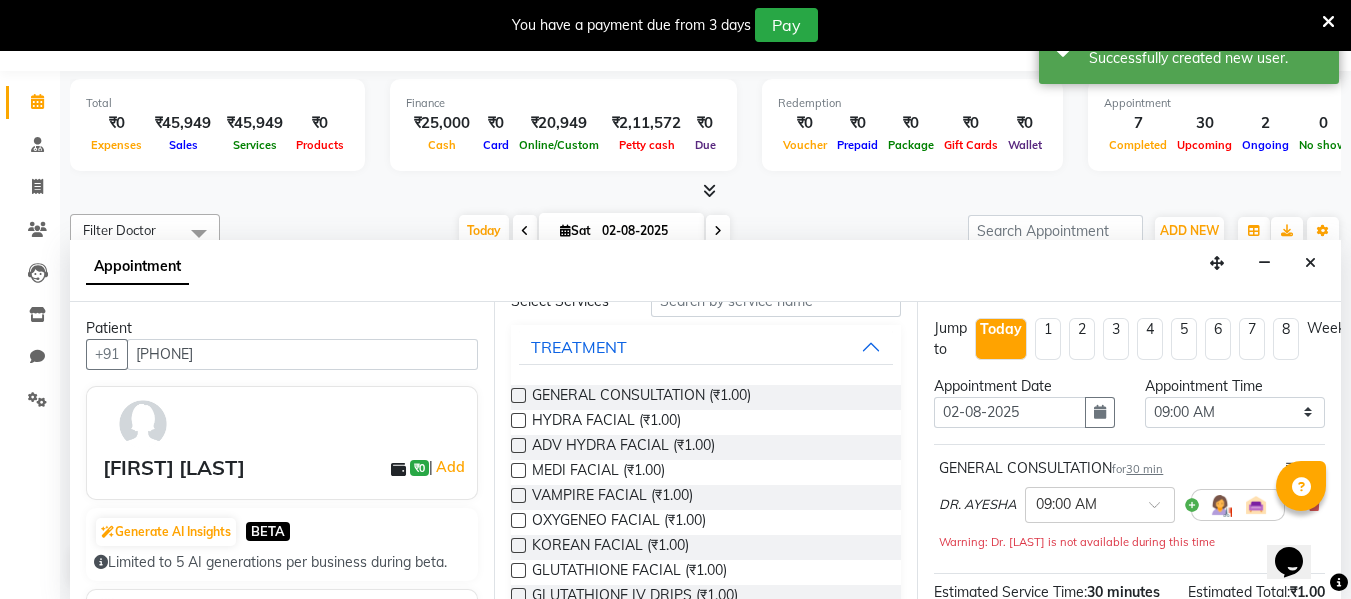 click at bounding box center [518, 395] 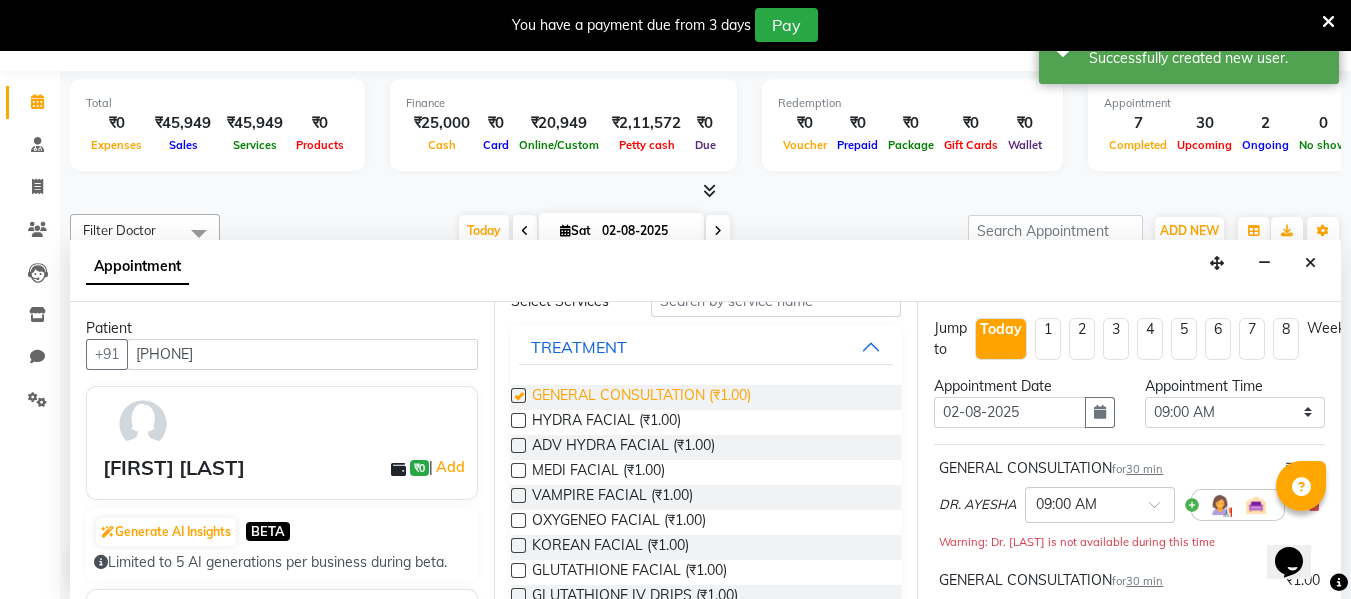 checkbox on "false" 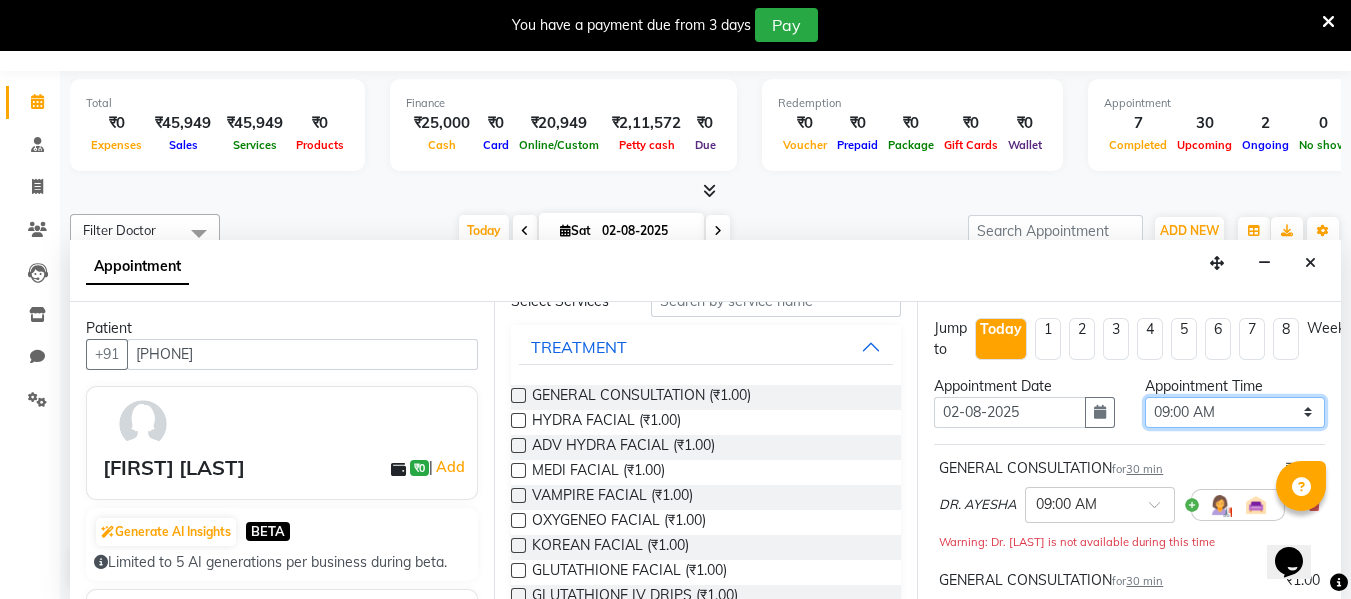 click on "Select 09:00 AM 09:15 AM 09:30 AM 09:45 AM 10:00 AM 10:15 AM 10:30 AM 10:45 AM 11:00 AM 11:15 AM 11:30 AM 11:45 AM 12:00 PM 12:15 PM 12:30 PM 12:45 PM 01:00 PM 01:15 PM 01:30 PM 01:45 PM 02:00 PM 02:15 PM 02:30 PM 02:45 PM 03:00 PM 03:15 PM 03:30 PM 03:45 PM 04:00 PM 04:15 PM 04:30 PM 04:45 PM 05:00 PM 05:15 PM 05:30 PM 05:45 PM 06:00 PM 06:15 PM 06:30 PM 06:45 PM 07:00 PM 07:15 PM 07:30 PM 07:45 PM 08:00 PM 08:15 PM 08:30 PM 08:45 PM 09:00 PM 09:15 PM 09:30 PM 09:45 PM 10:00 PM" at bounding box center (1235, 412) 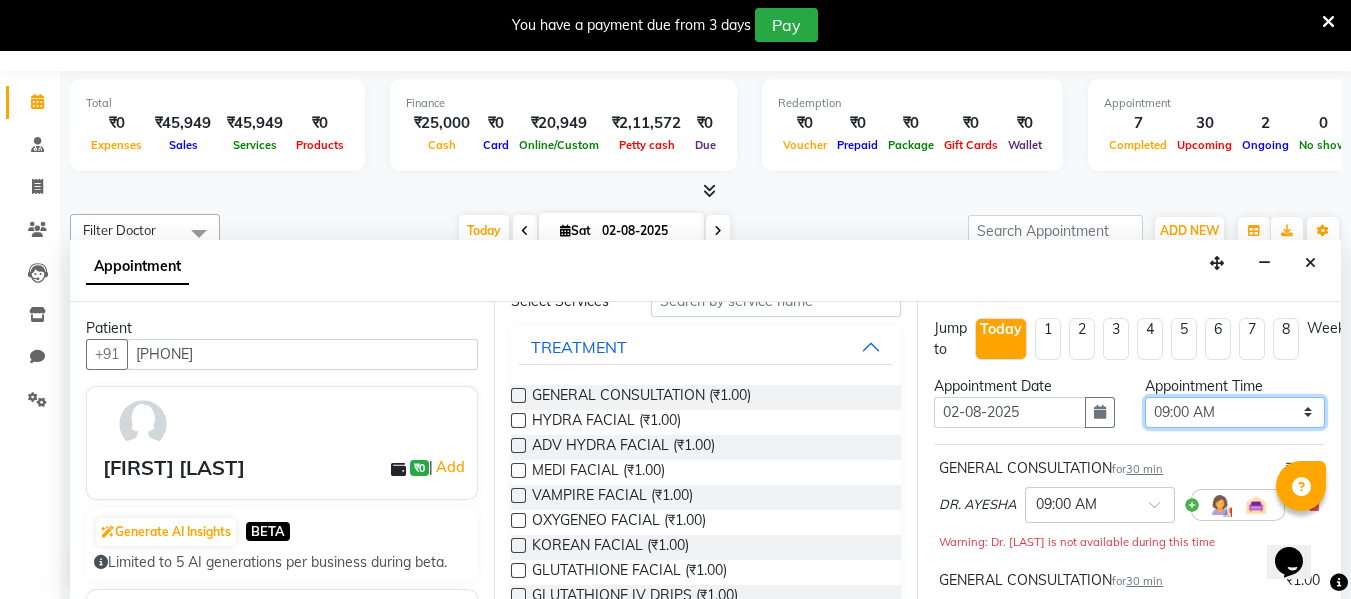 select on "930" 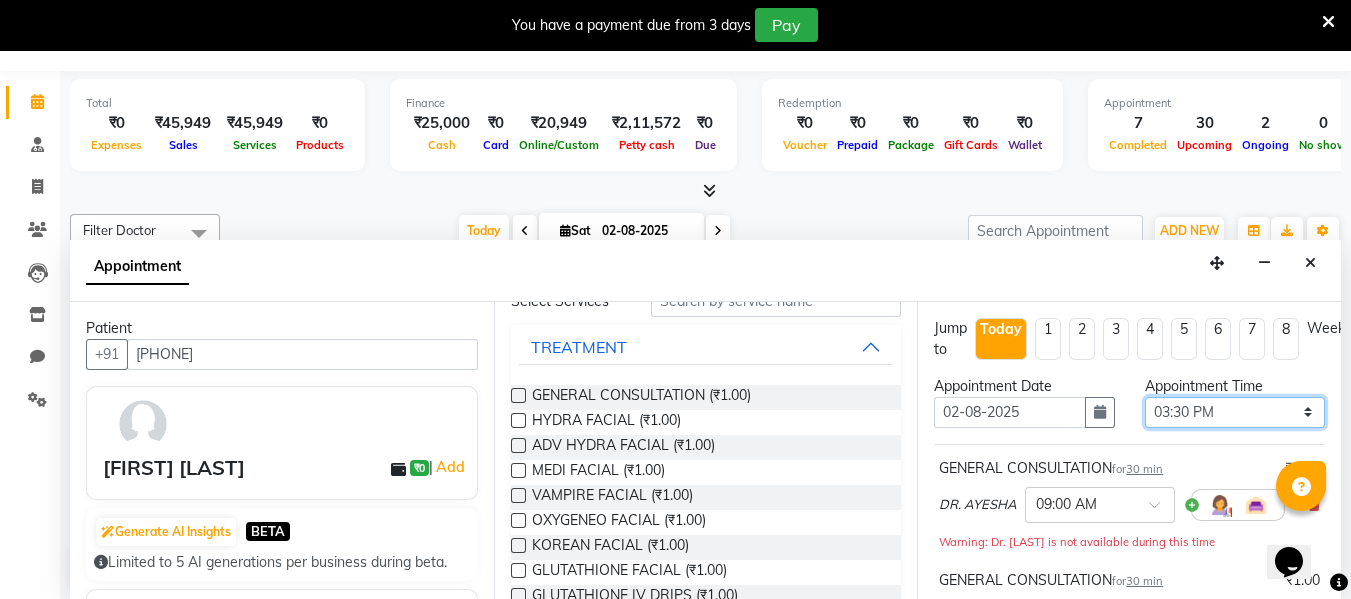 click on "Select 09:00 AM 09:15 AM 09:30 AM 09:45 AM 10:00 AM 10:15 AM 10:30 AM 10:45 AM 11:00 AM 11:15 AM 11:30 AM 11:45 AM 12:00 PM 12:15 PM 12:30 PM 12:45 PM 01:00 PM 01:15 PM 01:30 PM 01:45 PM 02:00 PM 02:15 PM 02:30 PM 02:45 PM 03:00 PM 03:15 PM 03:30 PM 03:45 PM 04:00 PM 04:15 PM 04:30 PM 04:45 PM 05:00 PM 05:15 PM 05:30 PM 05:45 PM 06:00 PM 06:15 PM 06:30 PM 06:45 PM 07:00 PM 07:15 PM 07:30 PM 07:45 PM 08:00 PM 08:15 PM 08:30 PM 08:45 PM 09:00 PM 09:15 PM 09:30 PM 09:45 PM 10:00 PM" at bounding box center [1235, 412] 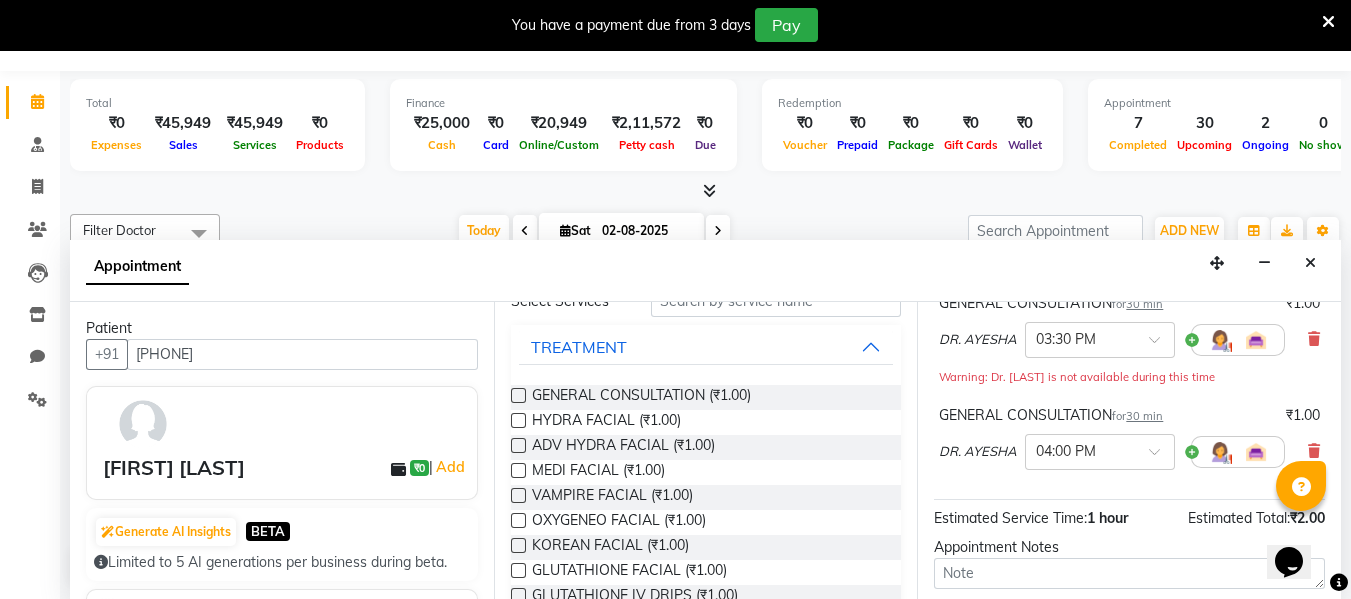 scroll, scrollTop: 200, scrollLeft: 0, axis: vertical 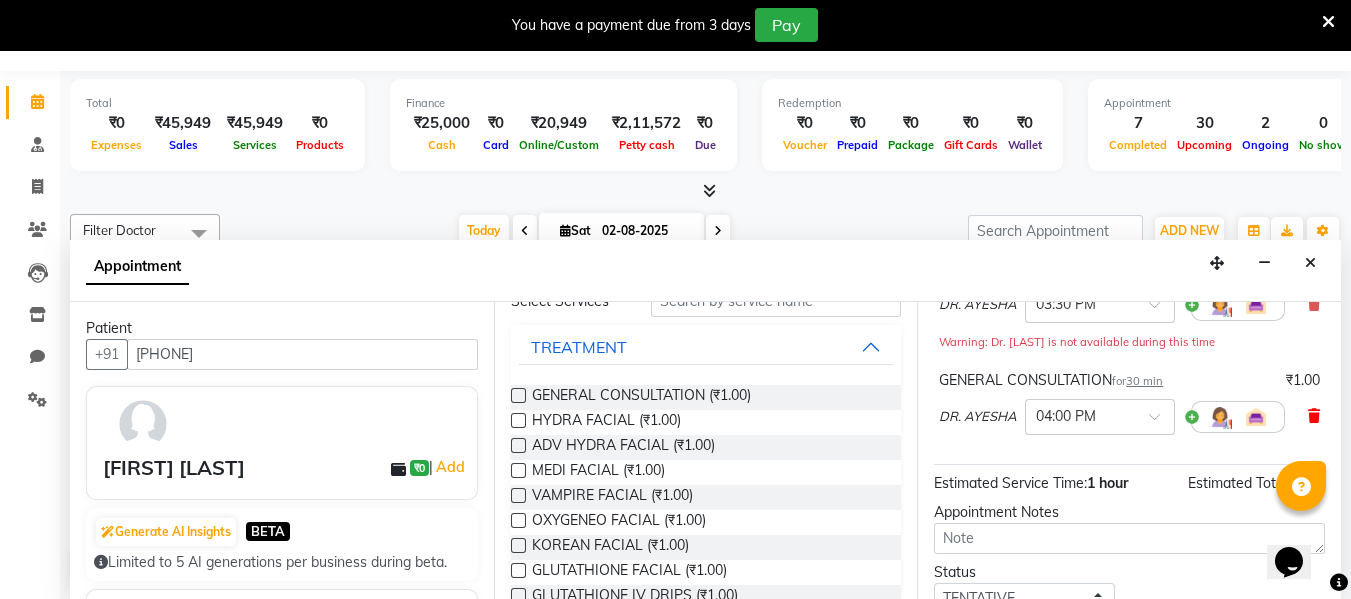 click at bounding box center [1314, 416] 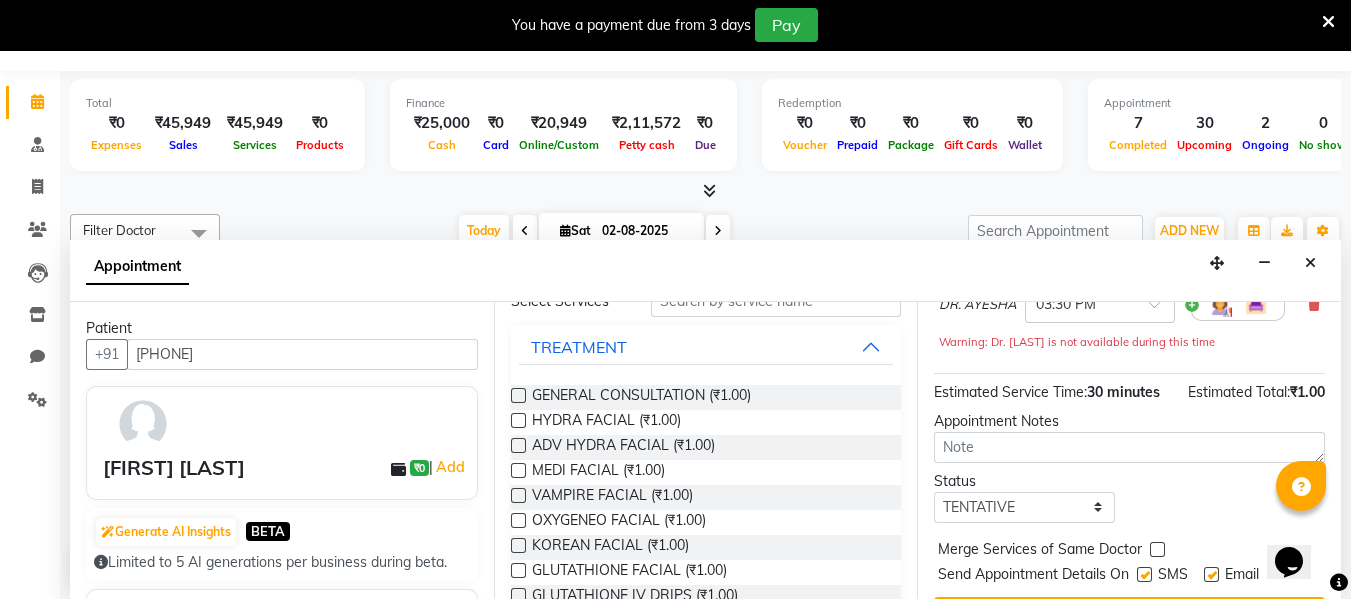 scroll, scrollTop: 286, scrollLeft: 0, axis: vertical 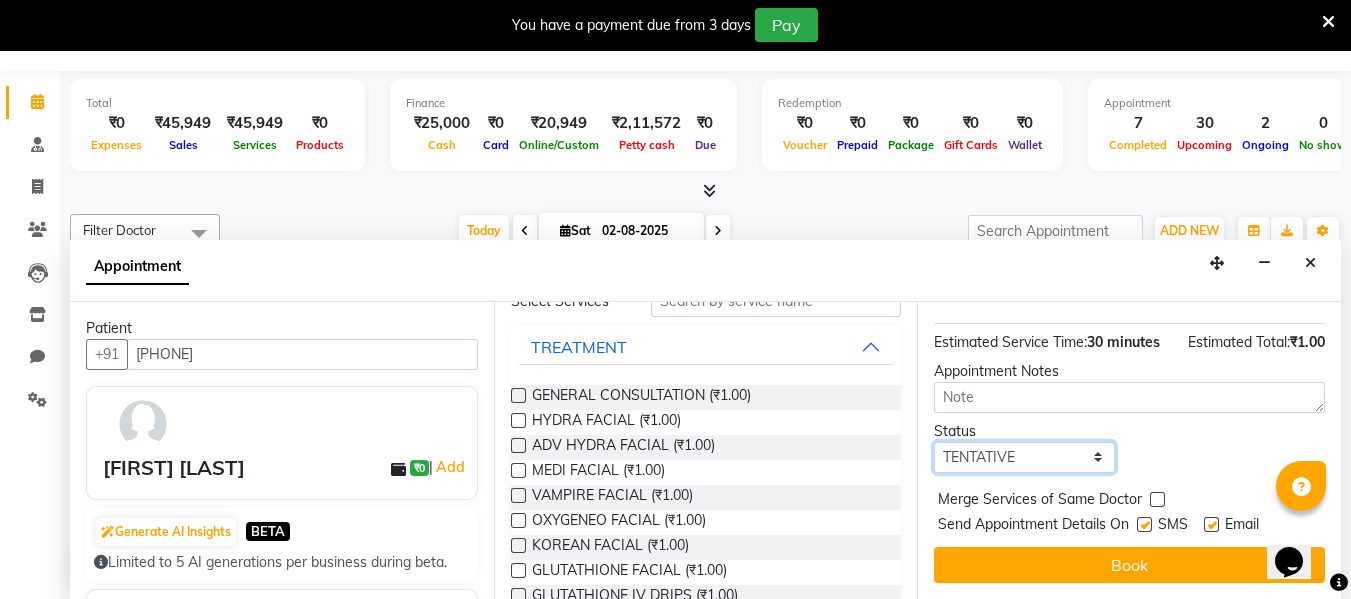 click on "Select TENTATIVE CONFIRM CHECK-IN UPCOMING" at bounding box center (1024, 457) 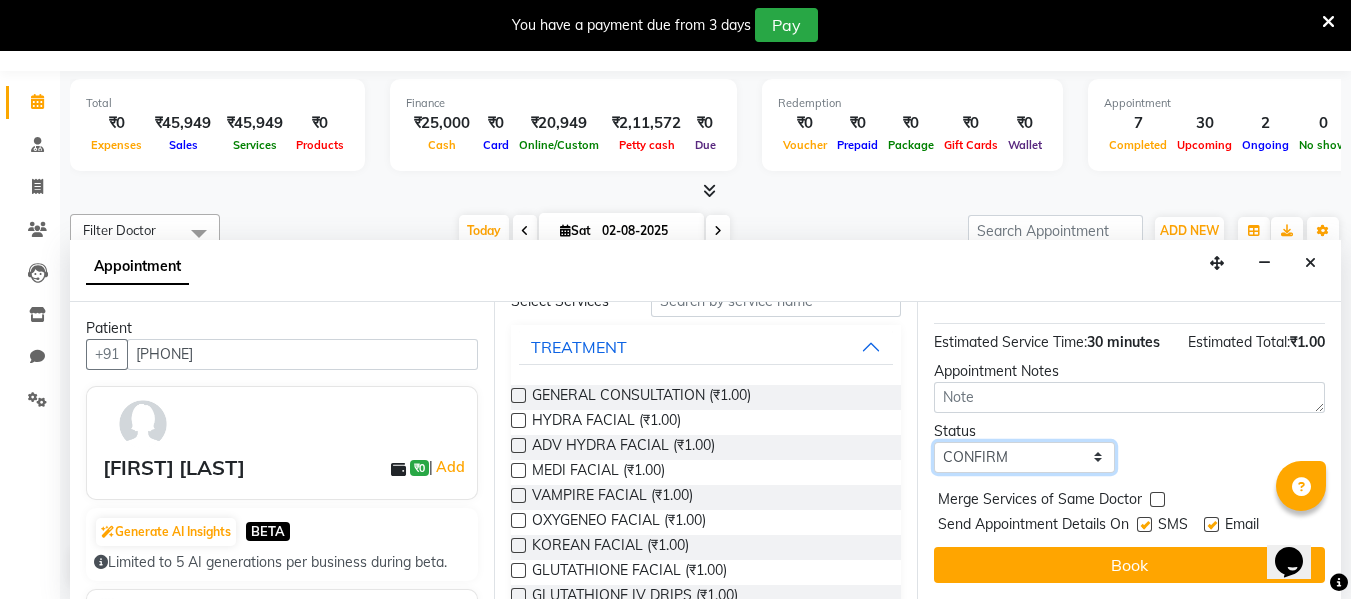 click on "Select TENTATIVE CONFIRM CHECK-IN UPCOMING" at bounding box center (1024, 457) 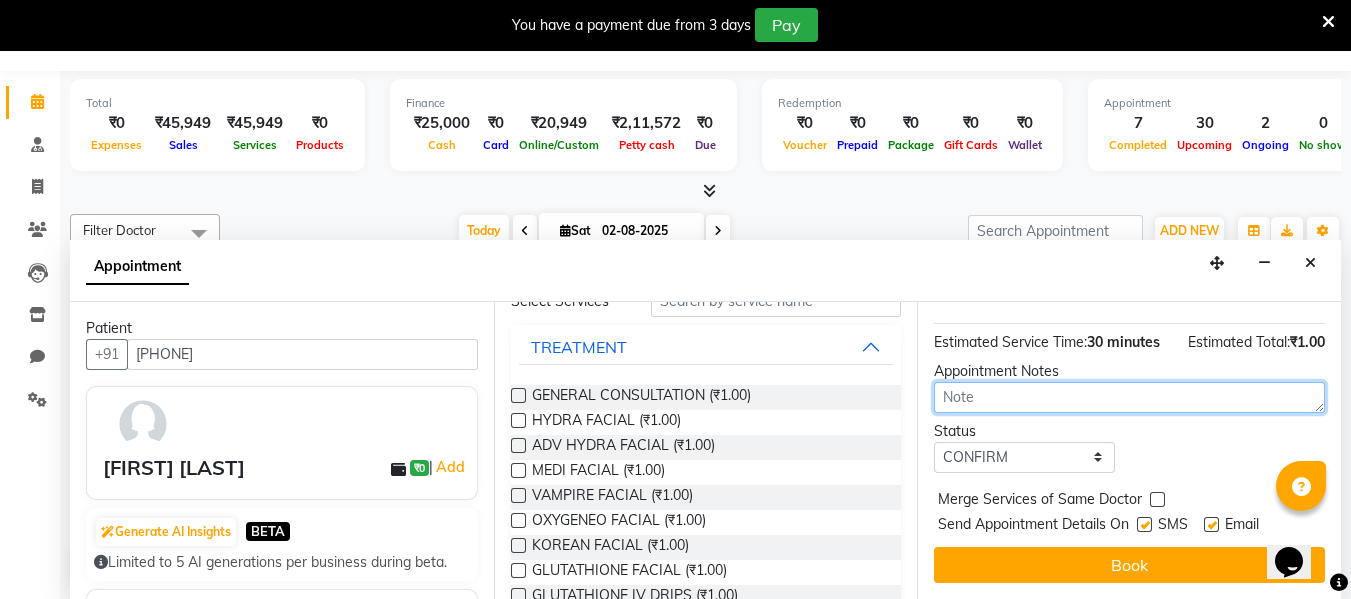 click at bounding box center [1129, 397] 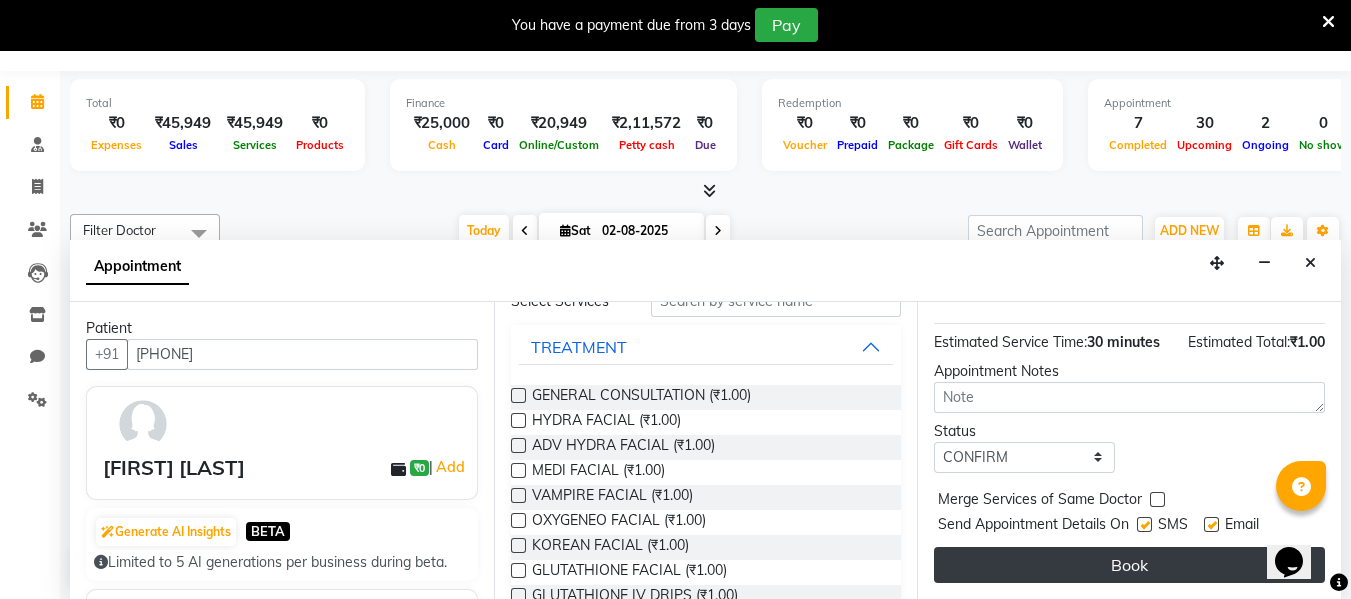 click on "Book" at bounding box center [1129, 565] 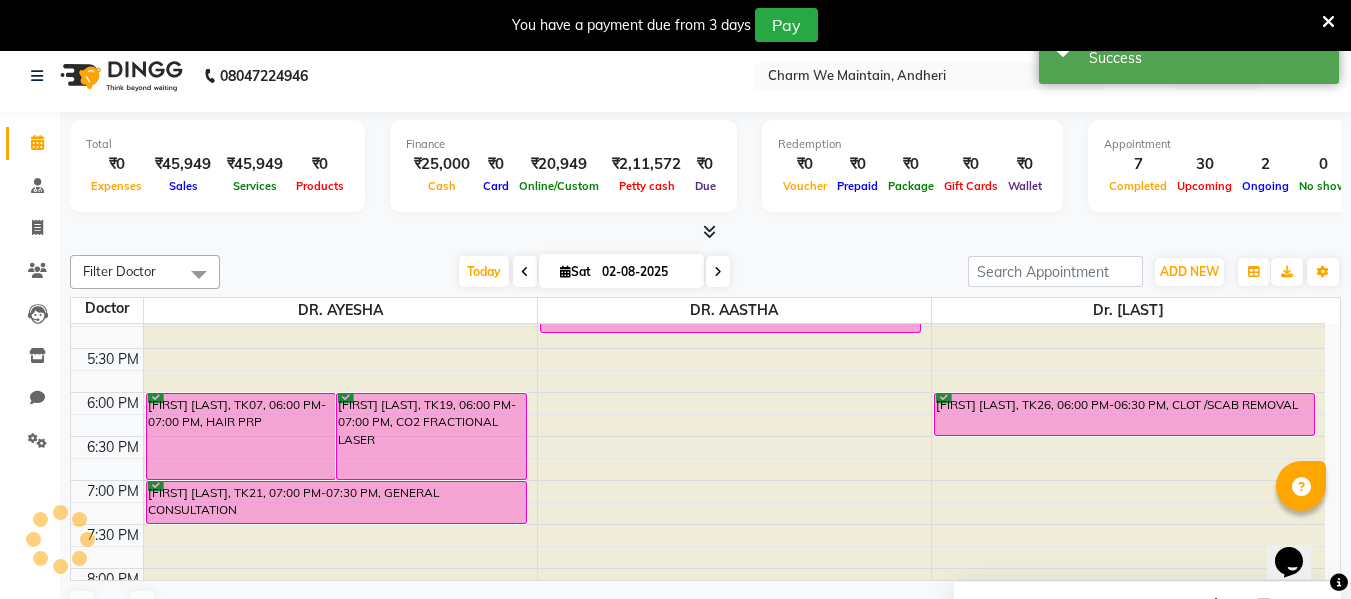 scroll, scrollTop: 0, scrollLeft: 0, axis: both 